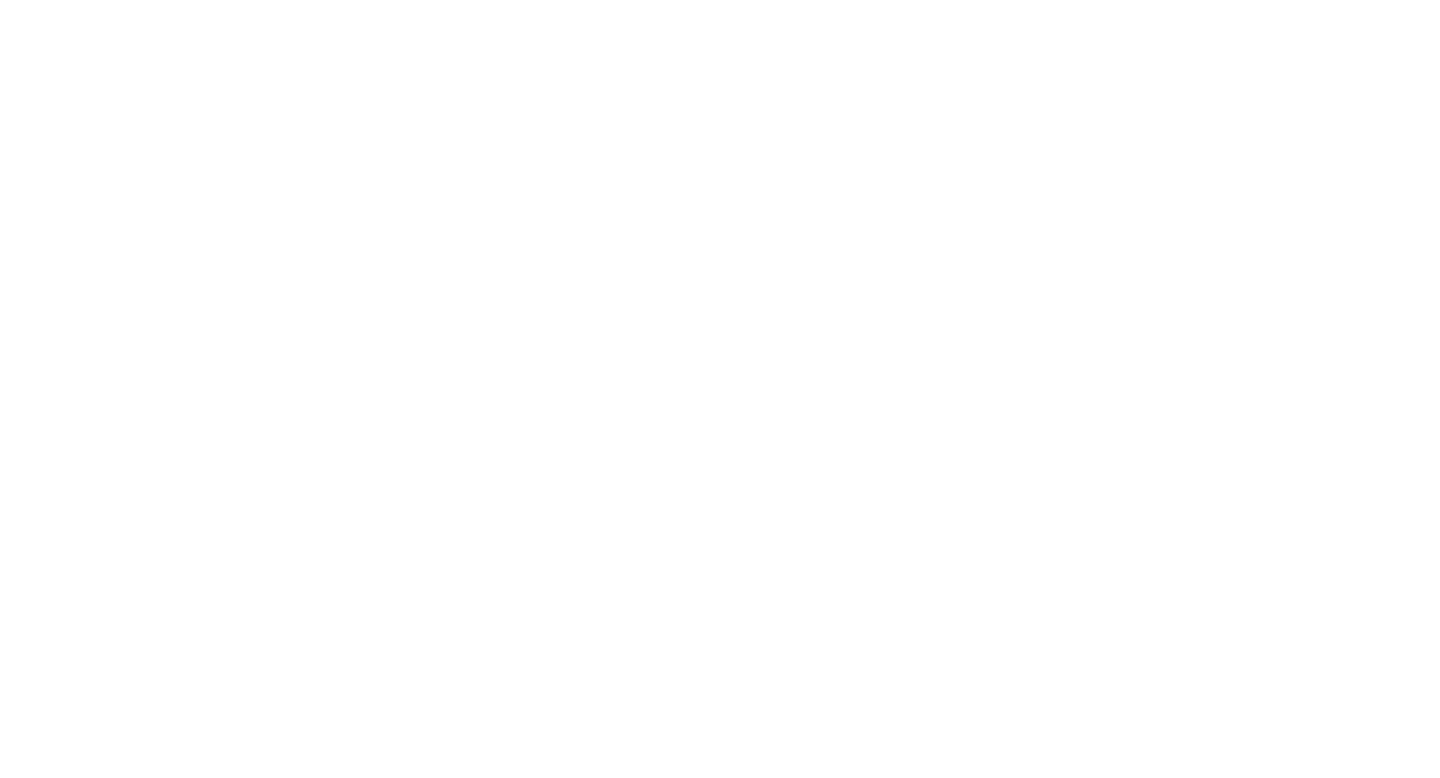 scroll, scrollTop: 0, scrollLeft: 0, axis: both 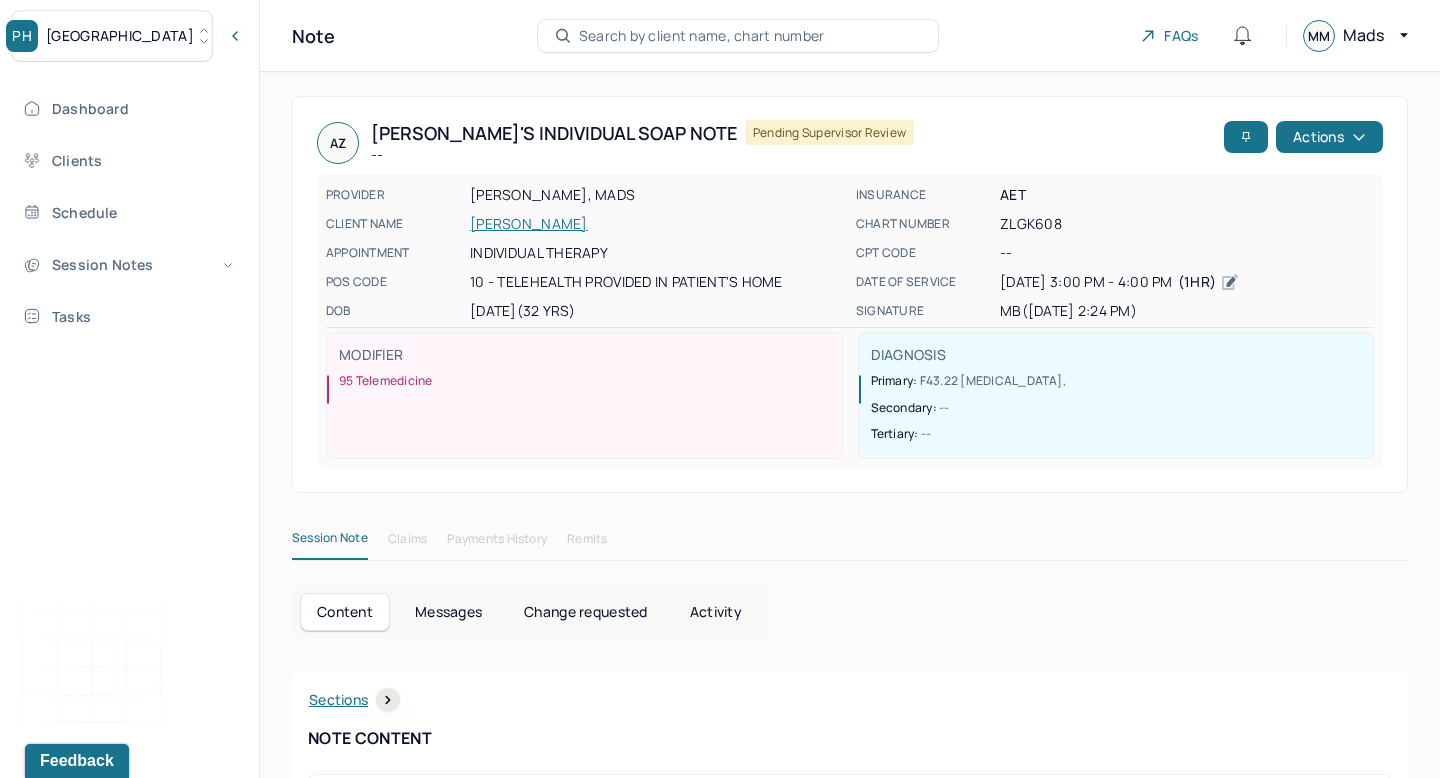click on "[GEOGRAPHIC_DATA]" at bounding box center (112, 36) 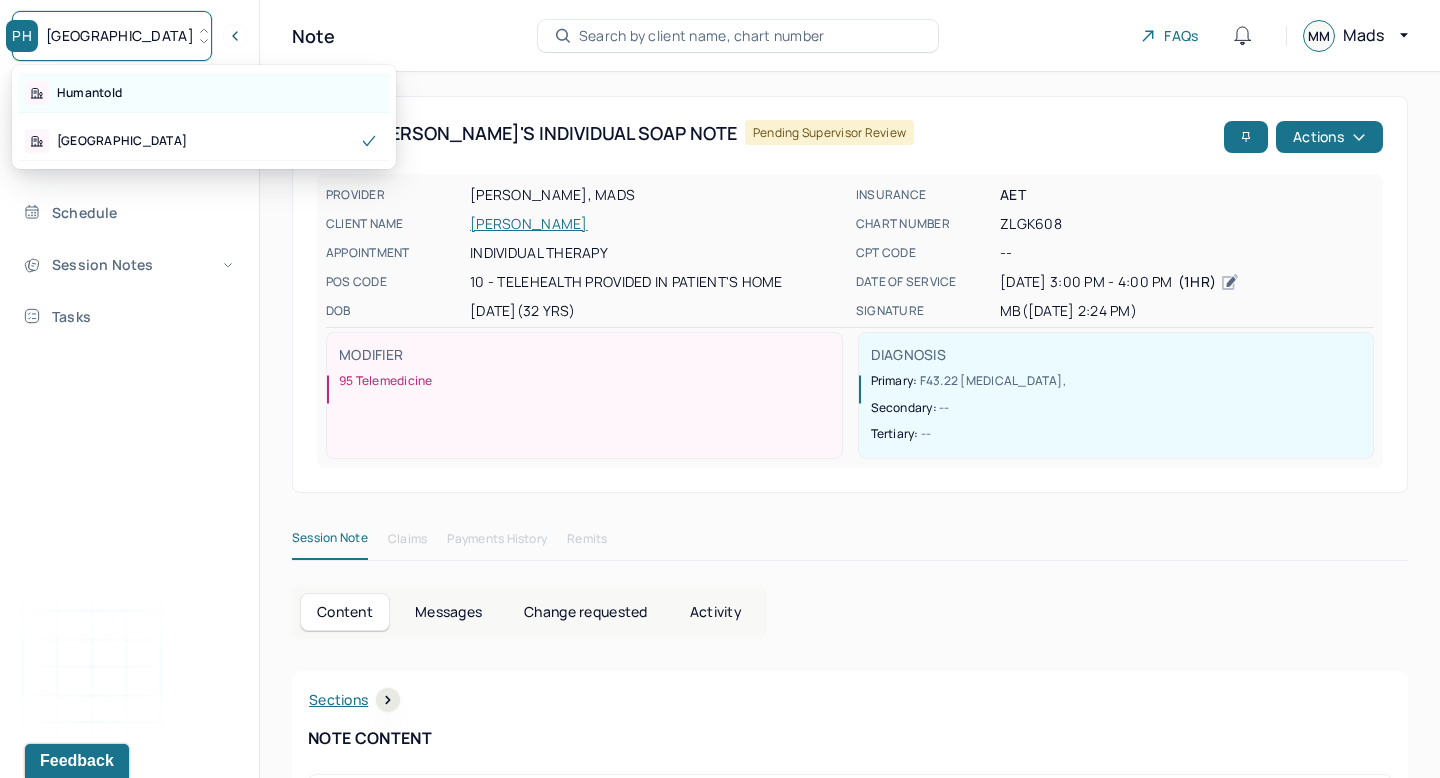 click on "Humantold" at bounding box center [204, 93] 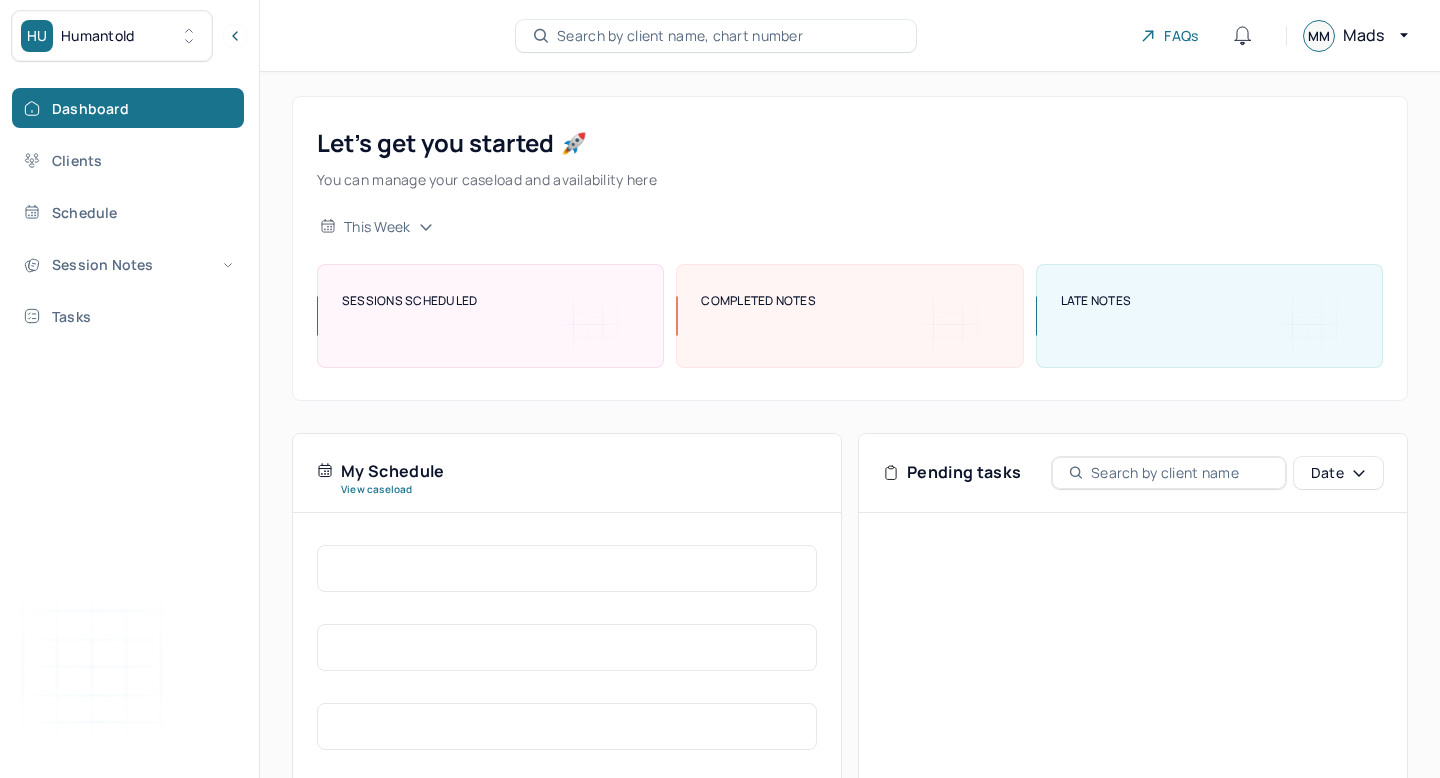 scroll, scrollTop: 0, scrollLeft: 0, axis: both 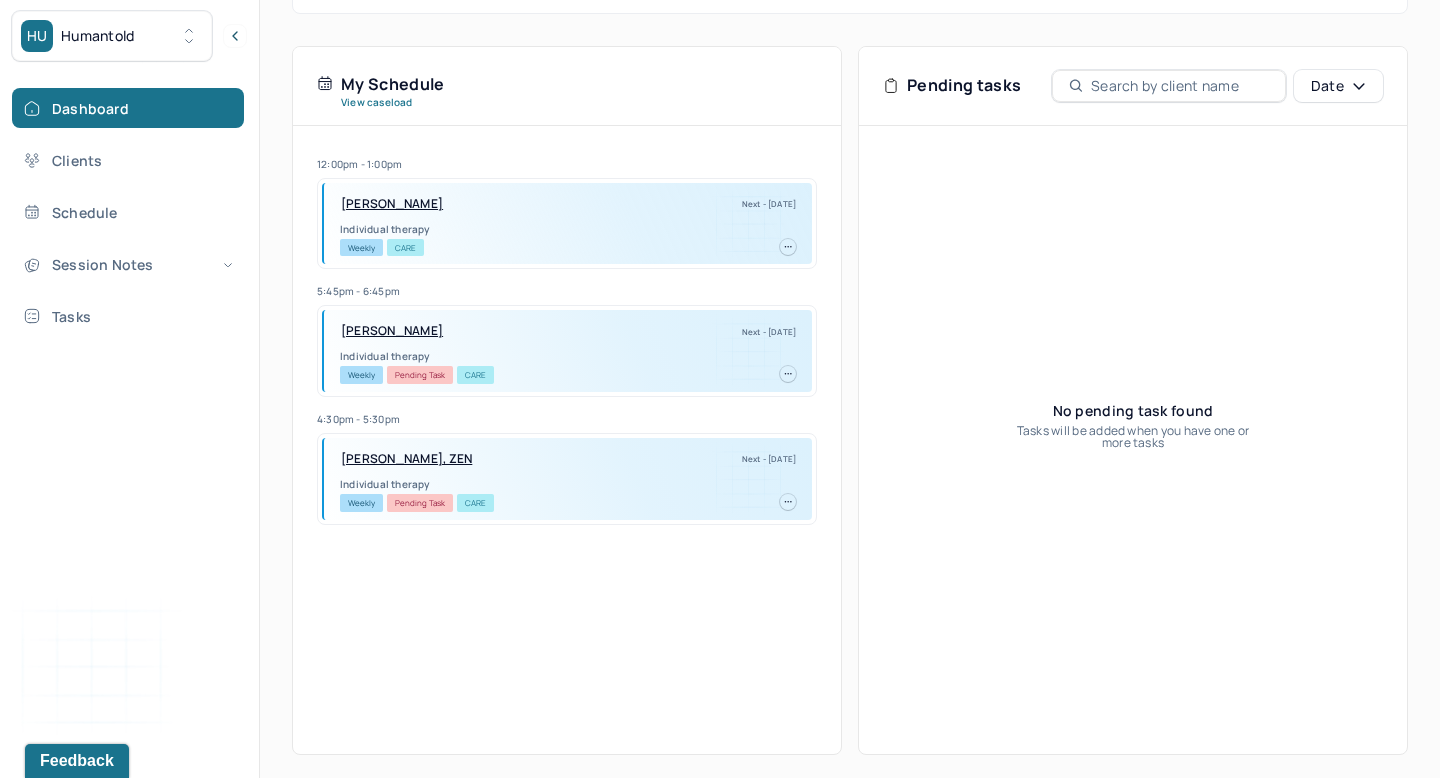 click on "PARKER, ZEN" at bounding box center [406, 459] 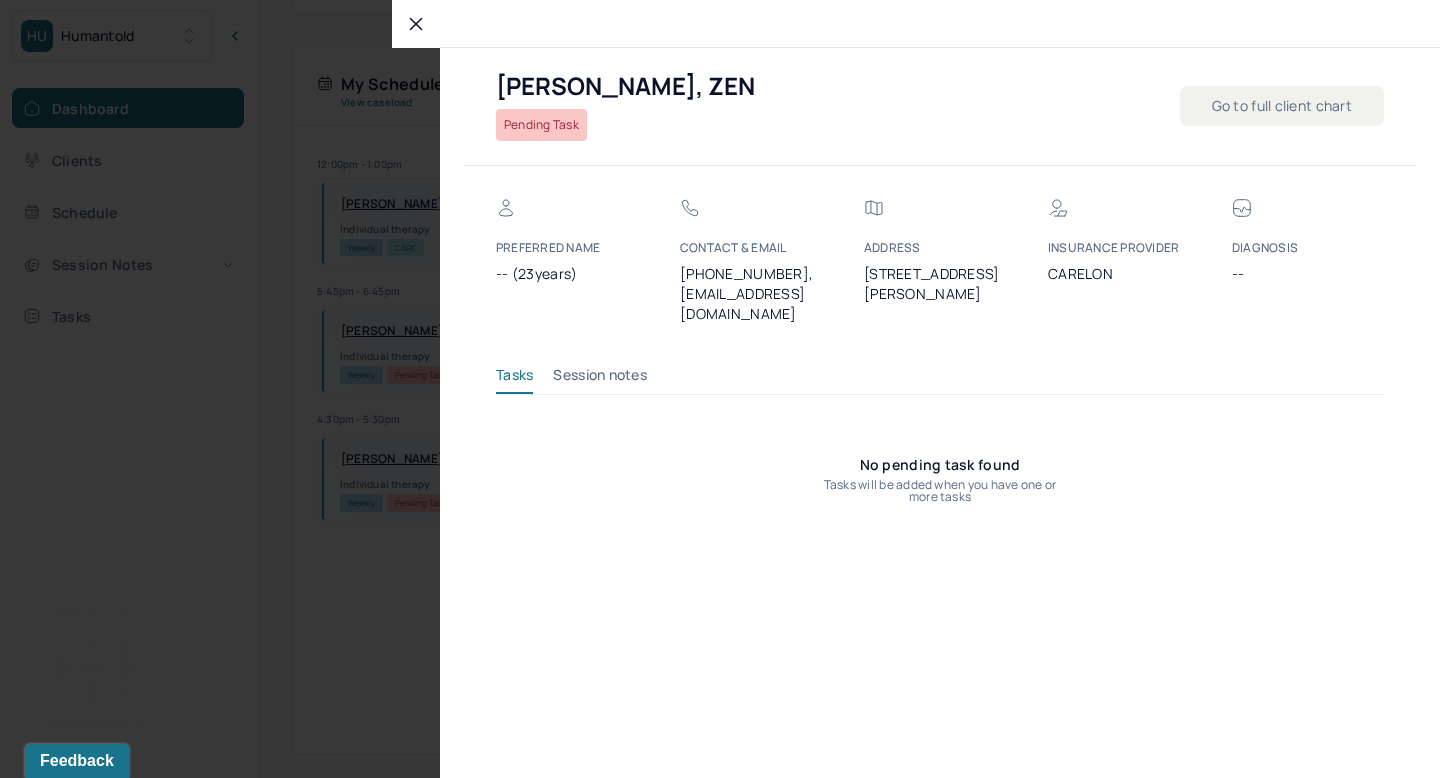 click on "(607) 434-6321, zenlavin059@gmail.com" at bounding box center [756, 294] 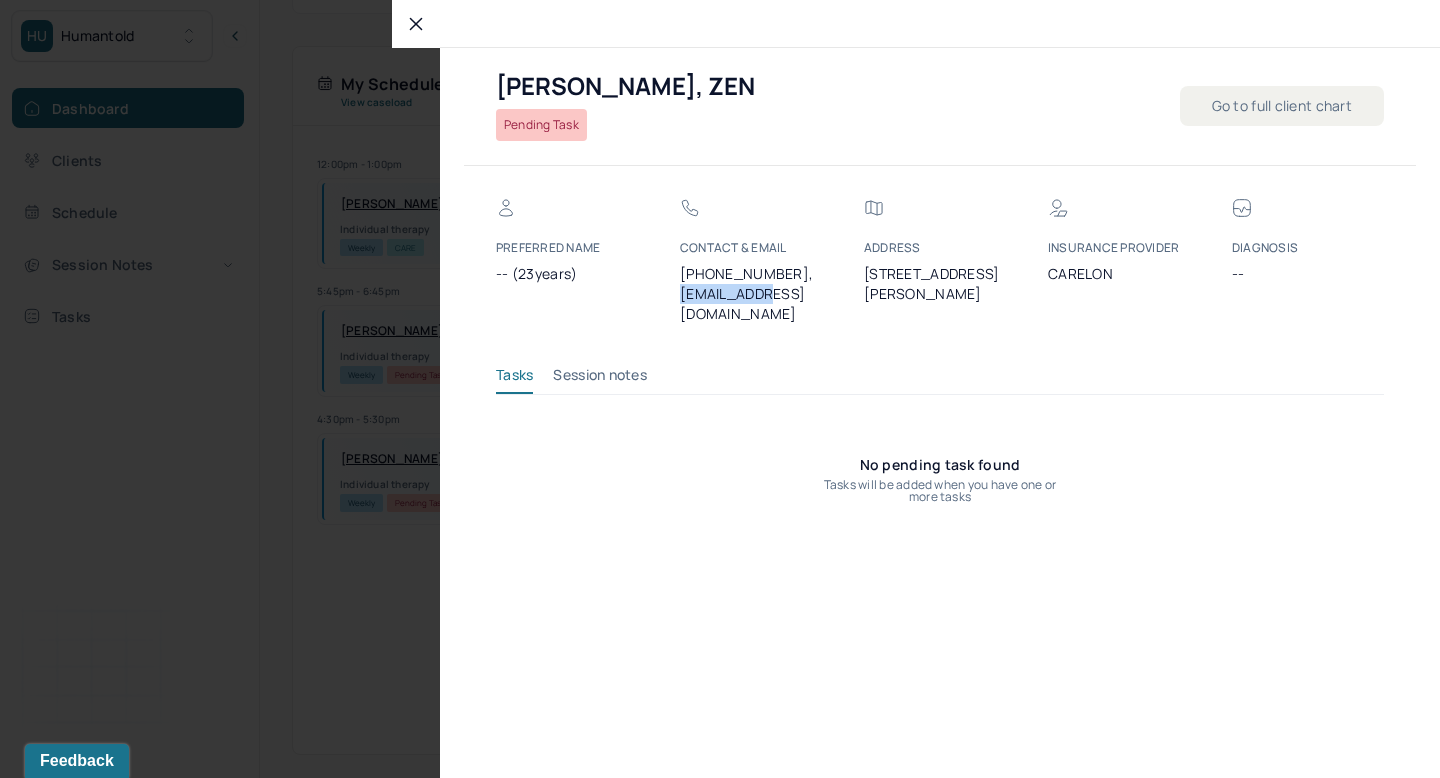 click on "(607) 434-6321, zenlavin059@gmail.com" at bounding box center (756, 294) 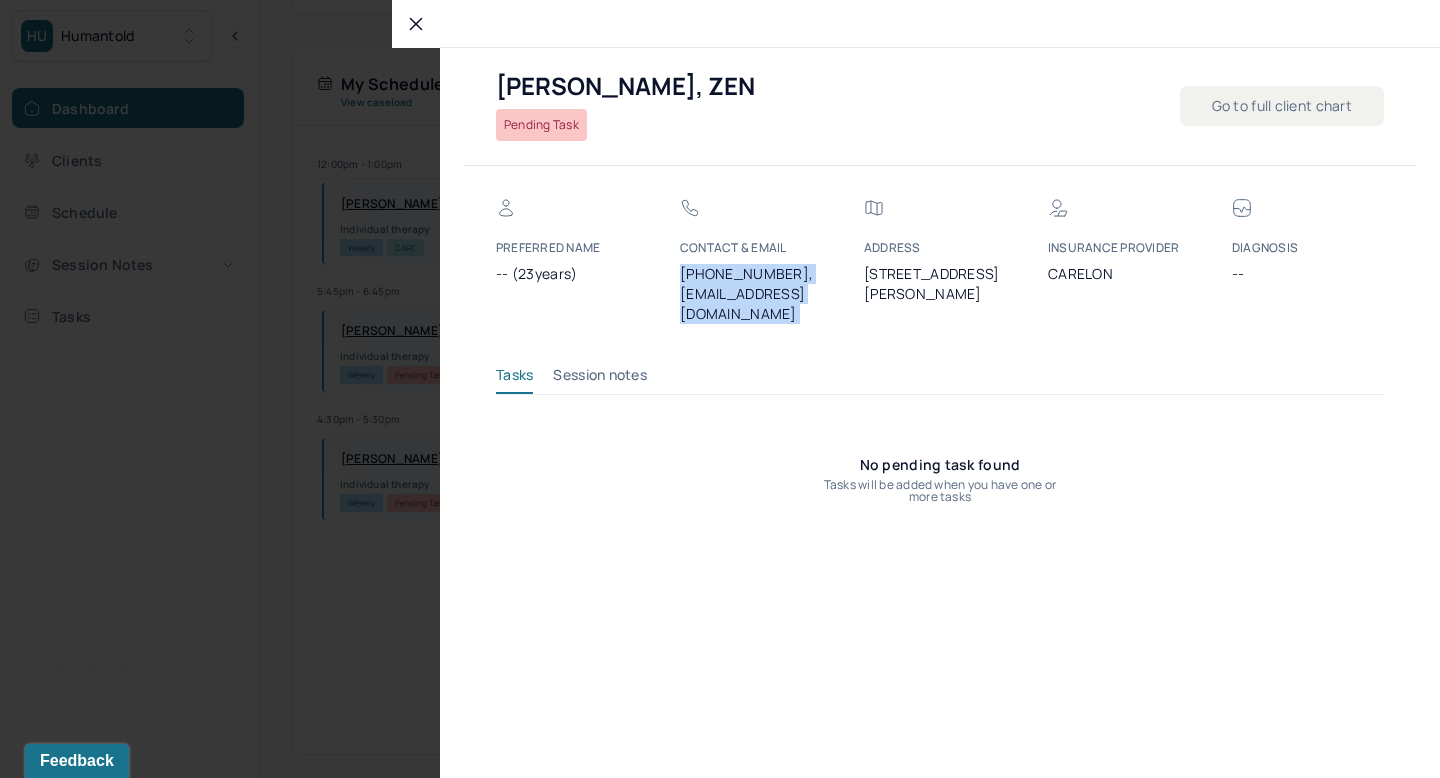 click on "(607) 434-6321, zenlavin059@gmail.com" at bounding box center (756, 294) 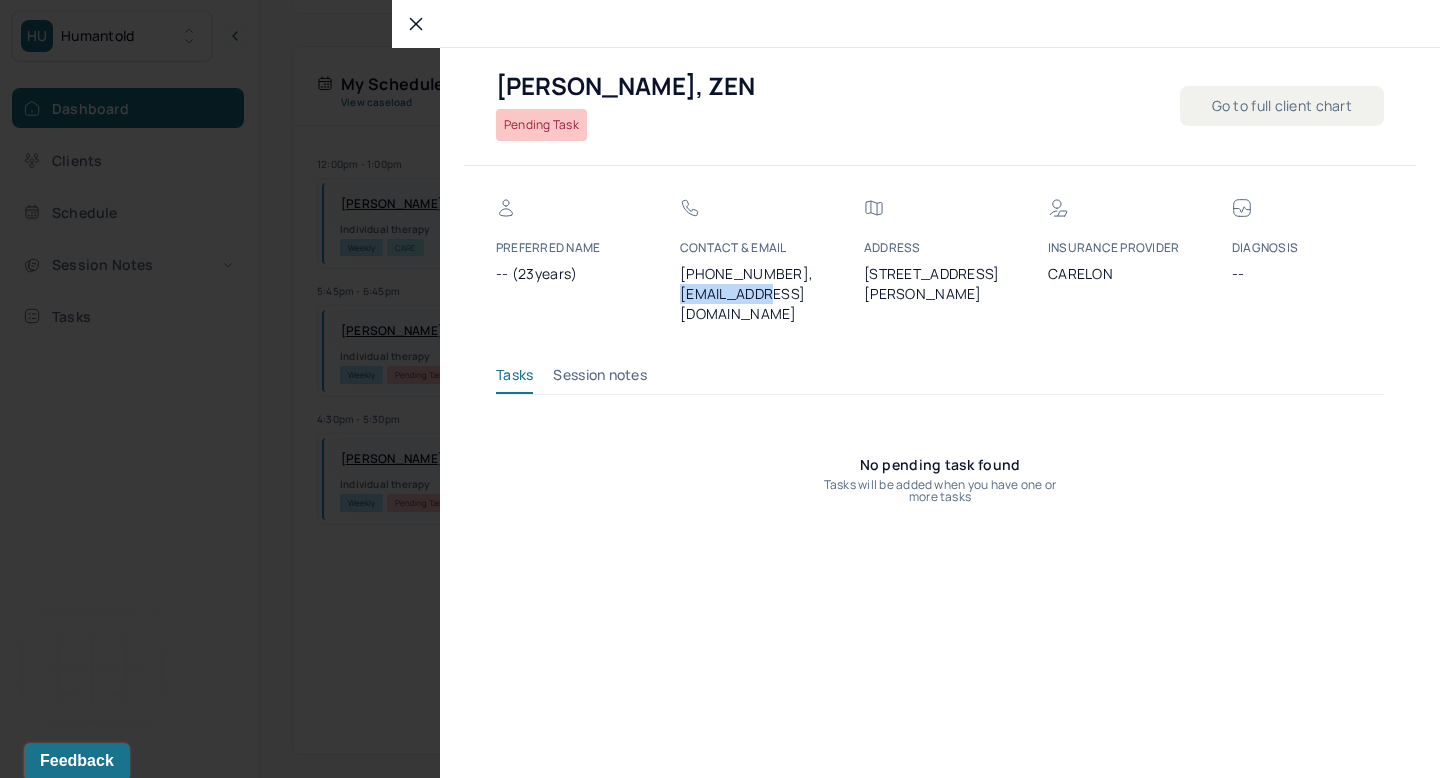 click on "(607) 434-6321, zenlavin059@gmail.com" at bounding box center (756, 294) 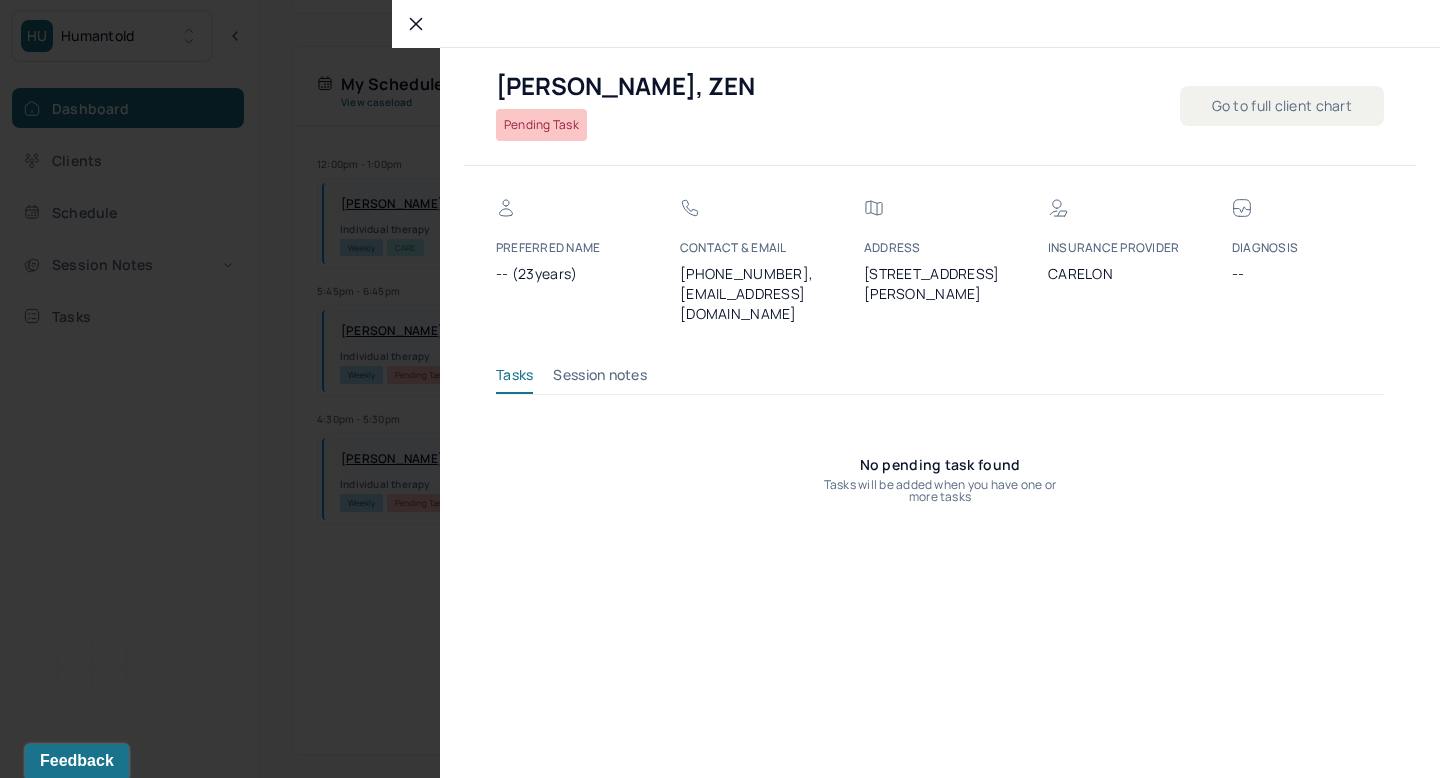 click on "(607) 434-6321, zenlavin059@gmail.com" at bounding box center (756, 294) 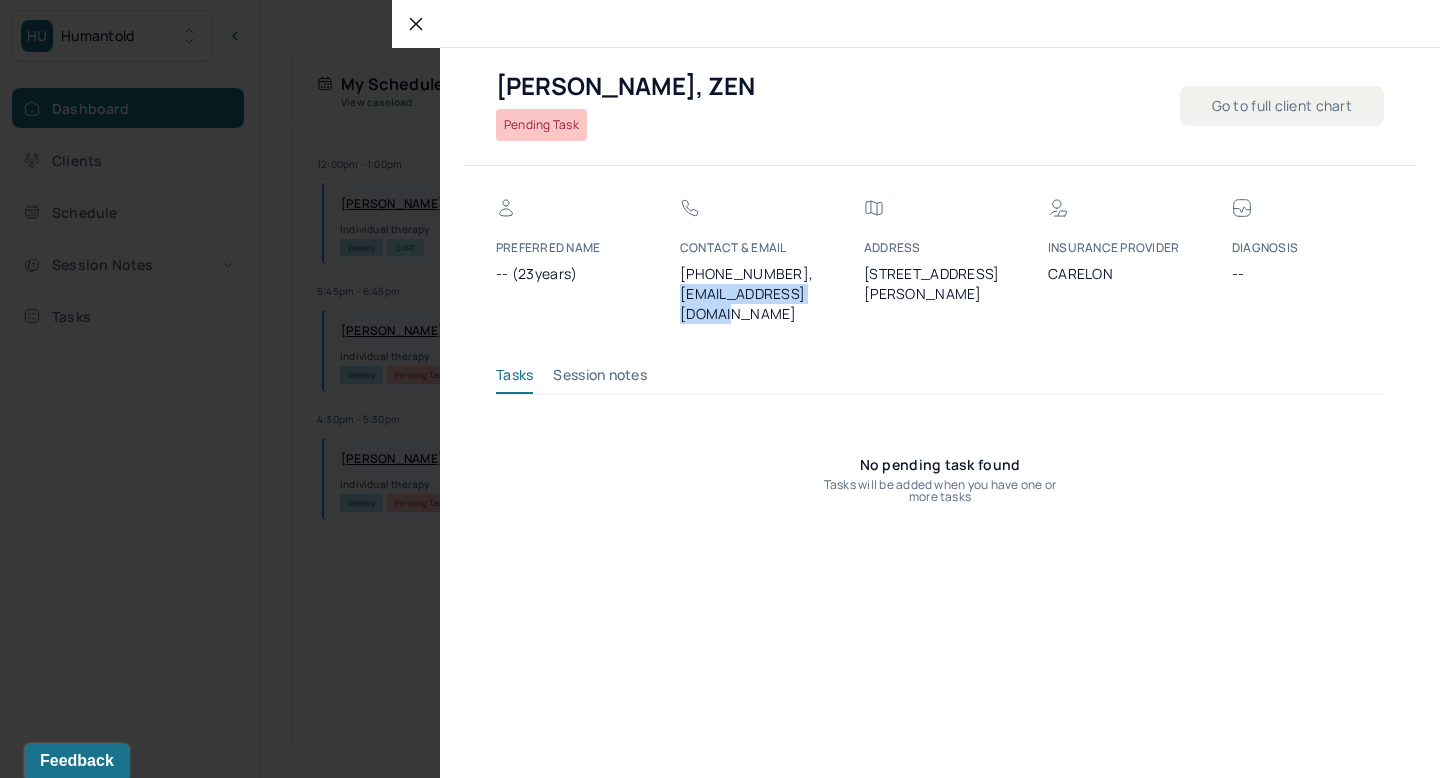 drag, startPoint x: 836, startPoint y: 296, endPoint x: 666, endPoint y: 296, distance: 170 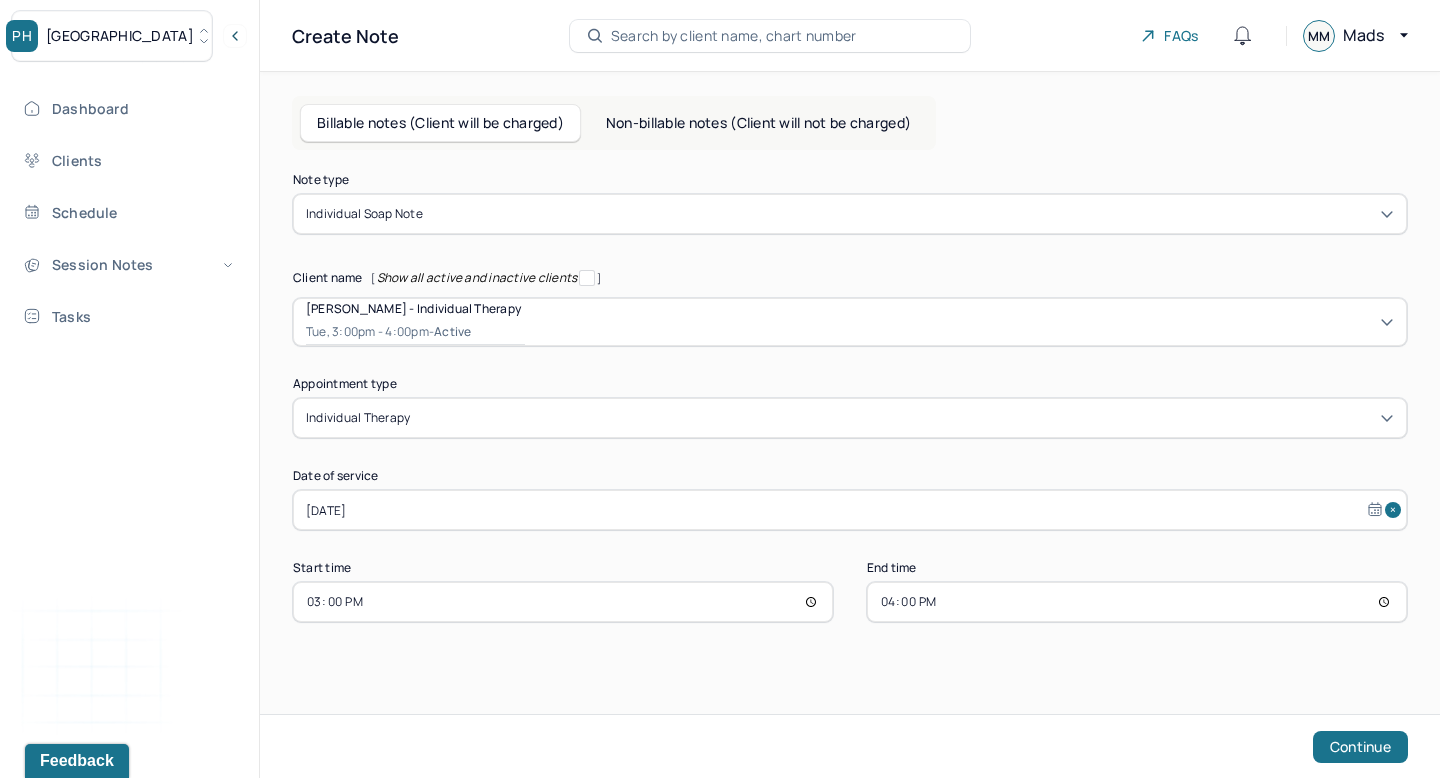 scroll, scrollTop: 0, scrollLeft: 0, axis: both 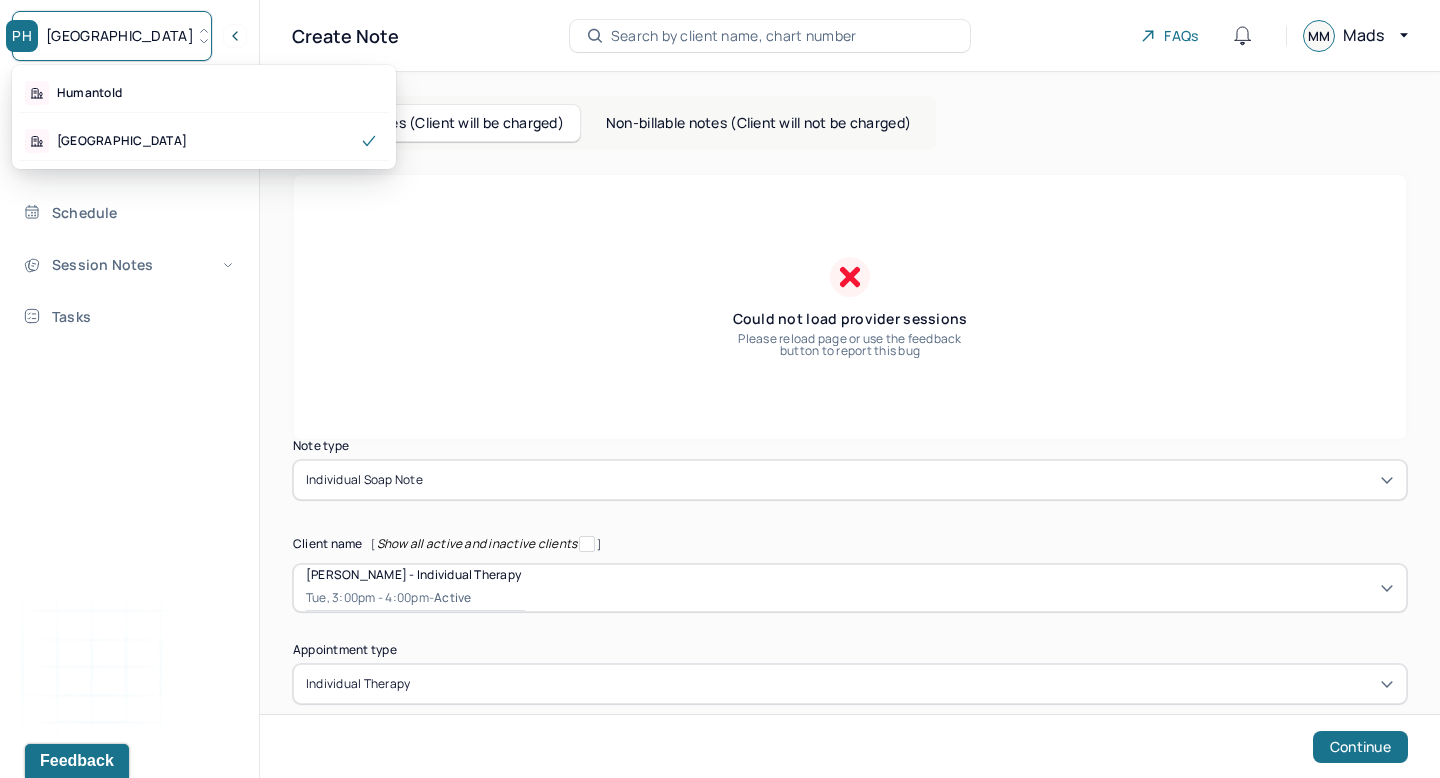click on "[GEOGRAPHIC_DATA]" at bounding box center (112, 36) 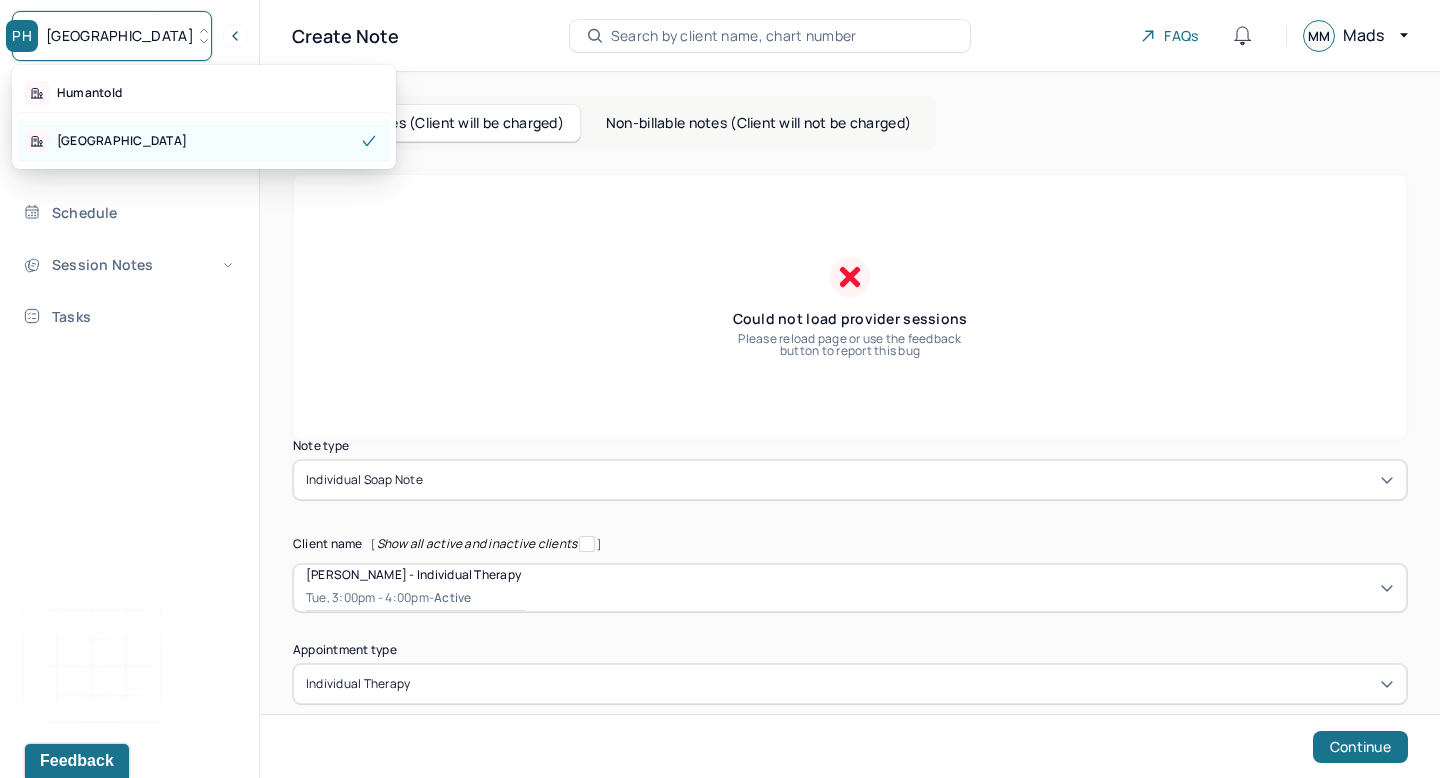 click on "[GEOGRAPHIC_DATA]" at bounding box center (204, 141) 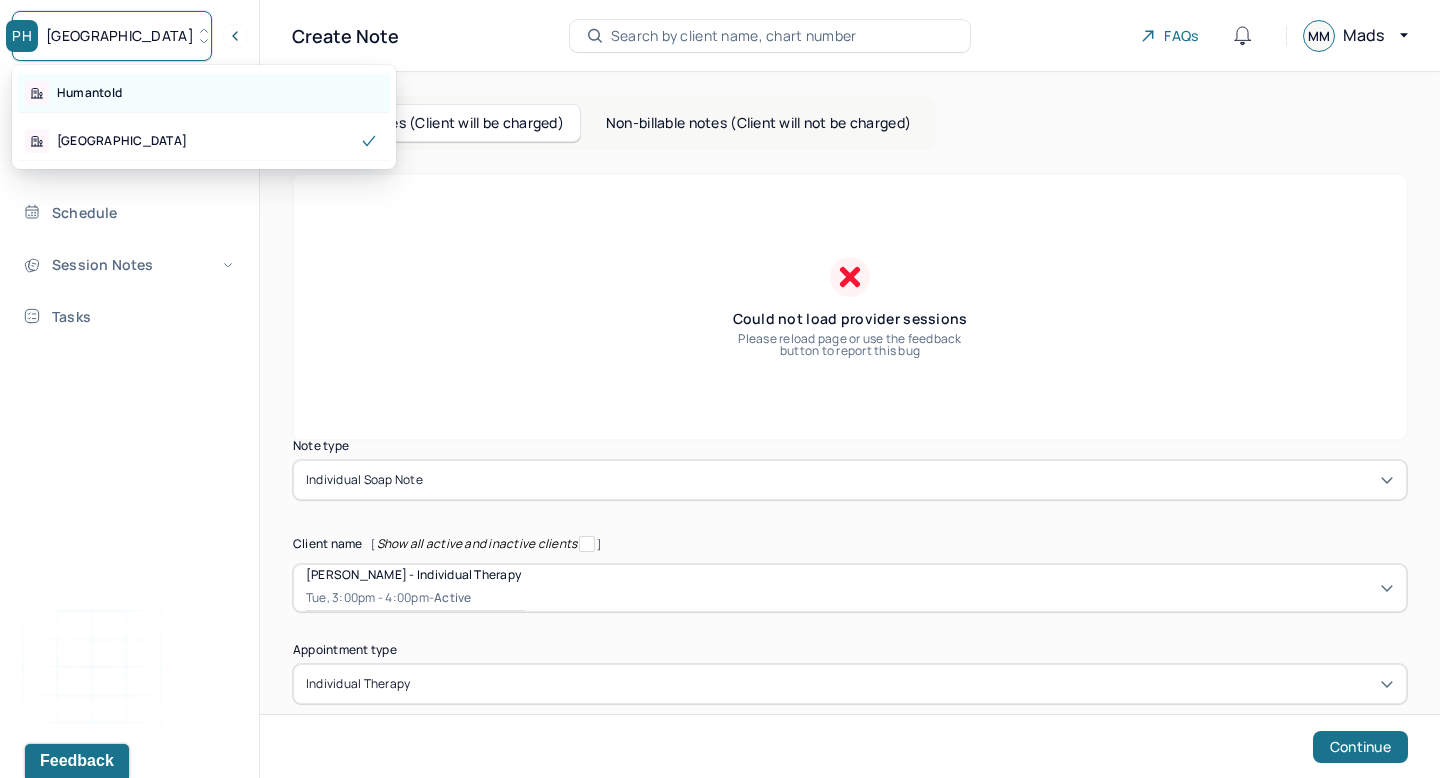 click on "Humantold" at bounding box center (204, 93) 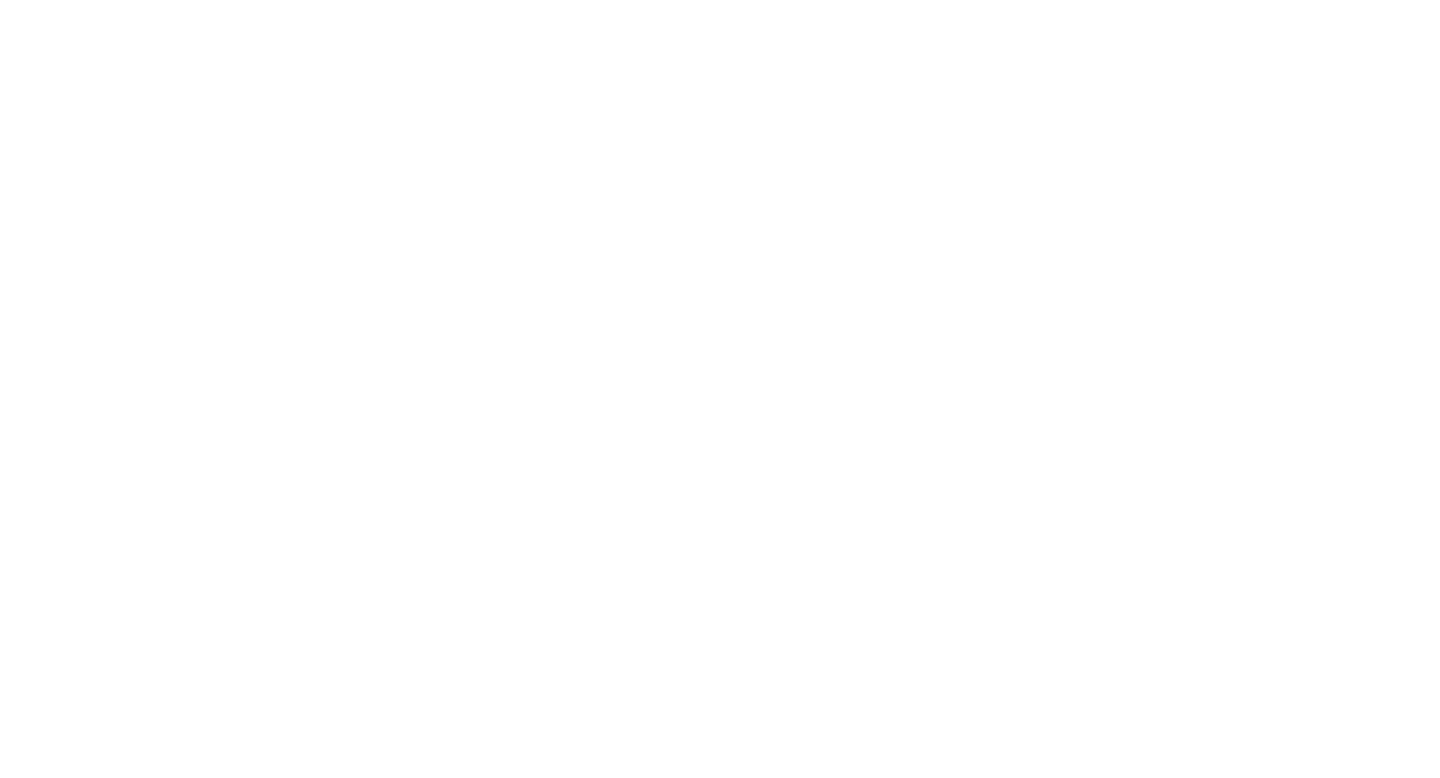 scroll, scrollTop: 0, scrollLeft: 0, axis: both 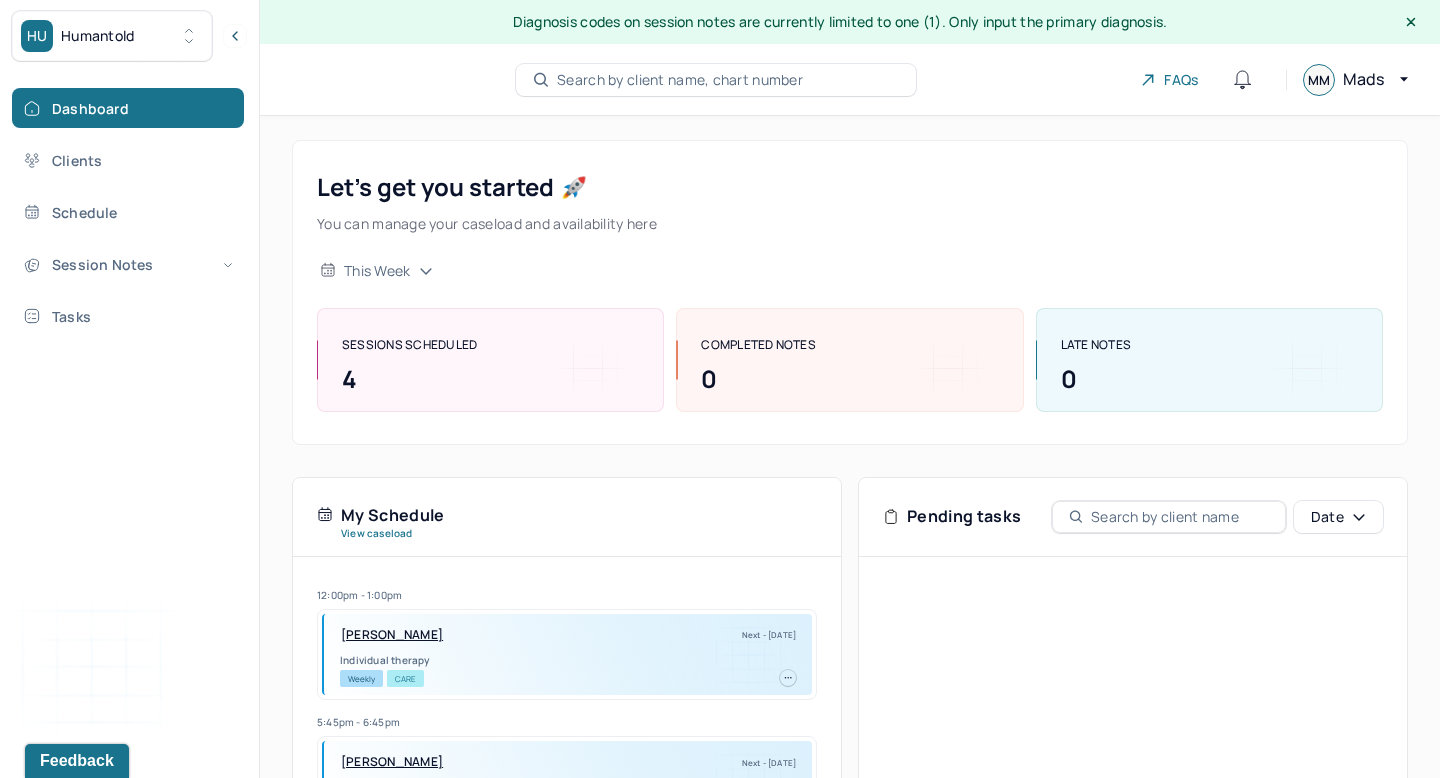 click on "HU Humantold" at bounding box center [112, 36] 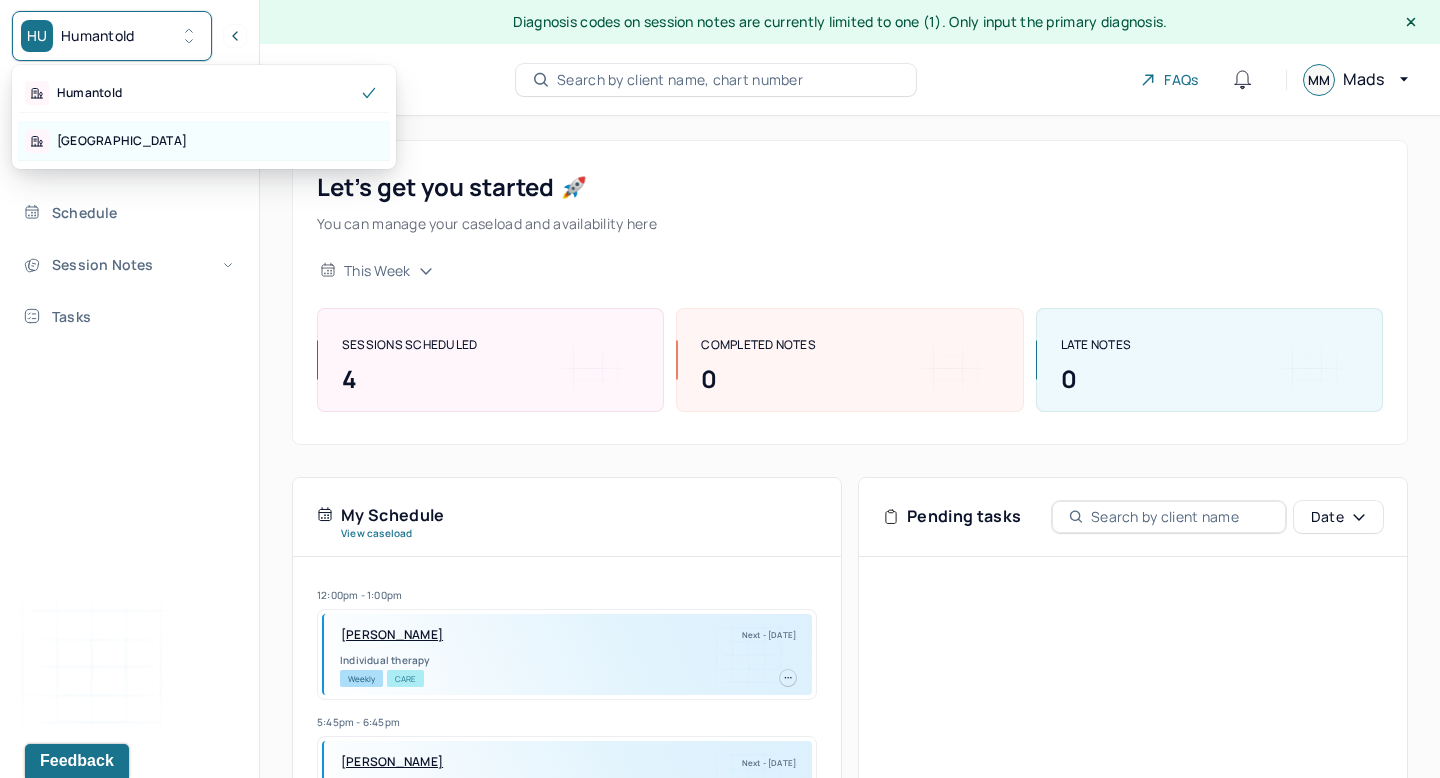 click on "[GEOGRAPHIC_DATA]" at bounding box center (204, 141) 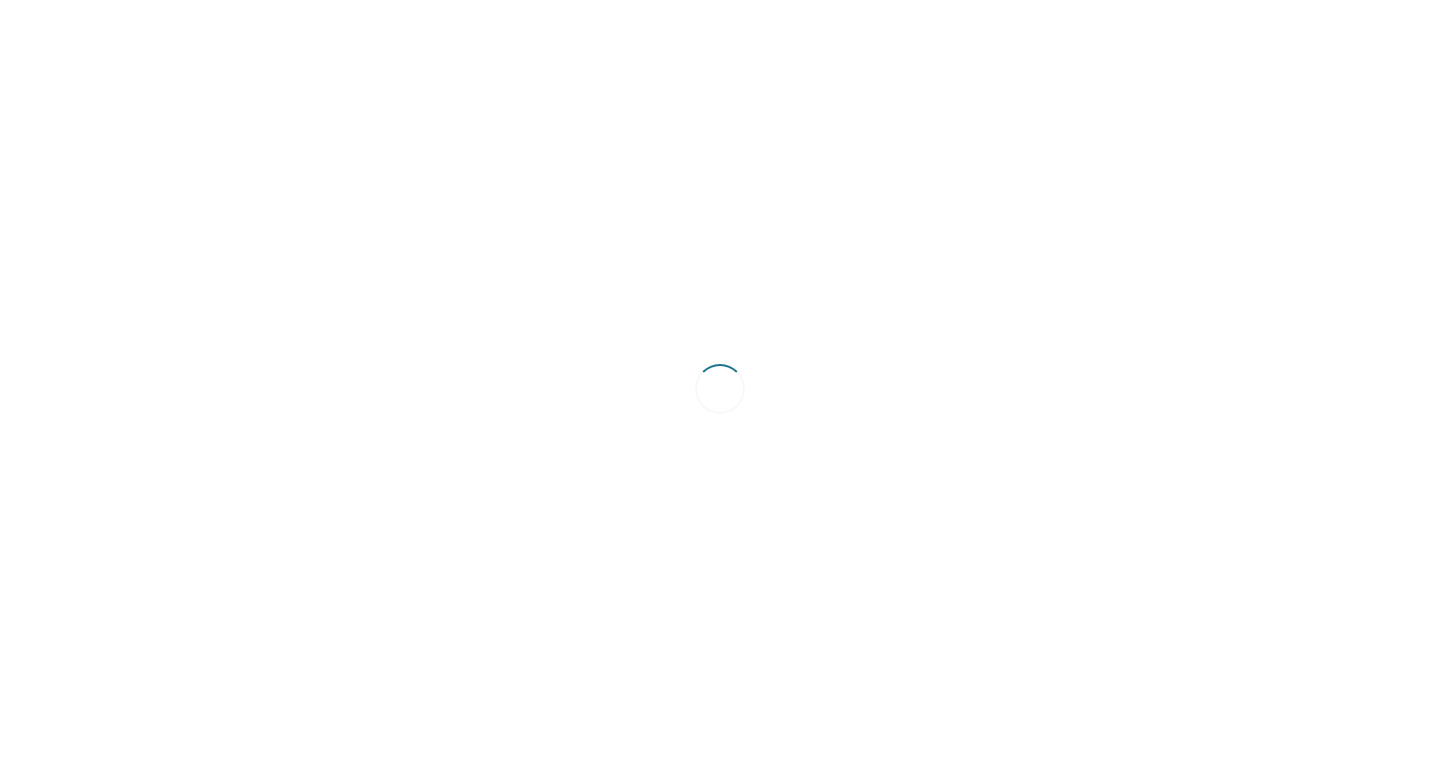 scroll, scrollTop: 0, scrollLeft: 0, axis: both 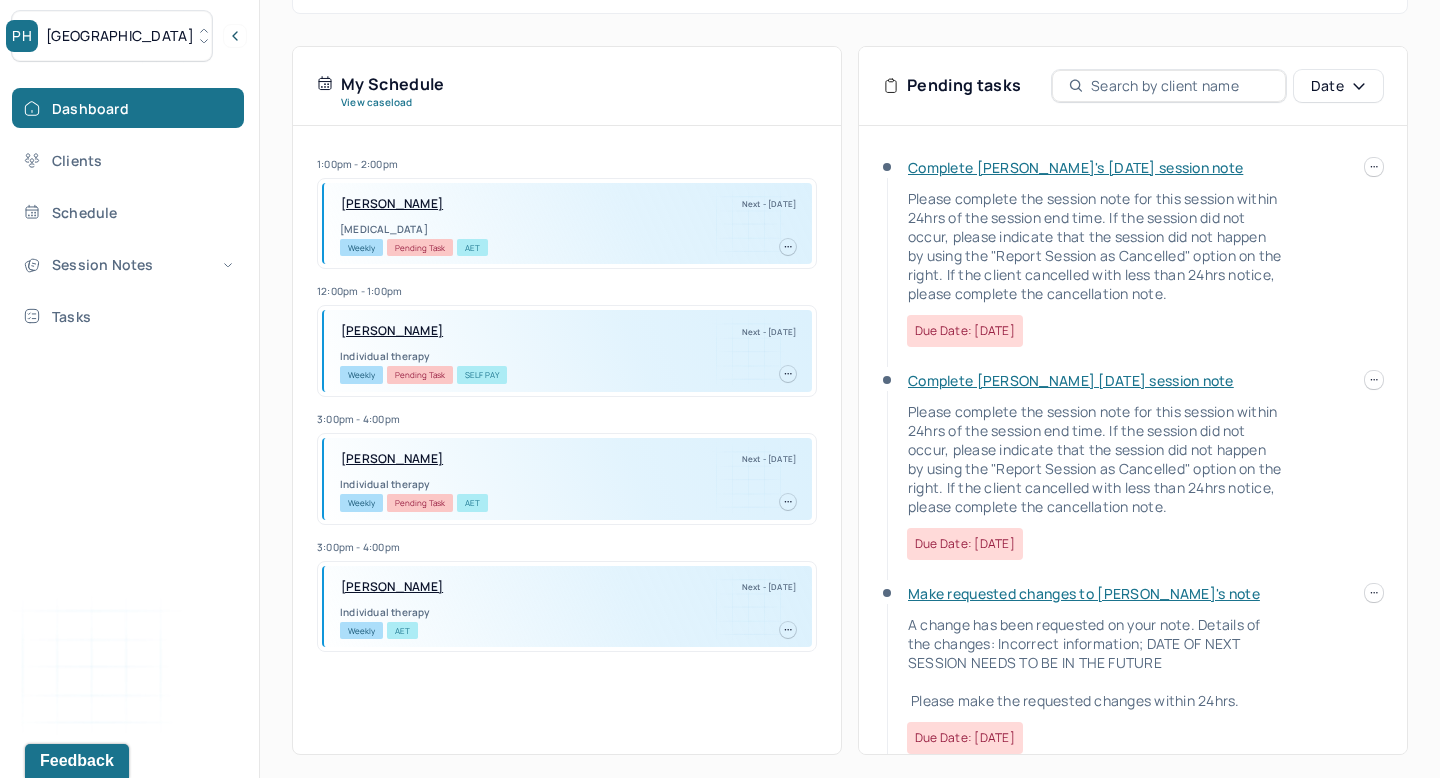 click on "[GEOGRAPHIC_DATA]" at bounding box center (112, 36) 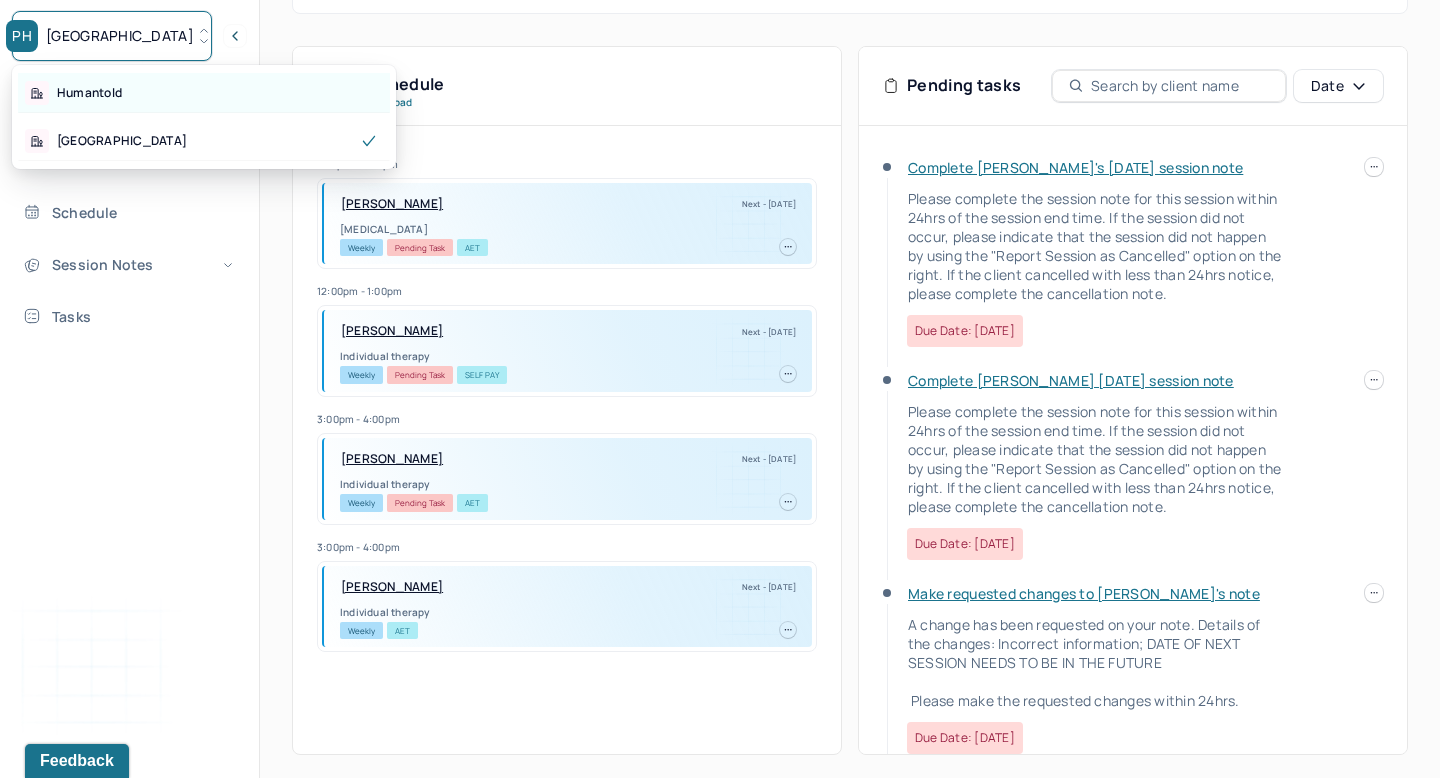 click on "Humantold" at bounding box center [204, 93] 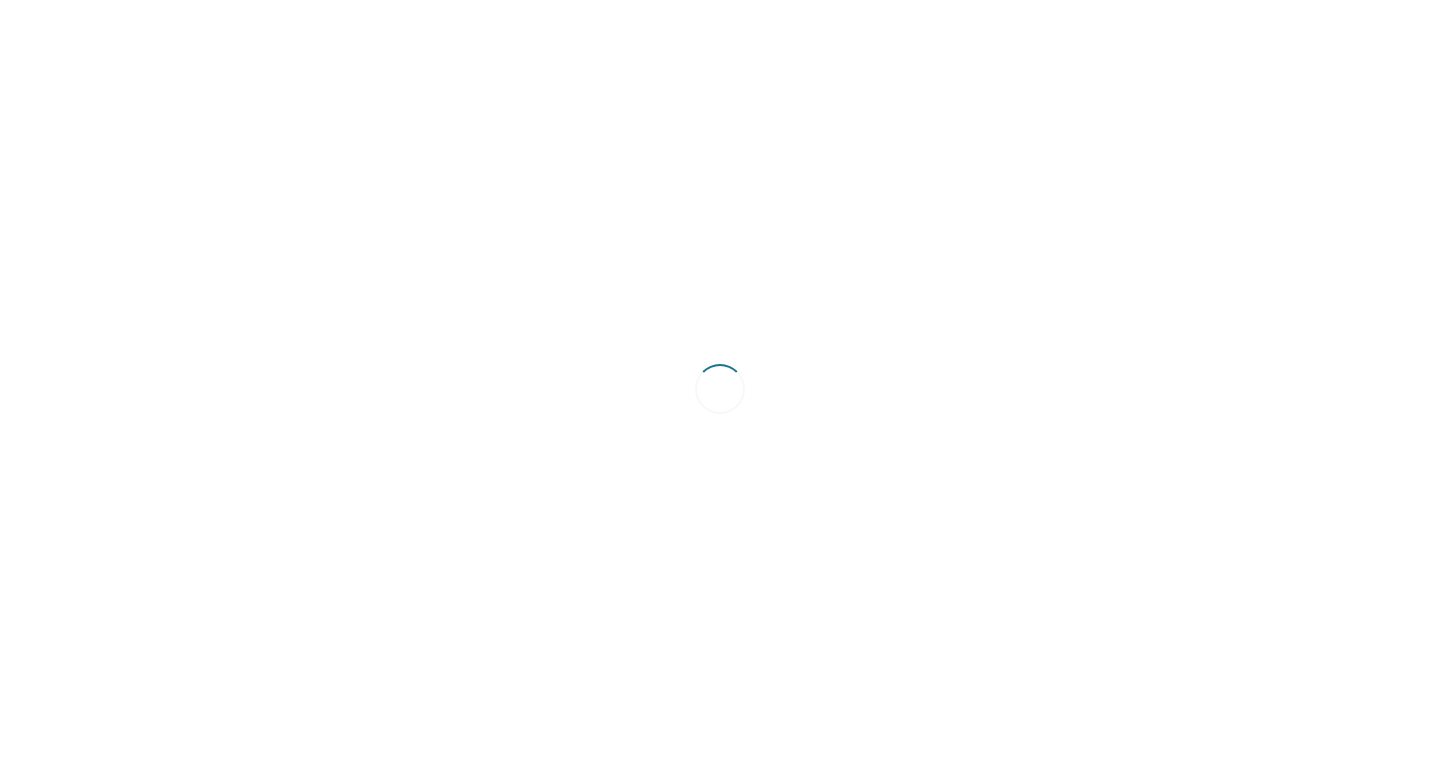 scroll, scrollTop: 0, scrollLeft: 0, axis: both 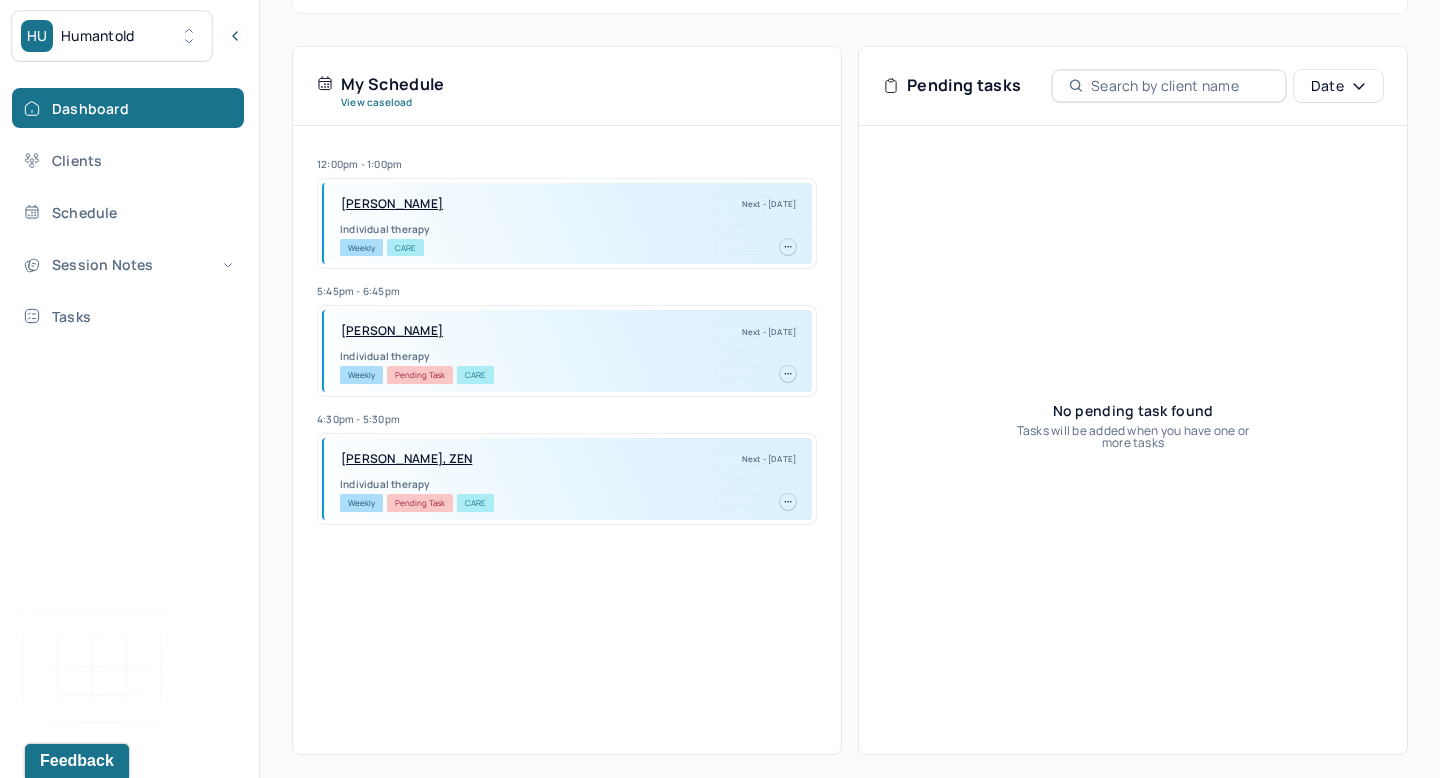 click on "[PERSON_NAME], ZEN" at bounding box center (406, 459) 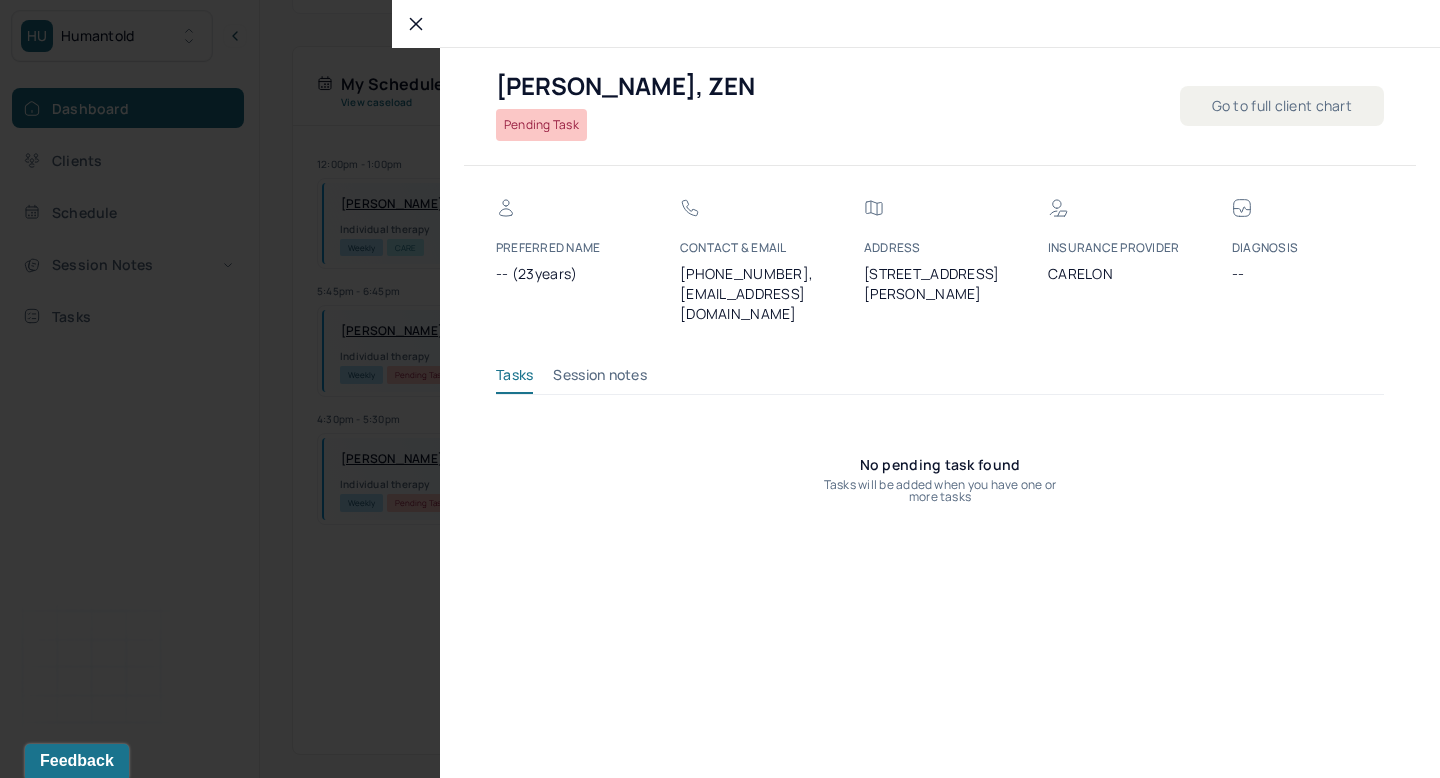 click on "Session notes" at bounding box center [600, 379] 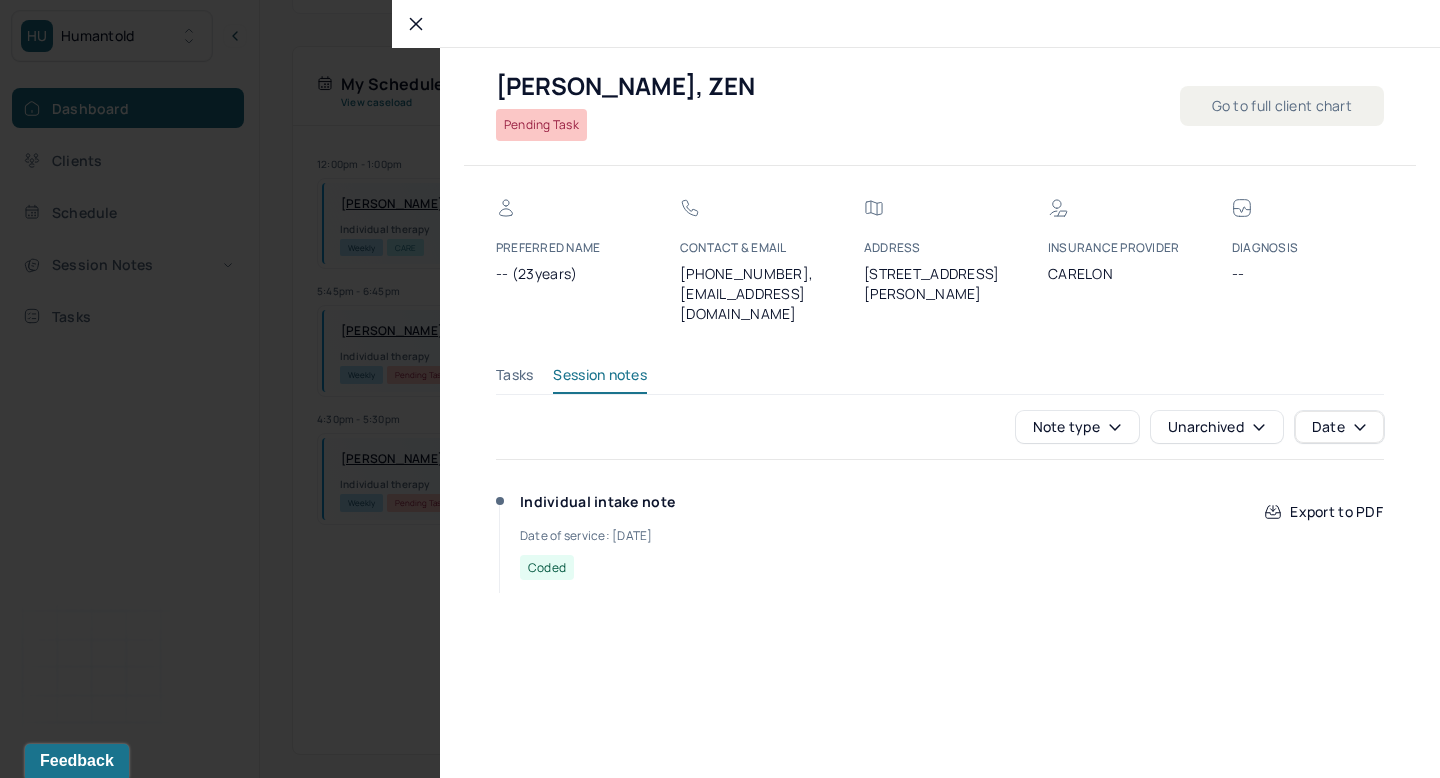 click on "Individual intake note" at bounding box center (597, 502) 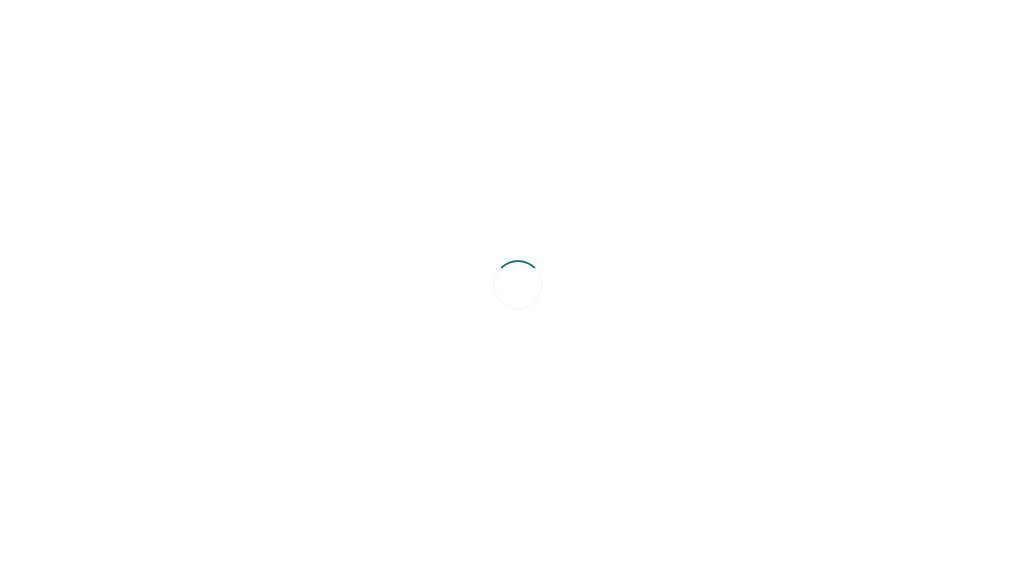 scroll, scrollTop: 0, scrollLeft: 0, axis: both 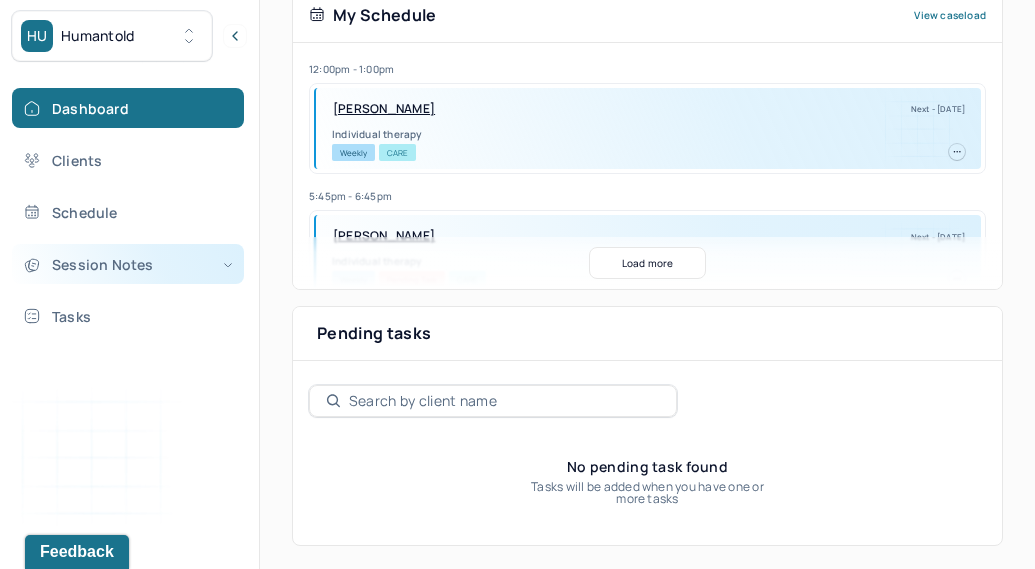 click on "Session Notes" at bounding box center (128, 264) 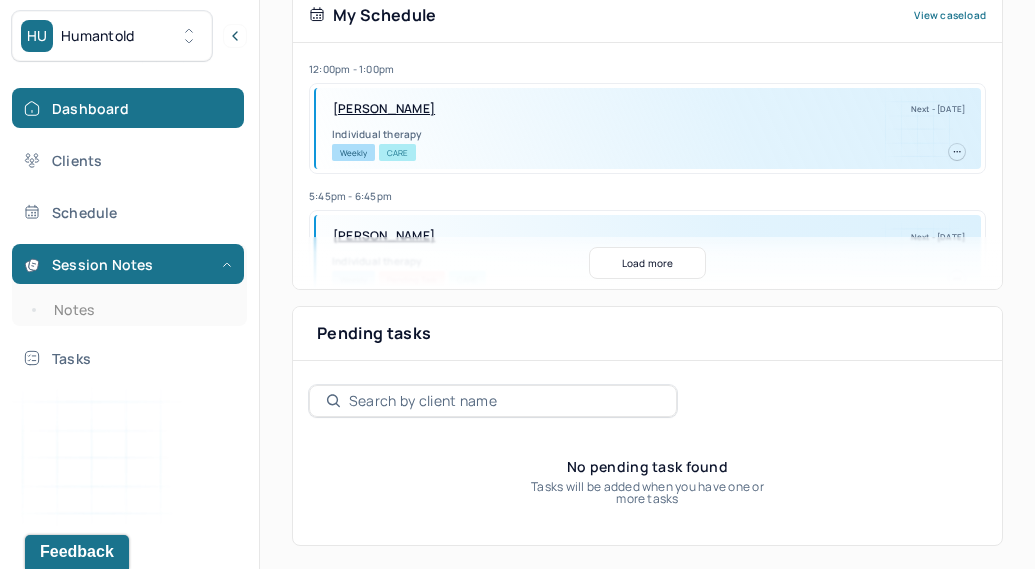 click on "Load more" at bounding box center [648, 263] 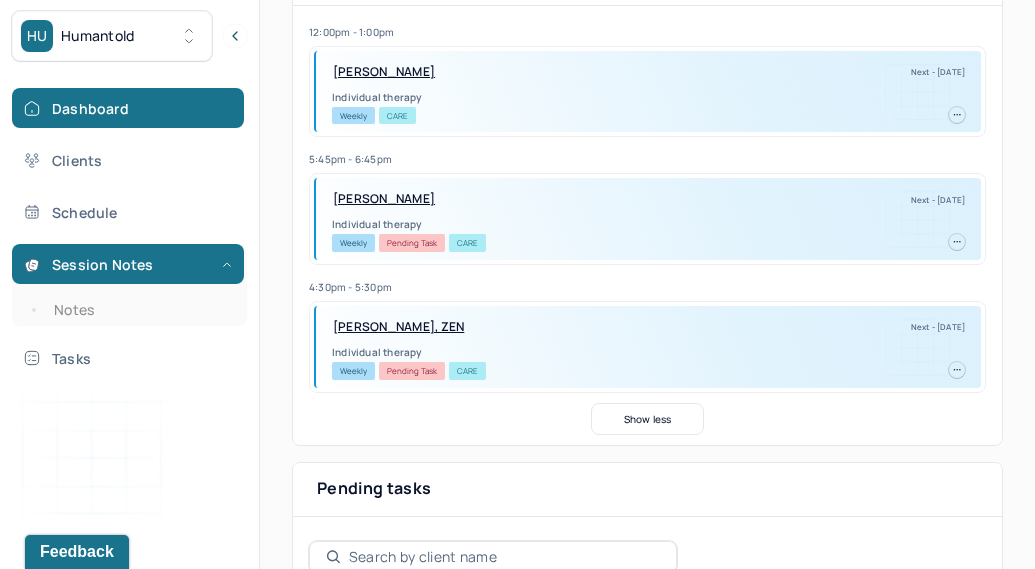scroll, scrollTop: 522, scrollLeft: 0, axis: vertical 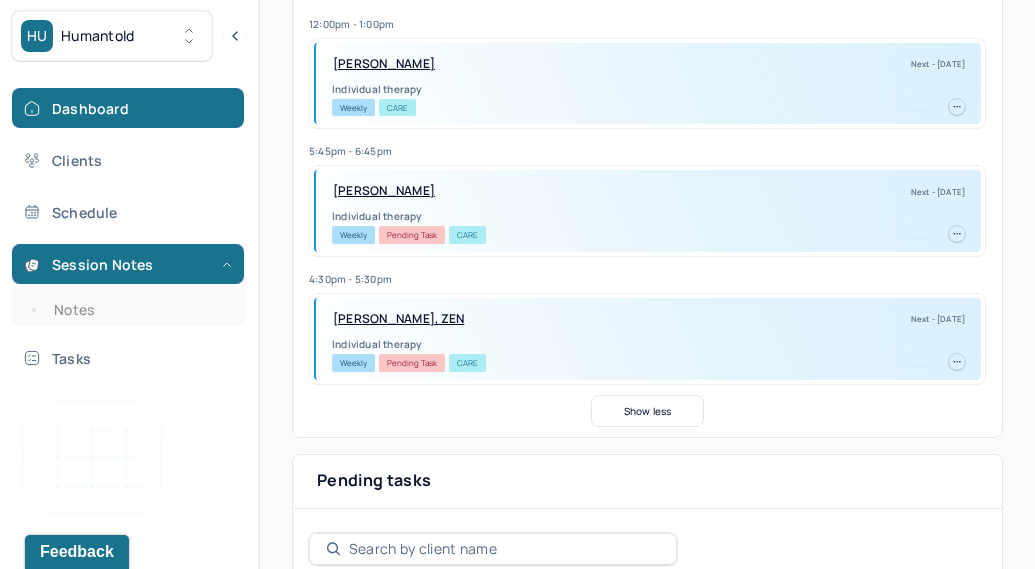 click on "[PERSON_NAME], ZEN" at bounding box center [398, 319] 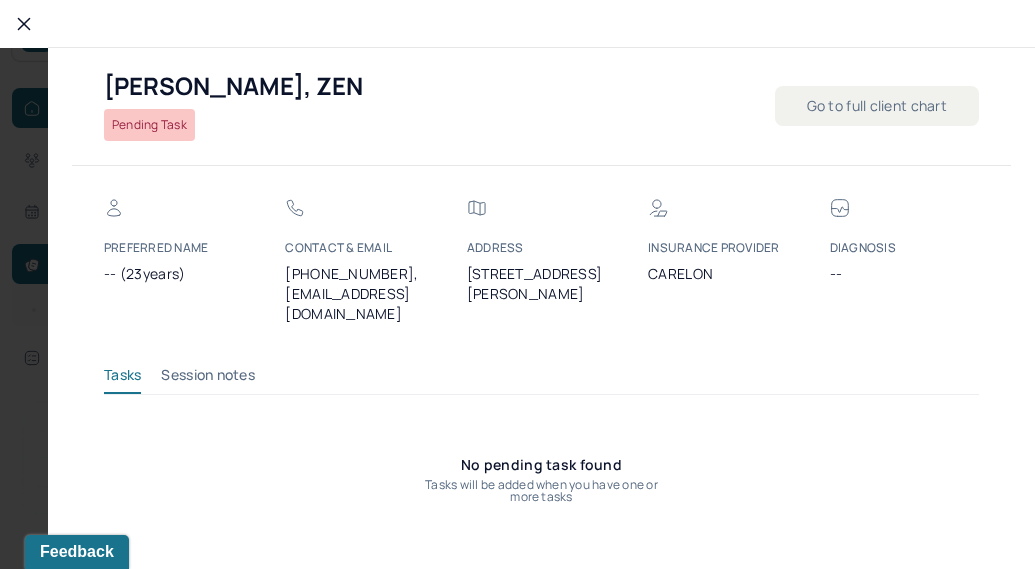 click on "Session notes" at bounding box center (208, 379) 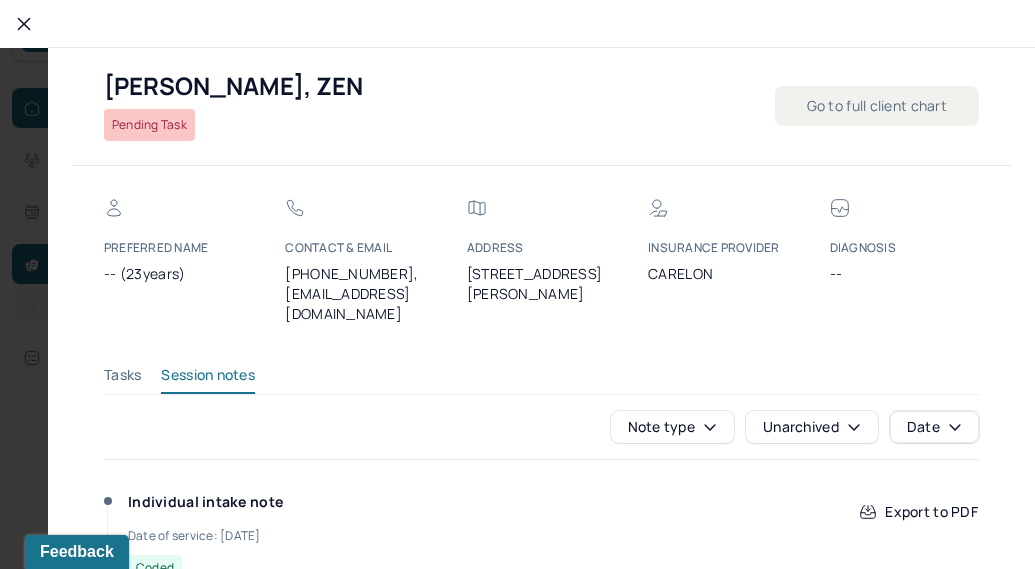 scroll, scrollTop: 16, scrollLeft: 0, axis: vertical 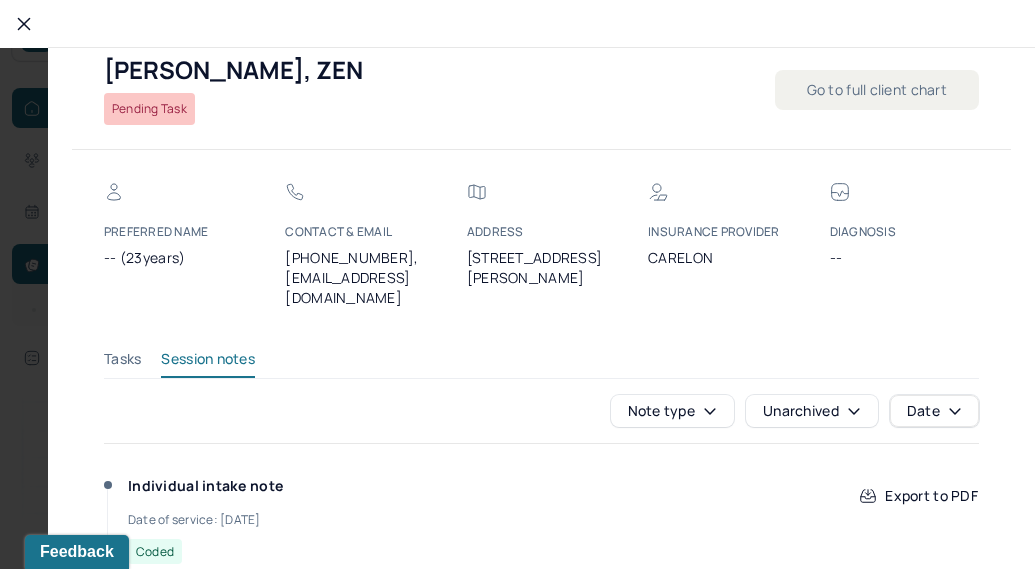 click on "PARKER, ZEN Pending Task Go to full client chart PREFERRED NAME -- (23years) CONTACT & EMAIL (607) 434-6321, zenlavin059@gmail.com Address 6506 Vosburgh Road INSURANCE PROVIDER CARELON DIAGNOSIS --   Tasks     Session notes     Note type     Unarchived     Date   Individual intake note Date of service: 06/23/2025 Coded   Export to PDF" at bounding box center (517, 284) 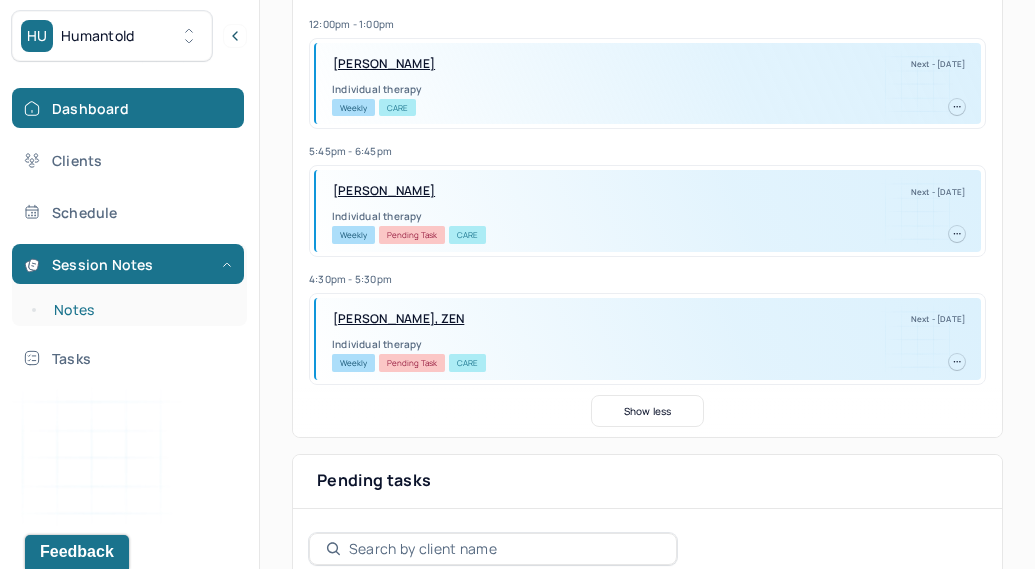 click on "Notes" at bounding box center (139, 310) 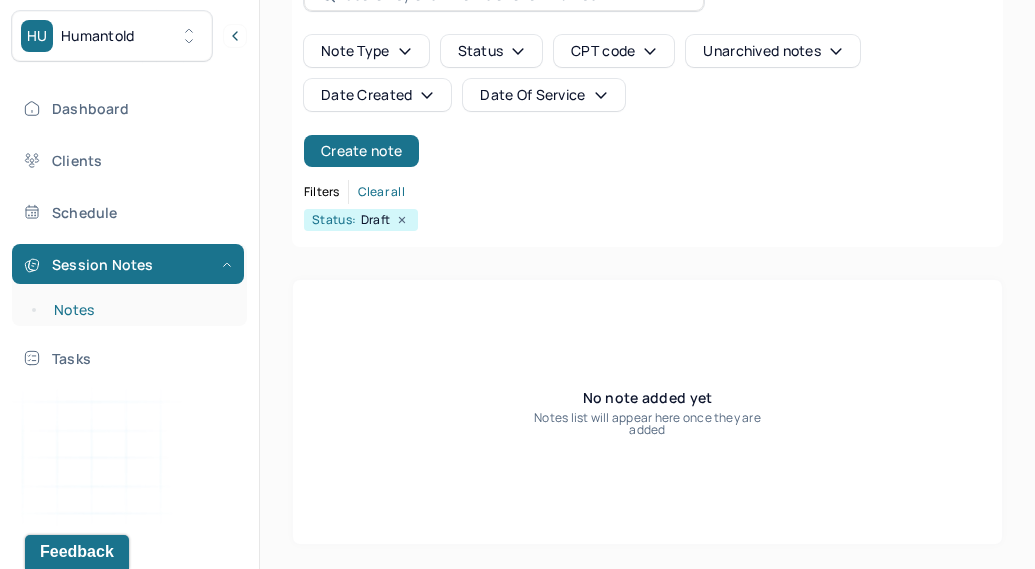 scroll, scrollTop: 178, scrollLeft: 0, axis: vertical 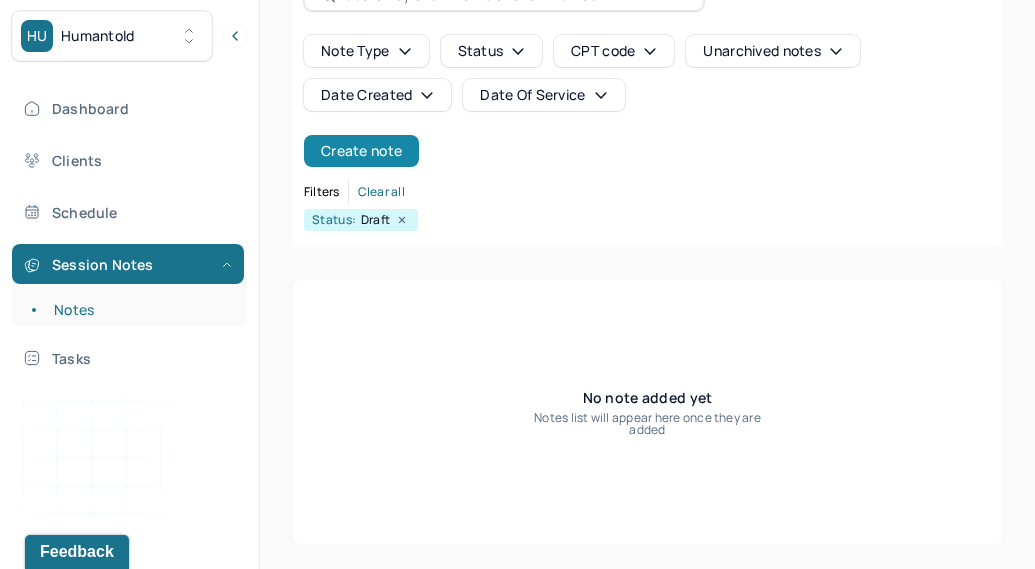 click on "Create note" at bounding box center (361, 151) 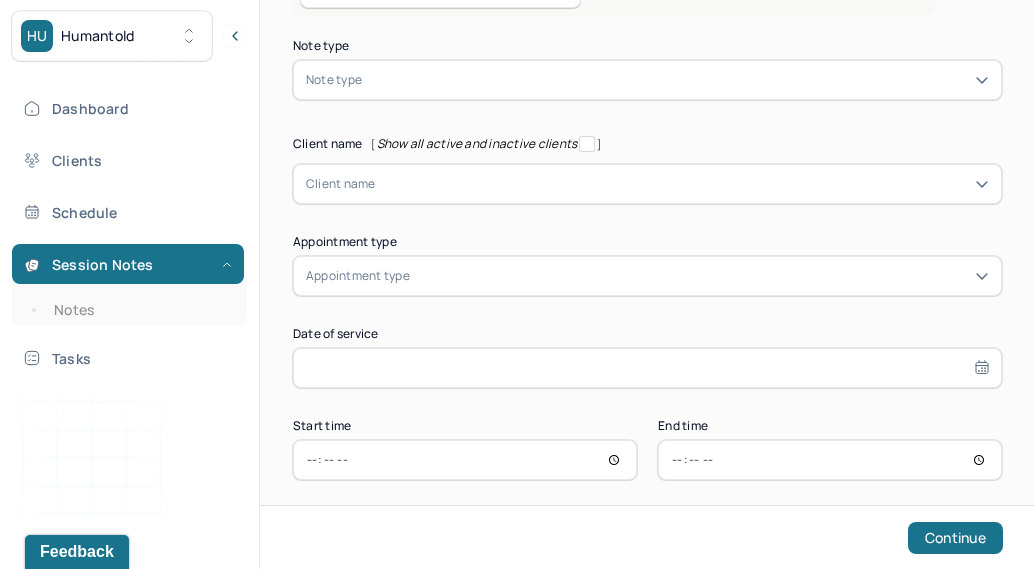 click at bounding box center [677, 80] 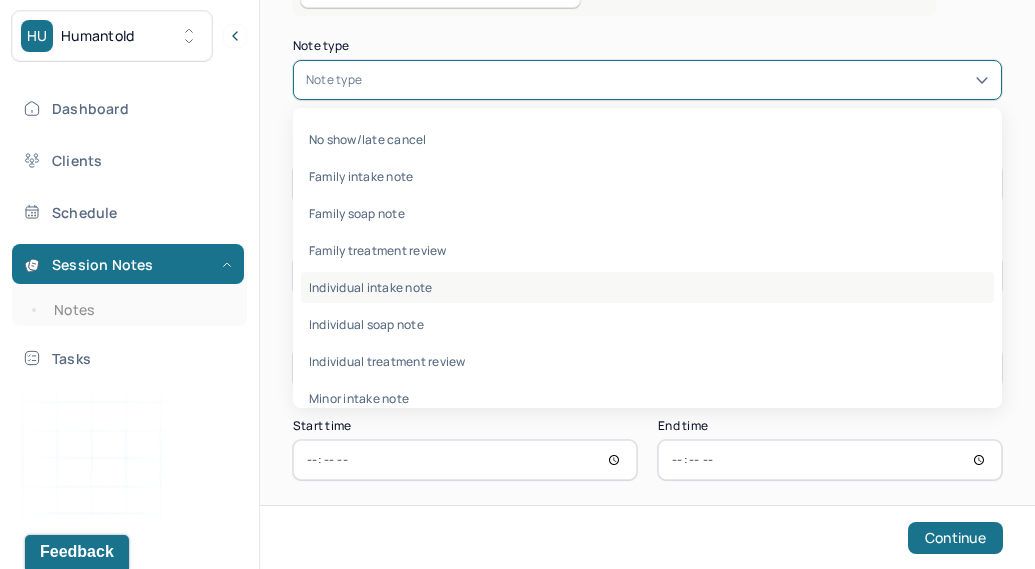 click on "Individual intake note" at bounding box center (647, 287) 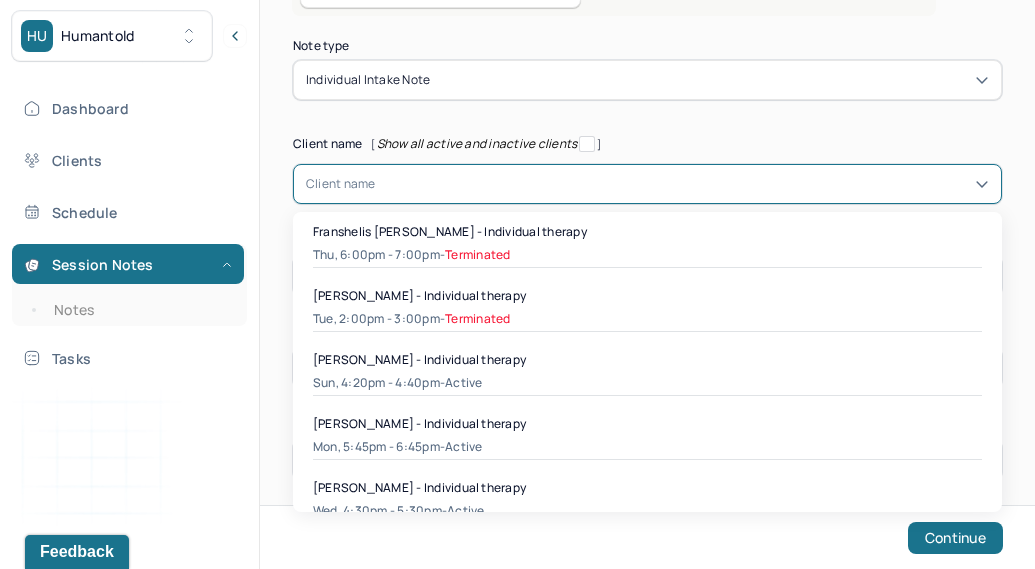 click at bounding box center [682, 184] 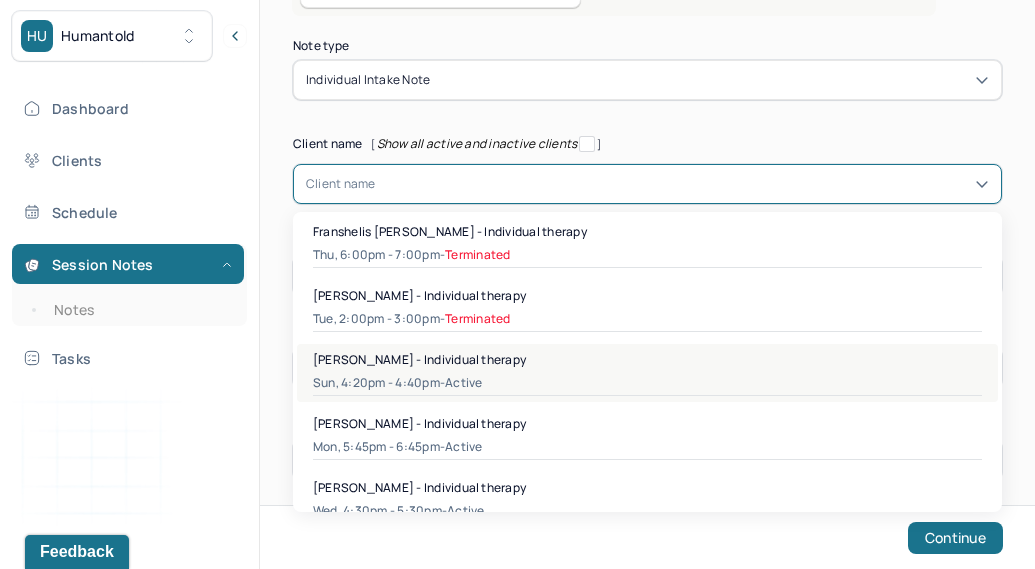 scroll, scrollTop: 19, scrollLeft: 0, axis: vertical 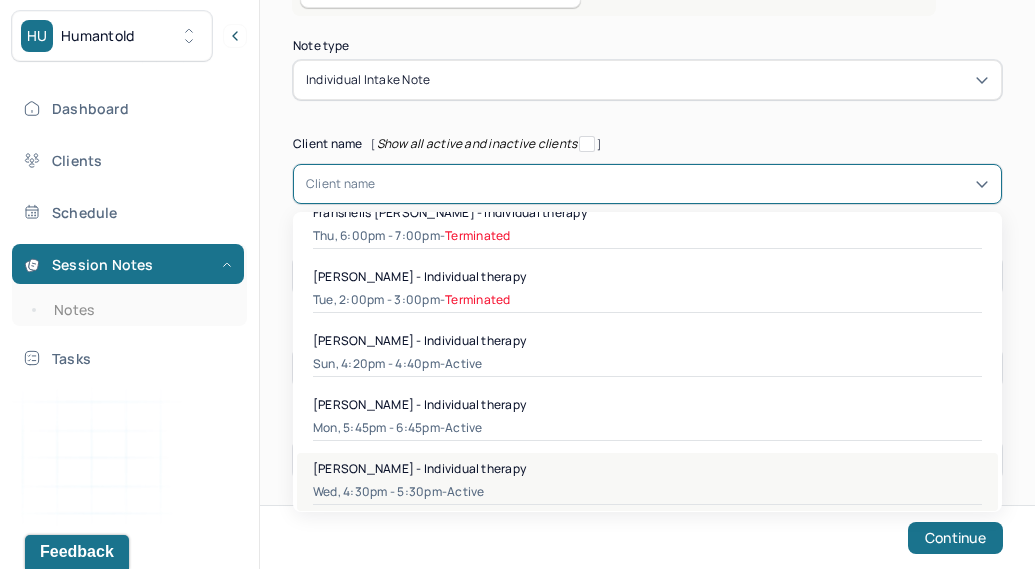 click on "Zen Parker - Individual therapy" at bounding box center [647, 468] 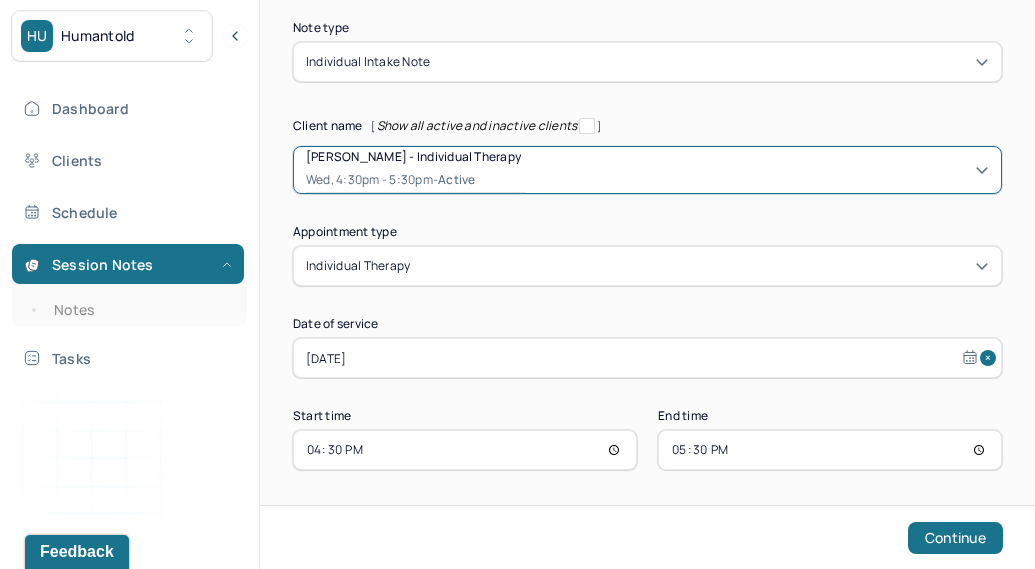 scroll, scrollTop: 202, scrollLeft: 0, axis: vertical 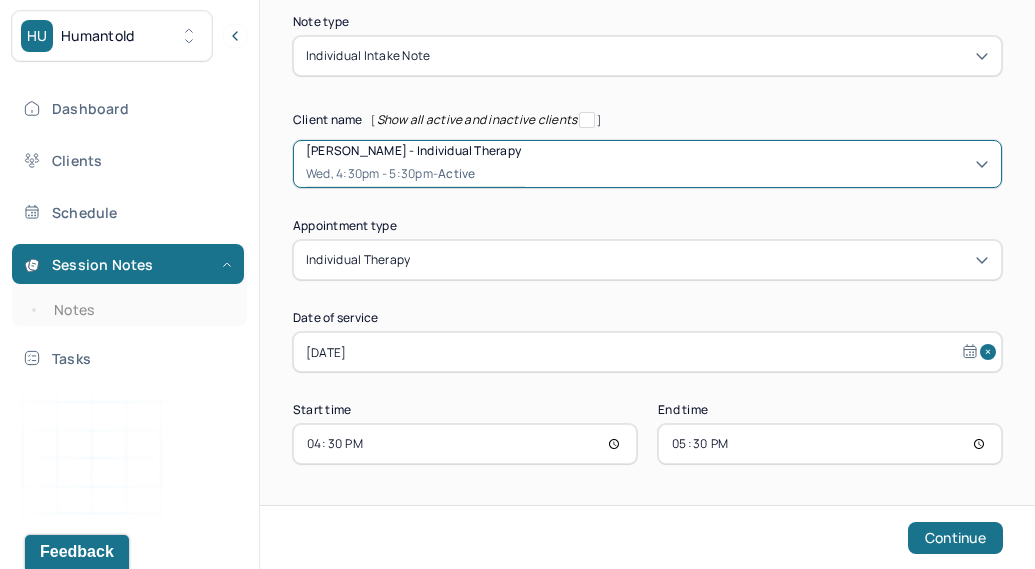select on "6" 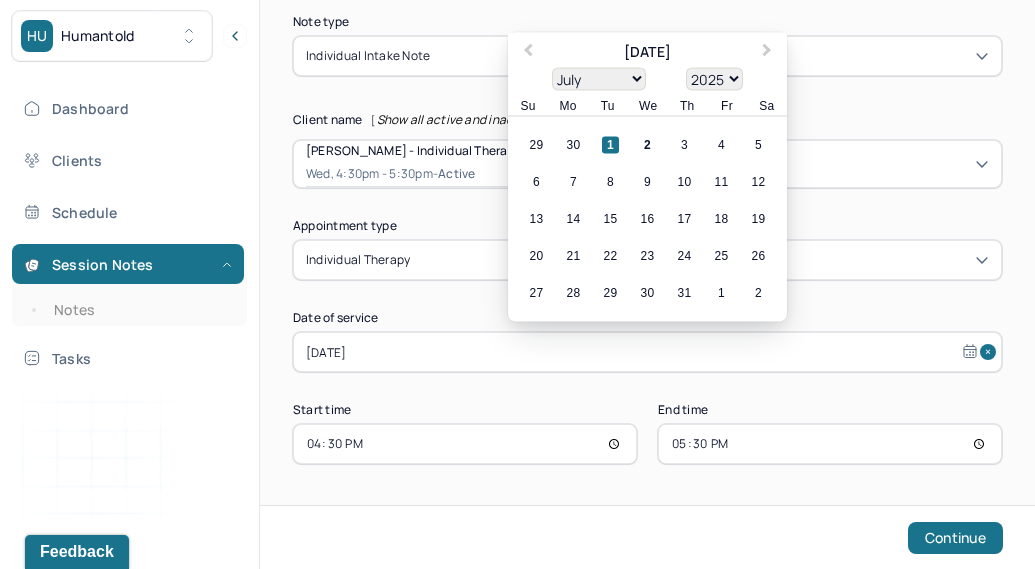 click on "Jul 1, 2025" at bounding box center [647, 352] 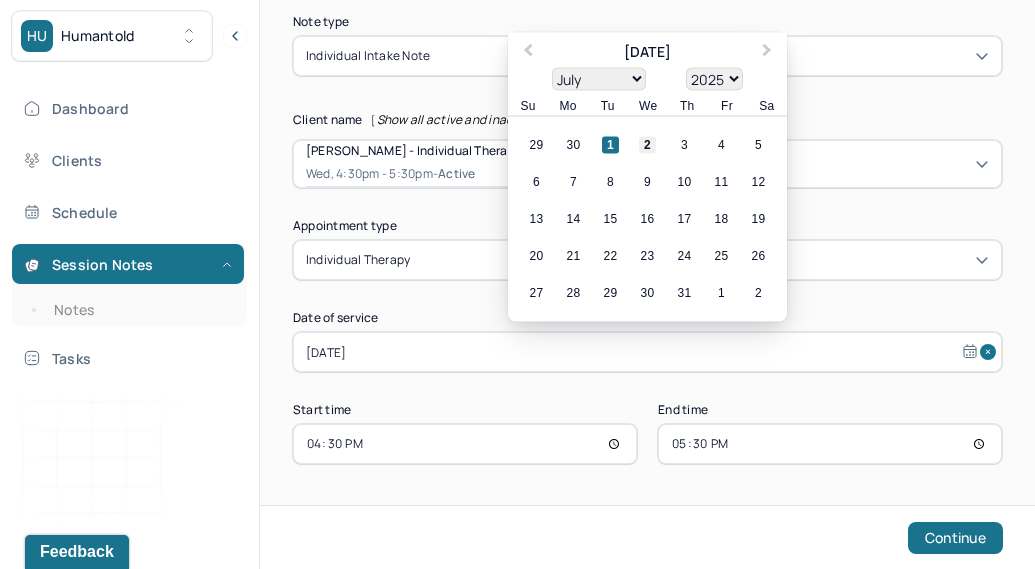 click on "2" at bounding box center [647, 145] 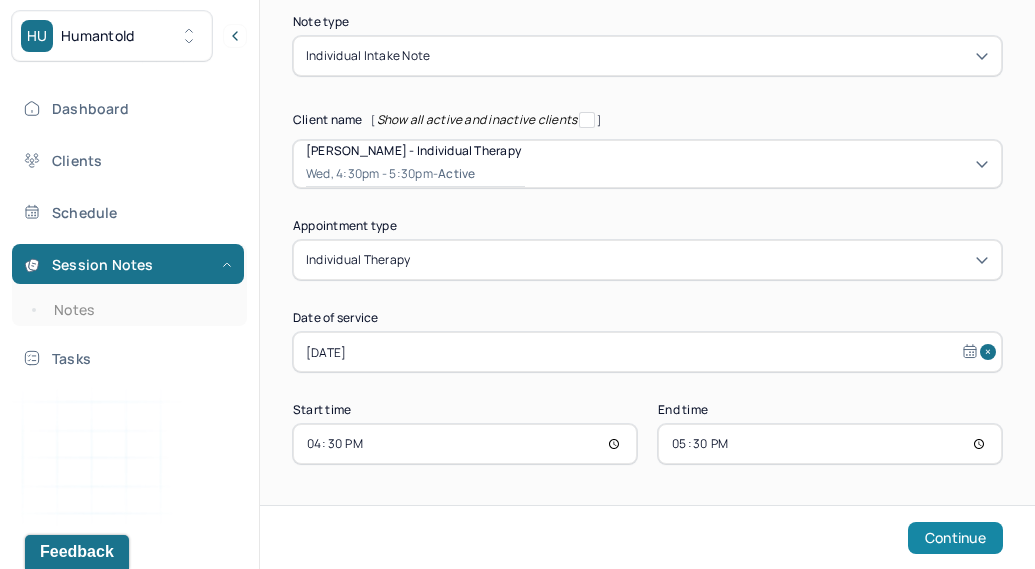 click on "Continue" at bounding box center (955, 538) 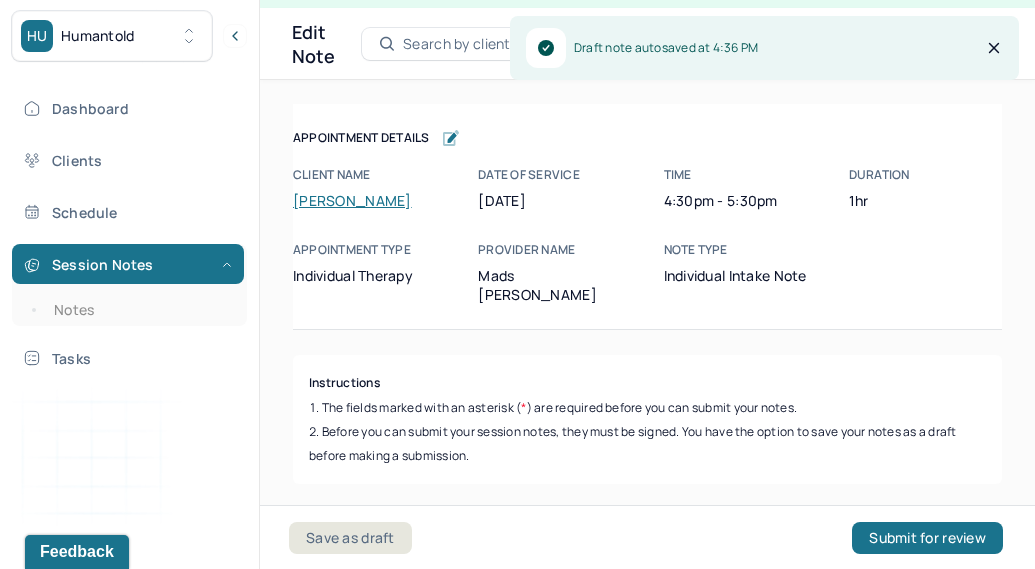 scroll, scrollTop: 36, scrollLeft: 0, axis: vertical 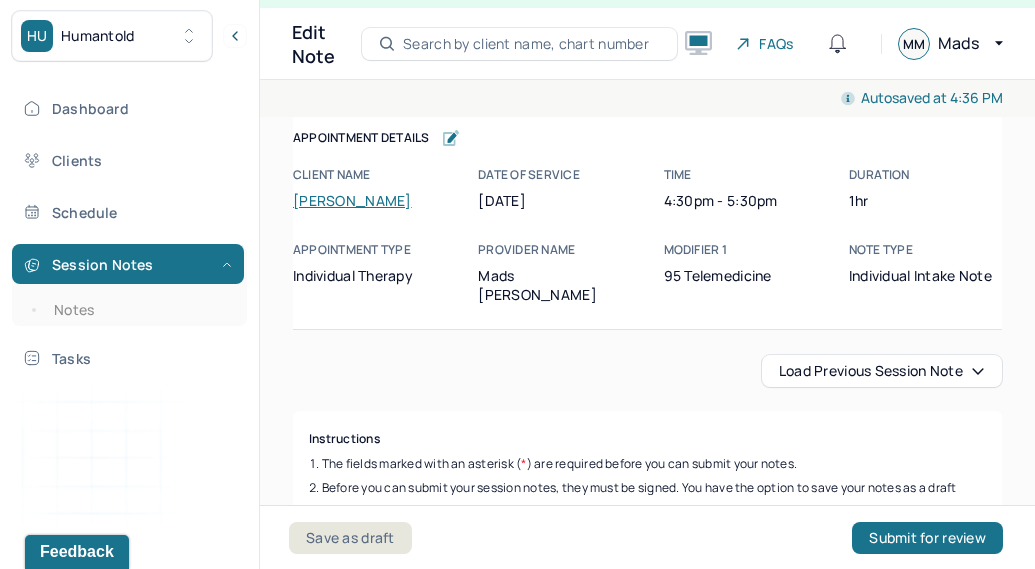 click on "Load previous session note" at bounding box center (882, 371) 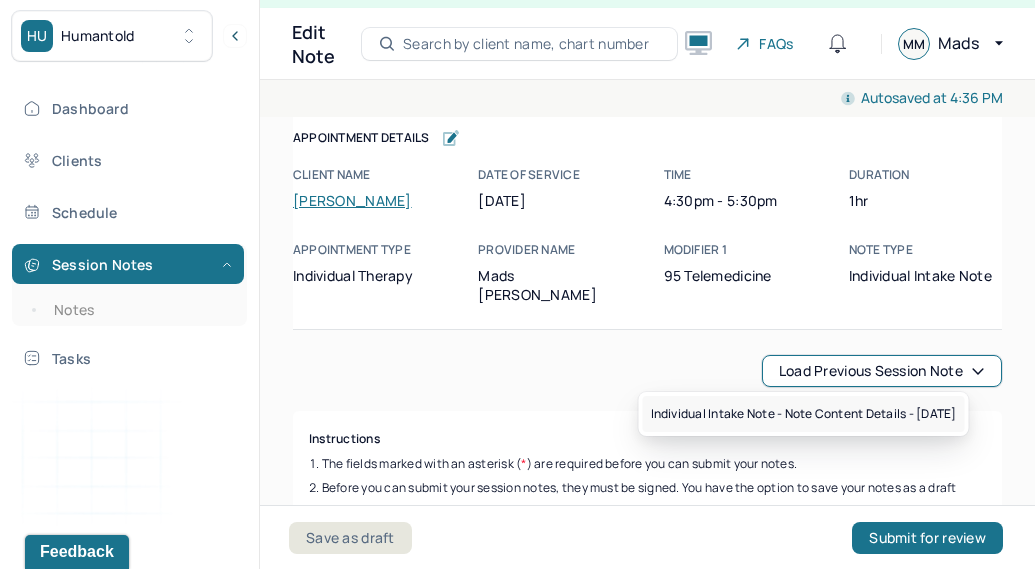 click on "Individual intake note   - Note content Details -   06/23/2025" at bounding box center (804, 414) 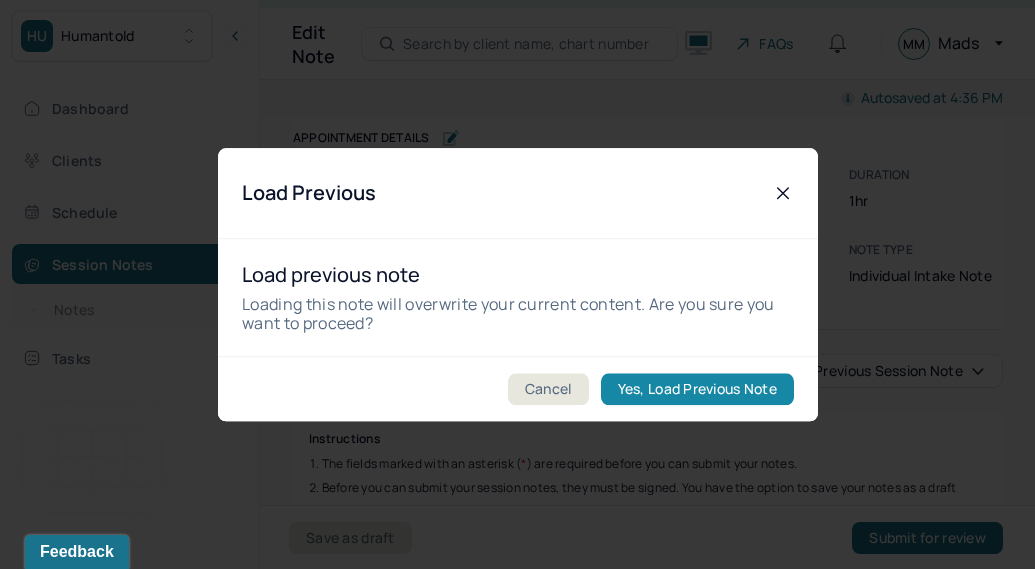 click on "Yes, Load Previous Note" at bounding box center (696, 389) 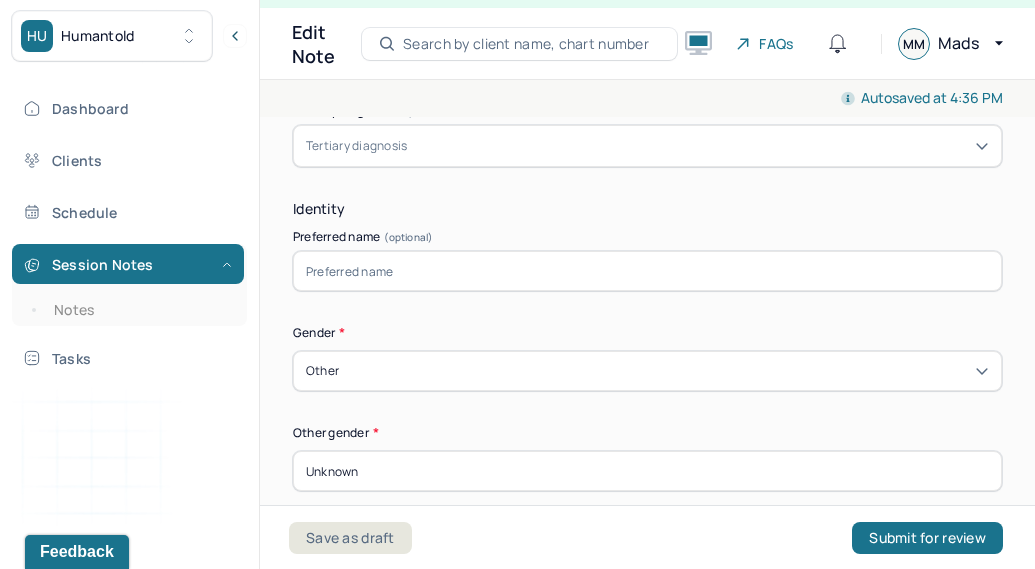 scroll, scrollTop: 1131, scrollLeft: 0, axis: vertical 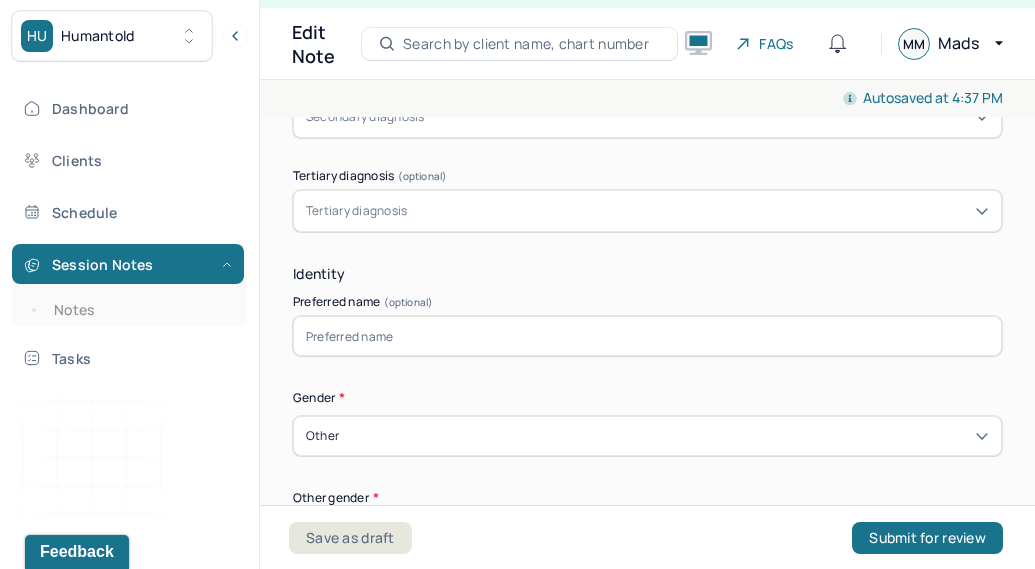 click at bounding box center (647, 336) 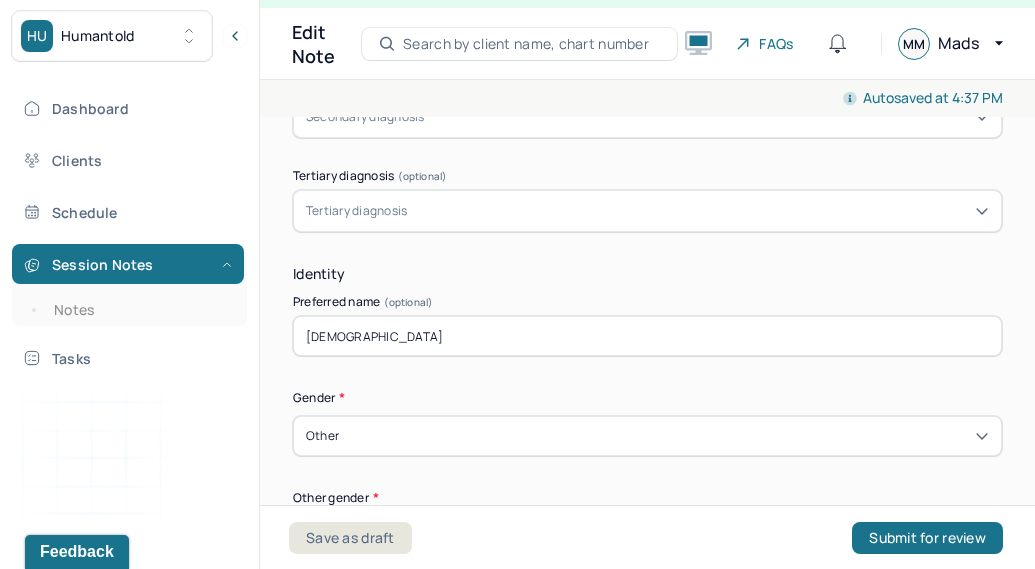 type on "Zen" 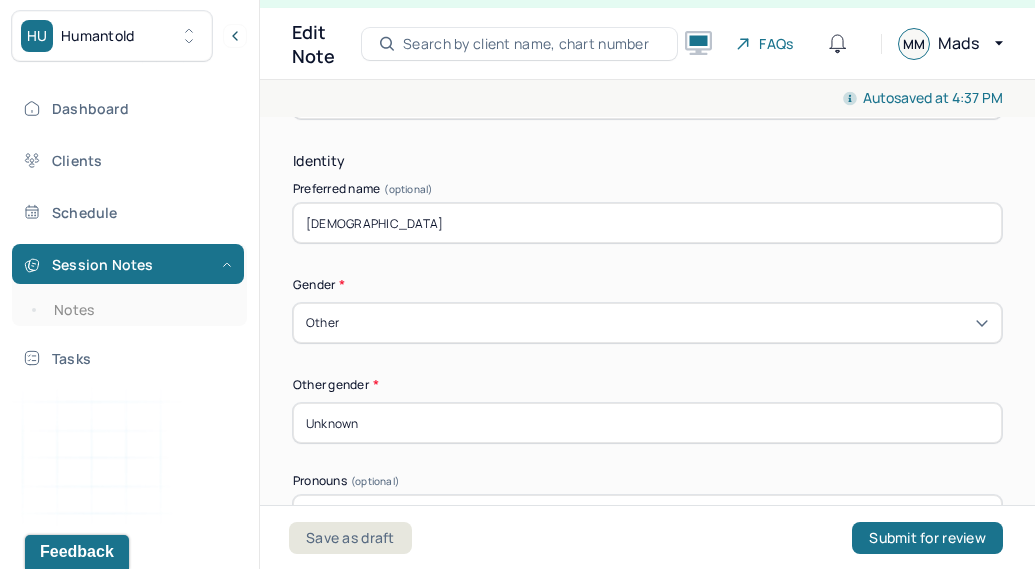 scroll, scrollTop: 1077, scrollLeft: 0, axis: vertical 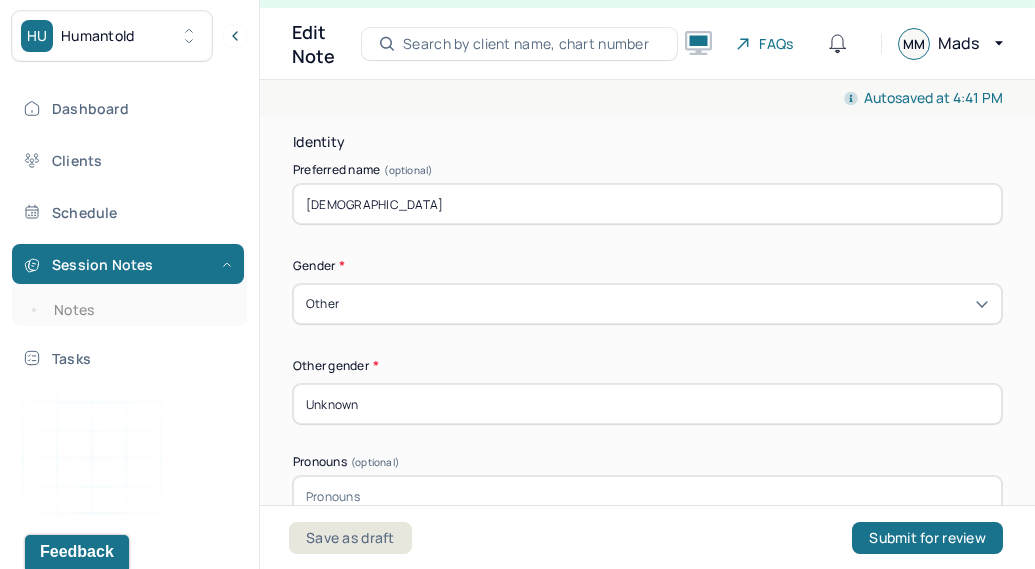 click on "Other" at bounding box center (647, 304) 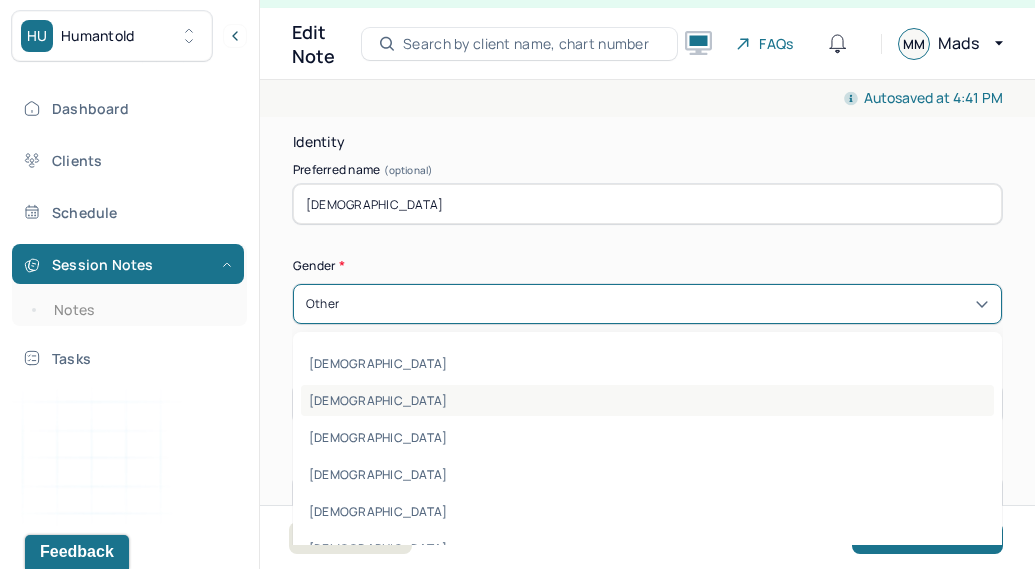 click on "Female" at bounding box center [647, 400] 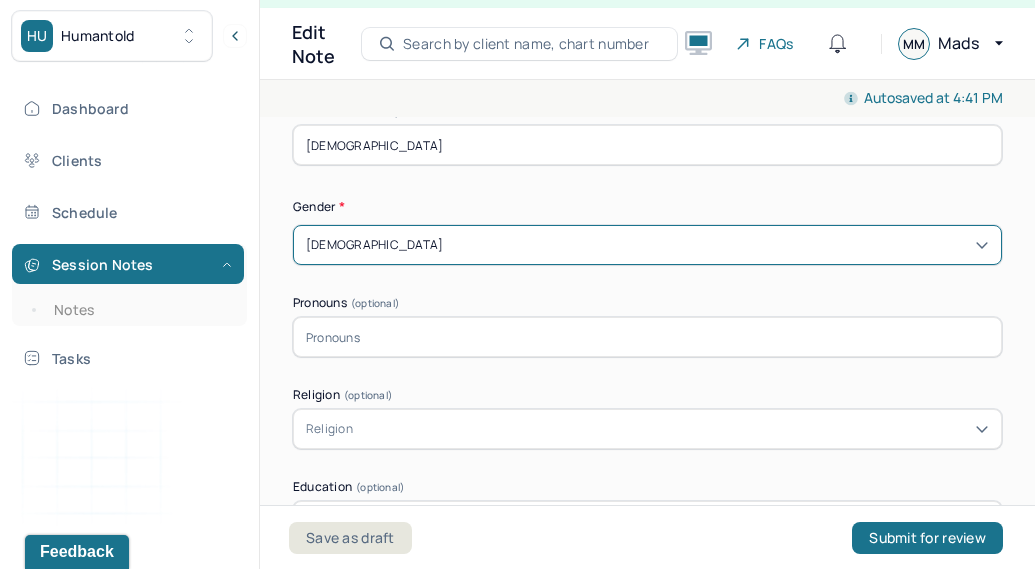 scroll, scrollTop: 1140, scrollLeft: 0, axis: vertical 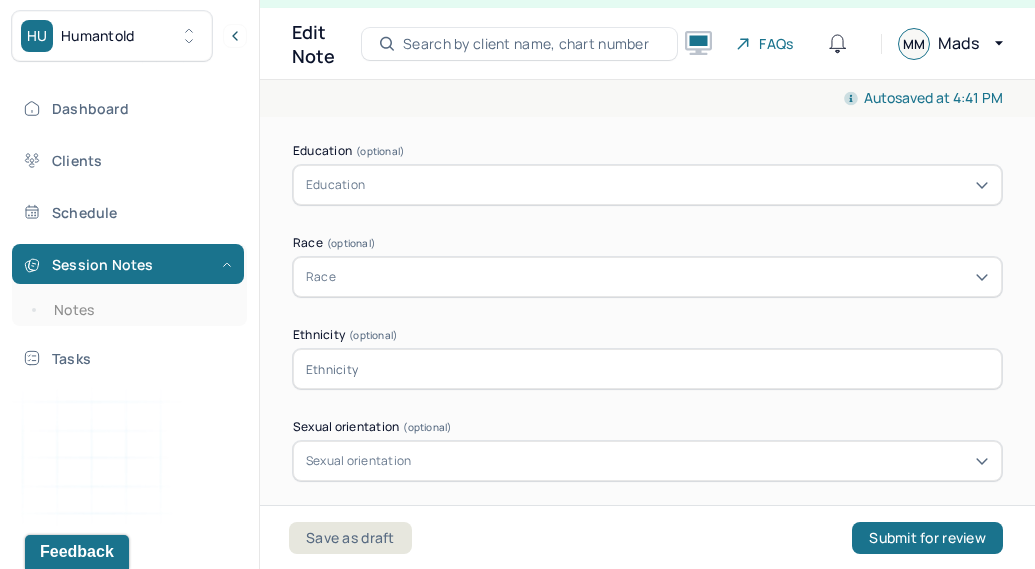 click on "Race" at bounding box center [647, 277] 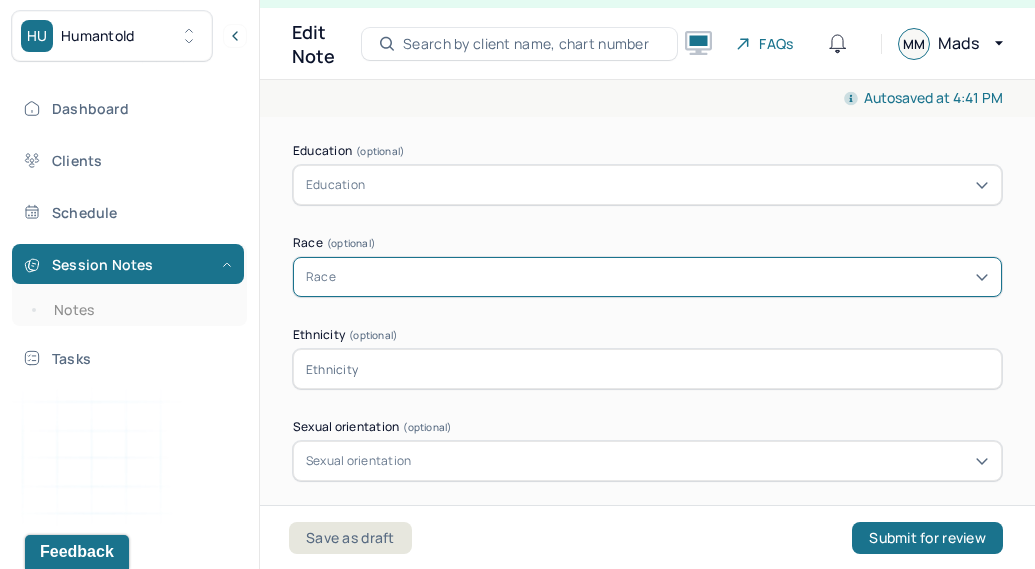 click on "Race" at bounding box center (647, 277) 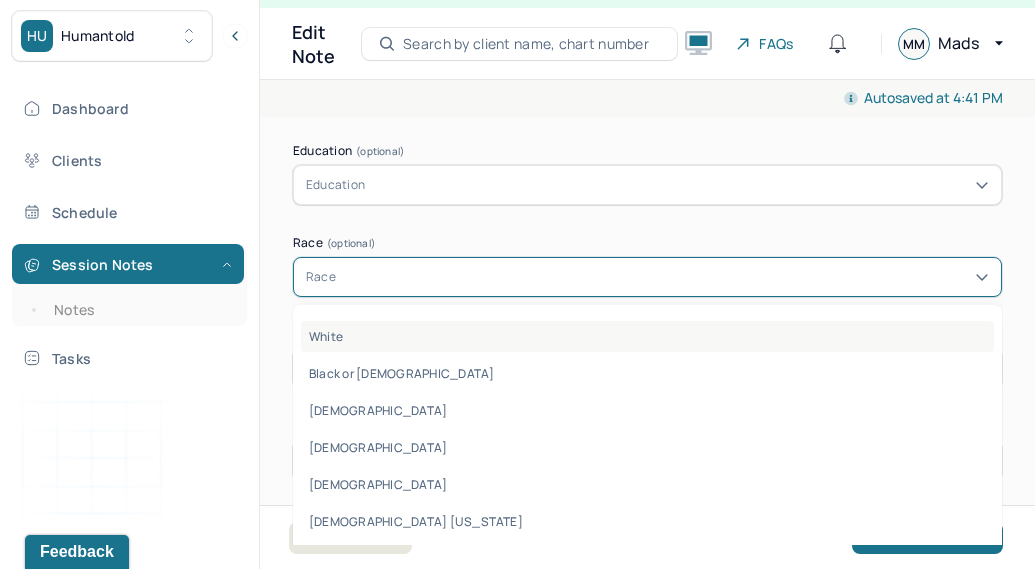 click on "White" at bounding box center [647, 336] 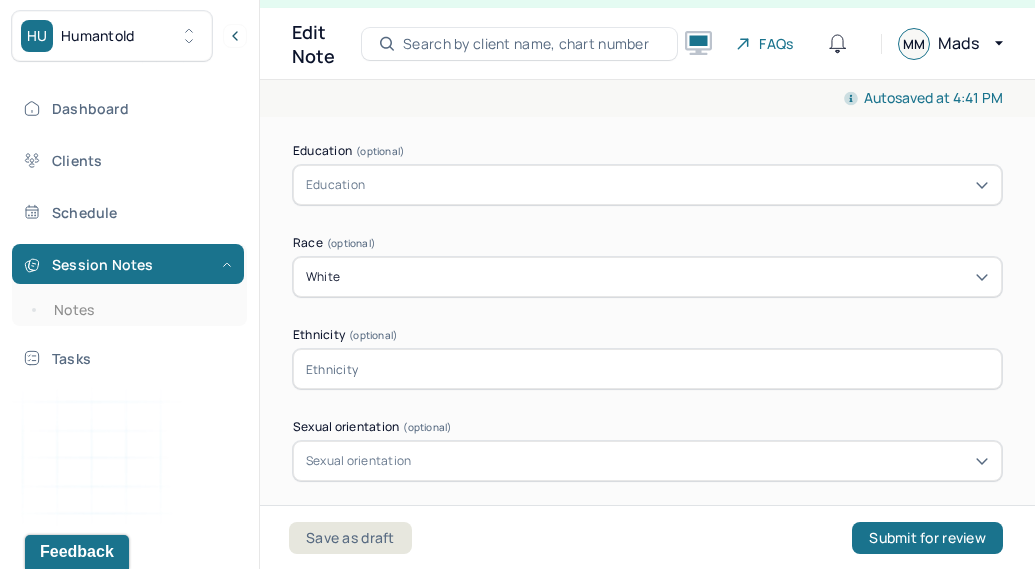 click at bounding box center [647, 369] 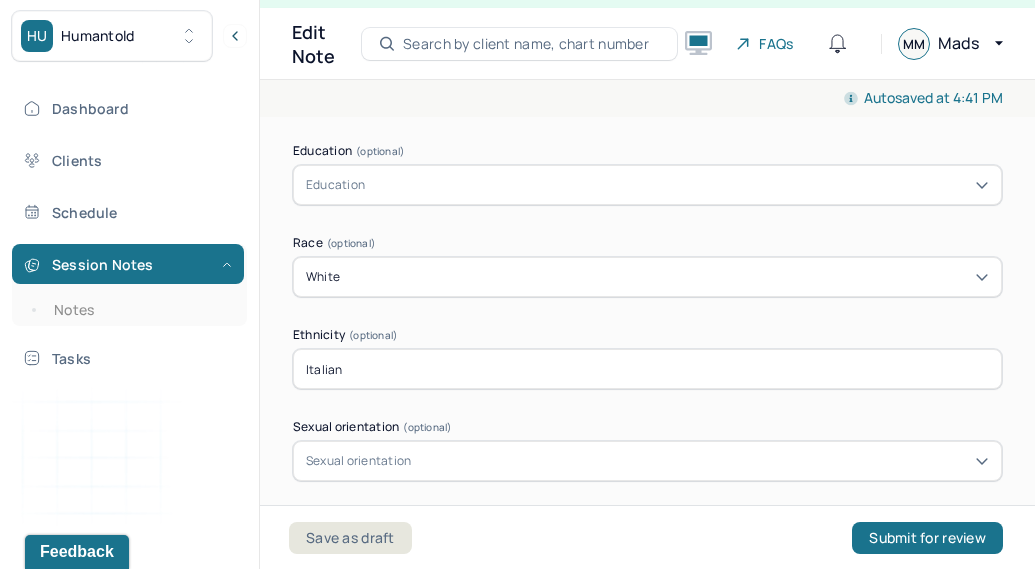 type on "Italian" 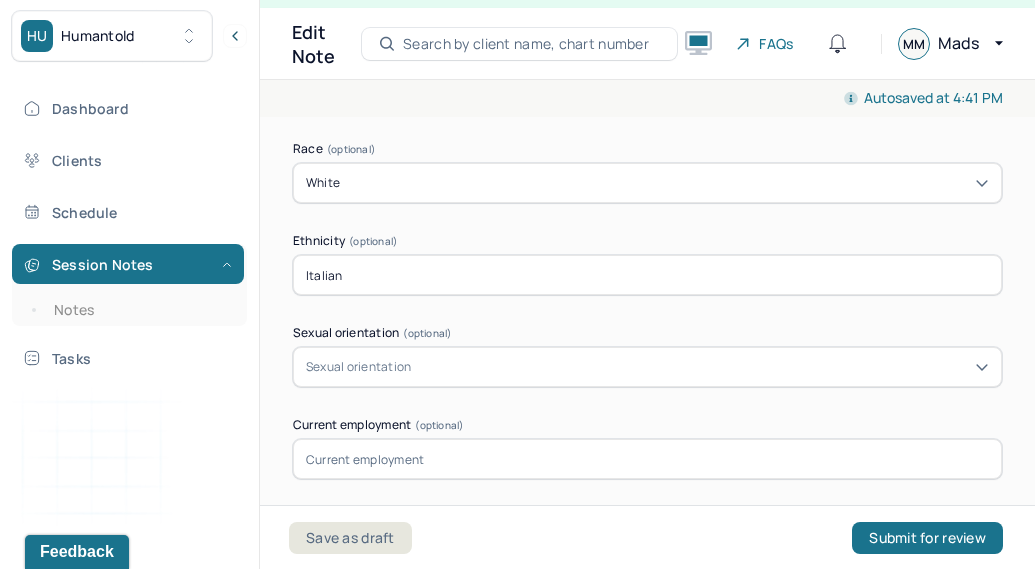 scroll, scrollTop: 1569, scrollLeft: 0, axis: vertical 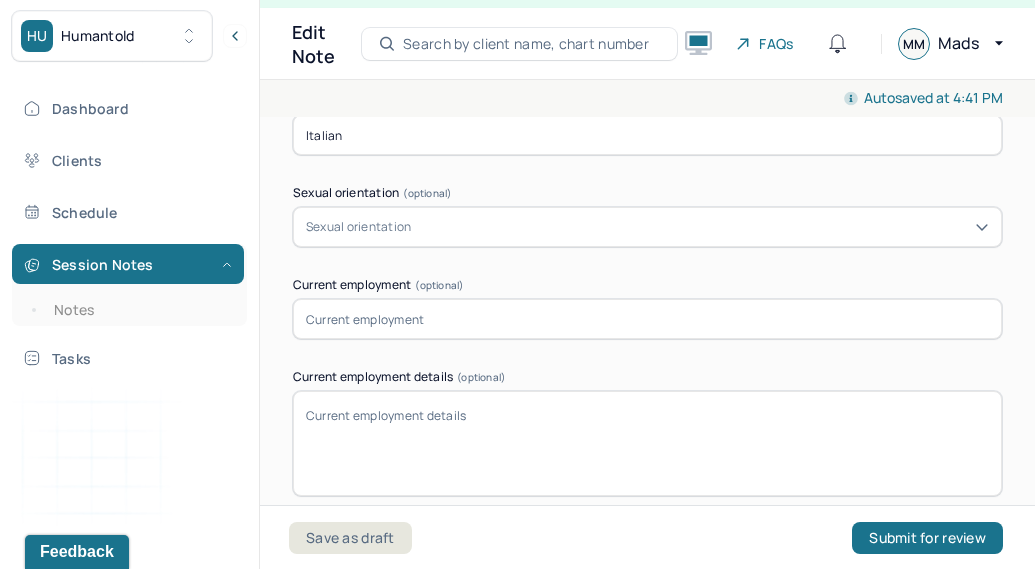 click on "Sexual orientation" at bounding box center (647, 227) 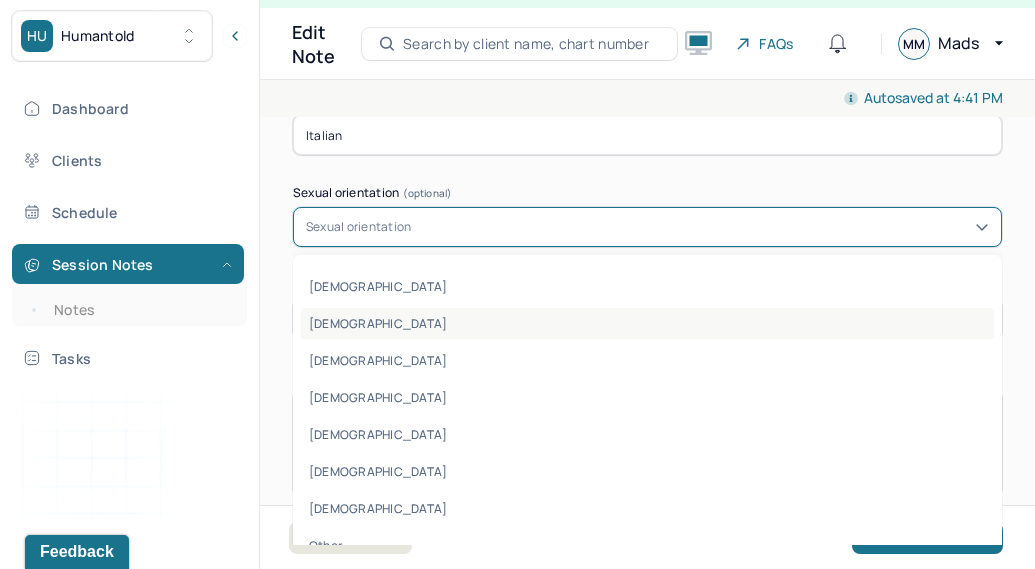 click on "Bisexual" at bounding box center [647, 323] 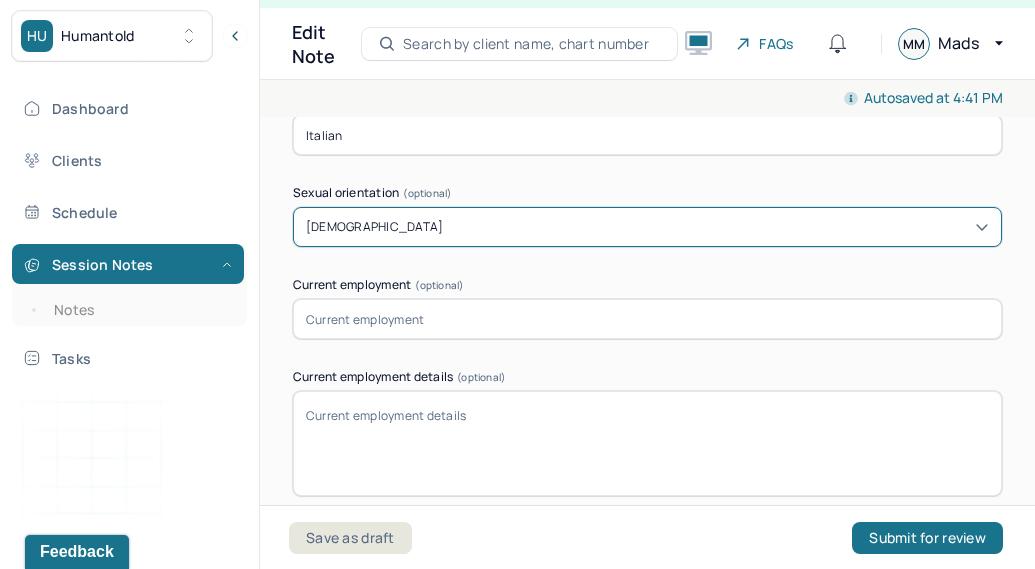 click on "Bisexual" at bounding box center [647, 227] 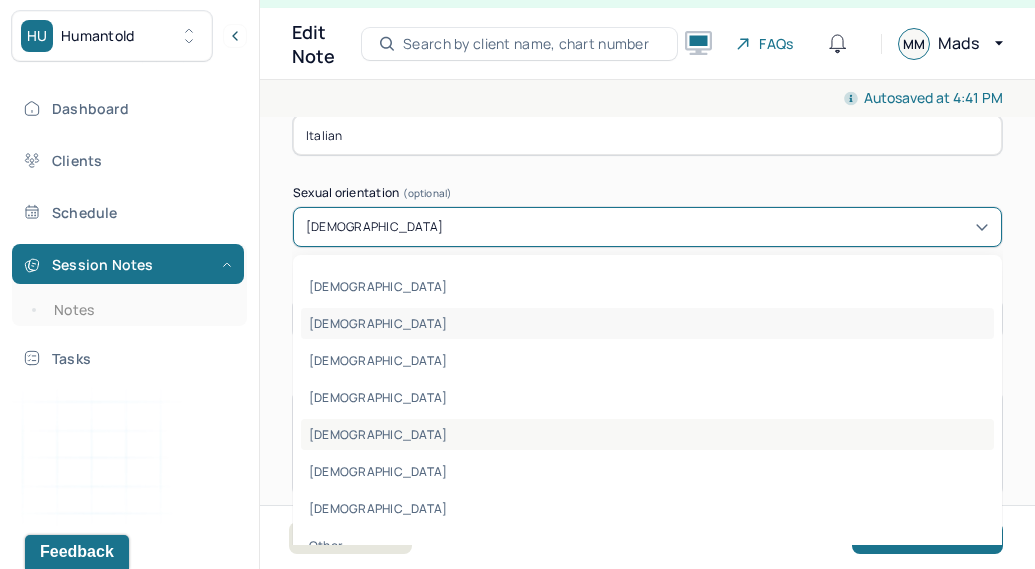 click on "Pansexual" at bounding box center (647, 434) 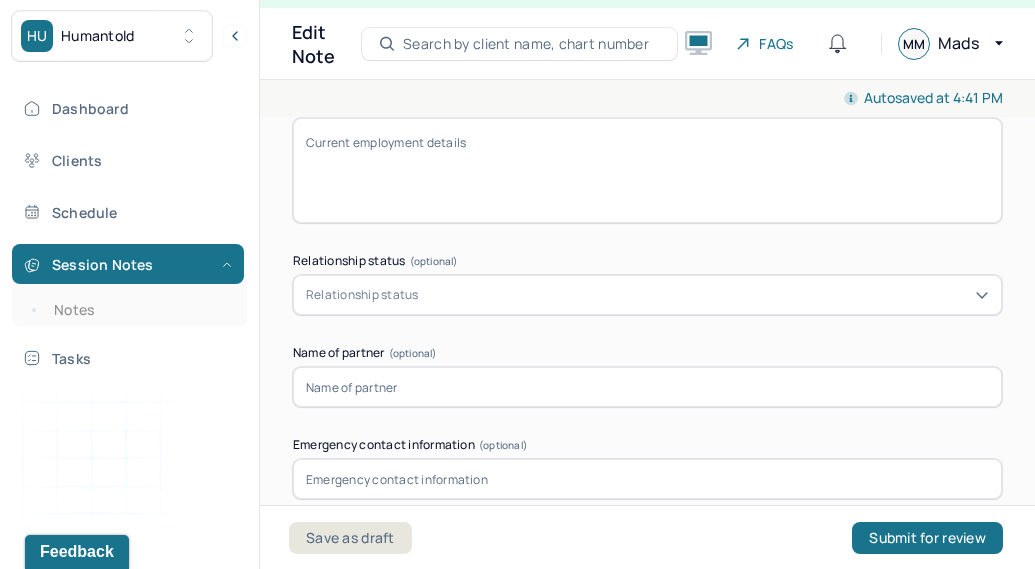 scroll, scrollTop: 1980, scrollLeft: 0, axis: vertical 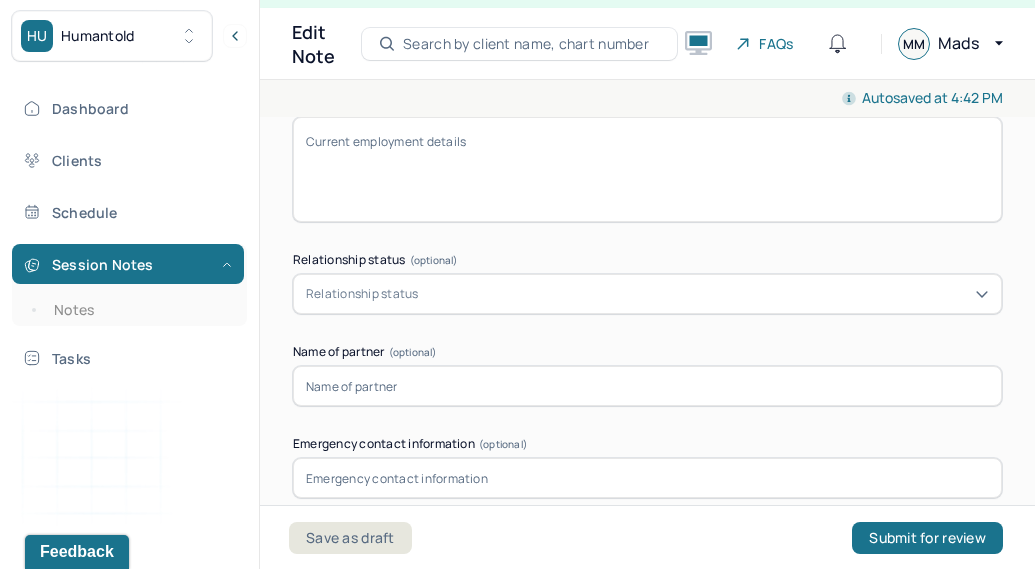 click on "Relationship status" at bounding box center (647, 294) 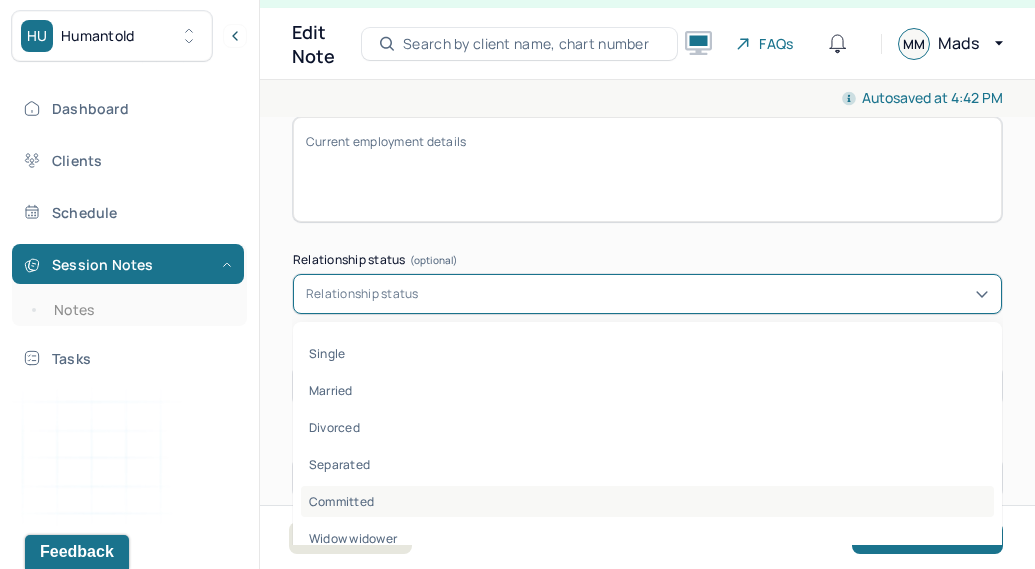 scroll, scrollTop: 22, scrollLeft: 0, axis: vertical 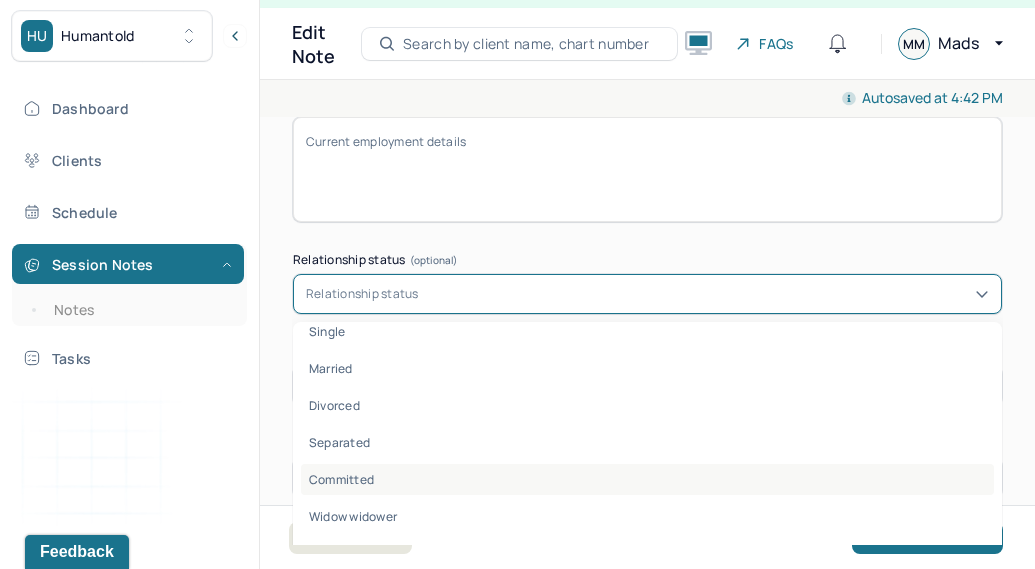 click on "Committed" at bounding box center (647, 479) 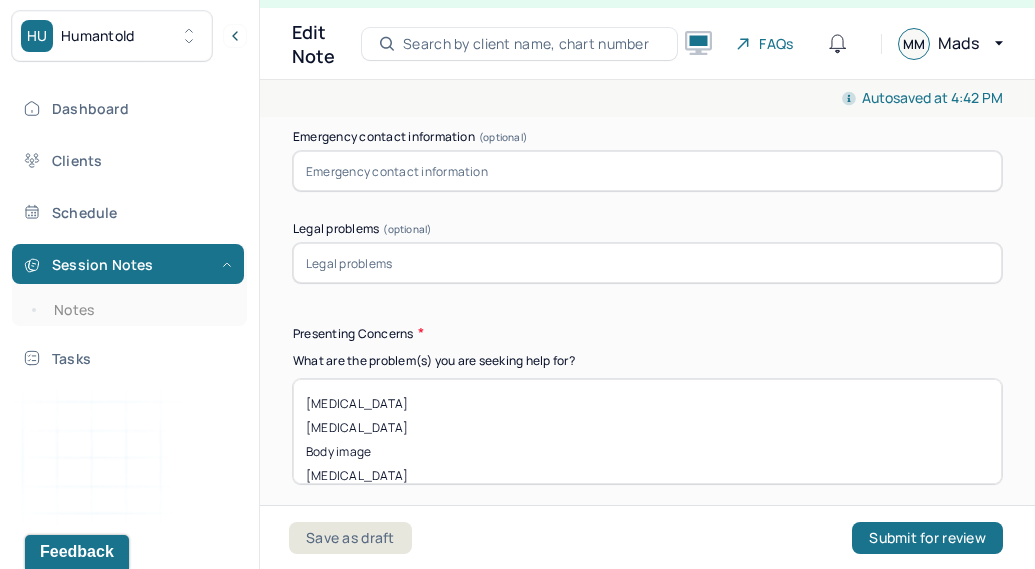 scroll, scrollTop: 2301, scrollLeft: 0, axis: vertical 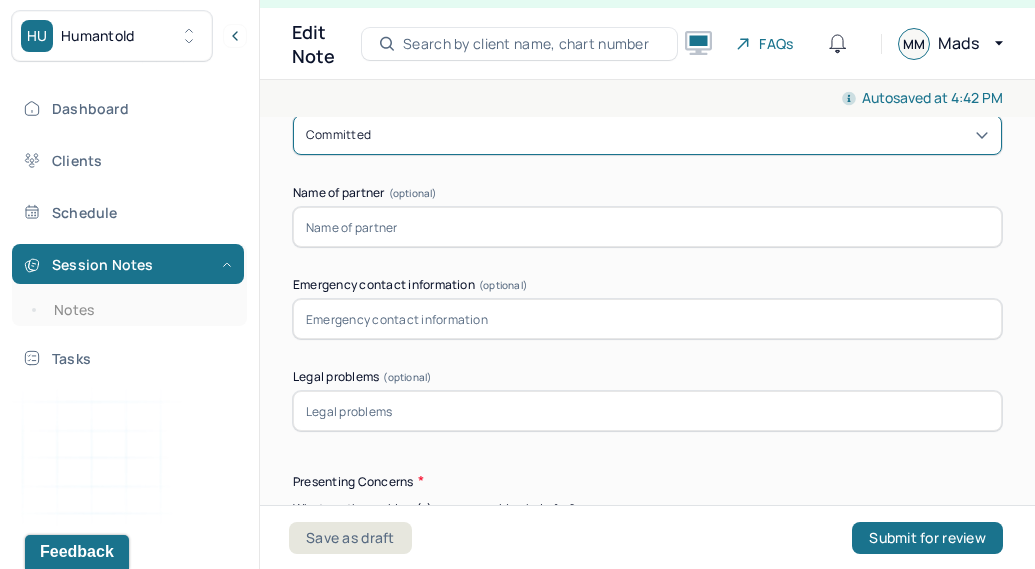 click at bounding box center (647, 411) 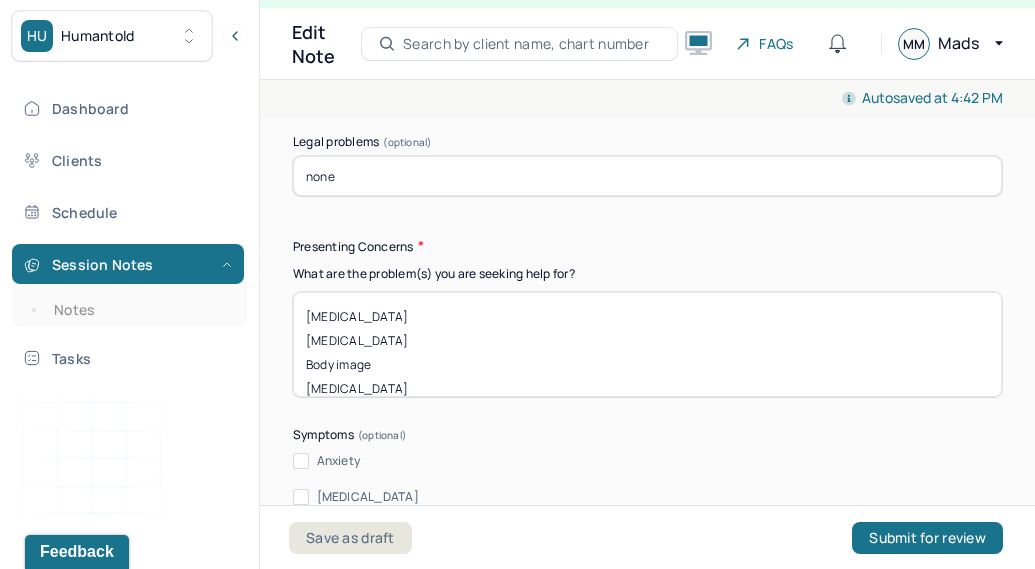 scroll, scrollTop: 2375, scrollLeft: 0, axis: vertical 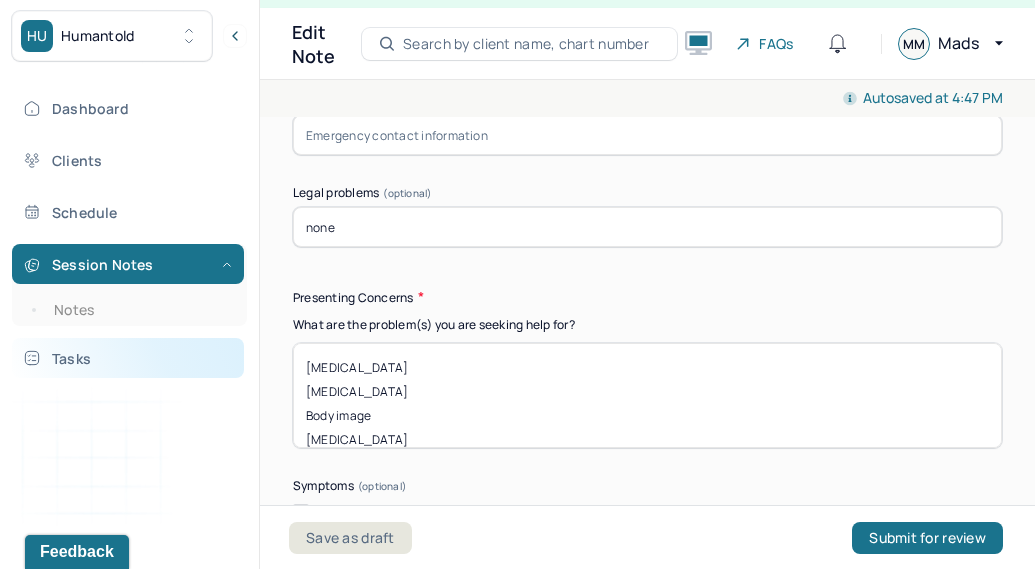 type on "none" 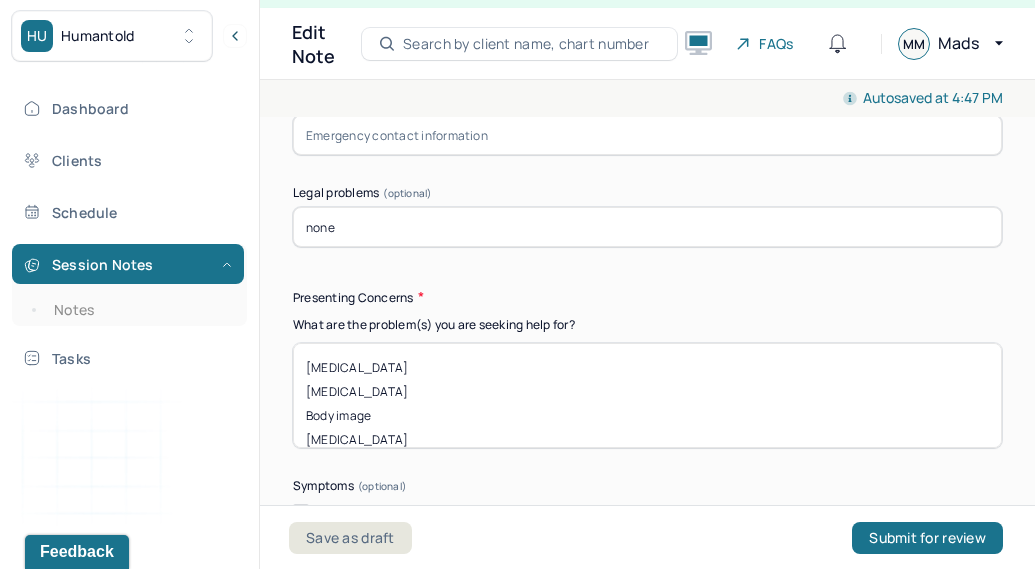 click on "Social anxiety
Gender dysphoria
Body image
Depression" at bounding box center (647, 395) 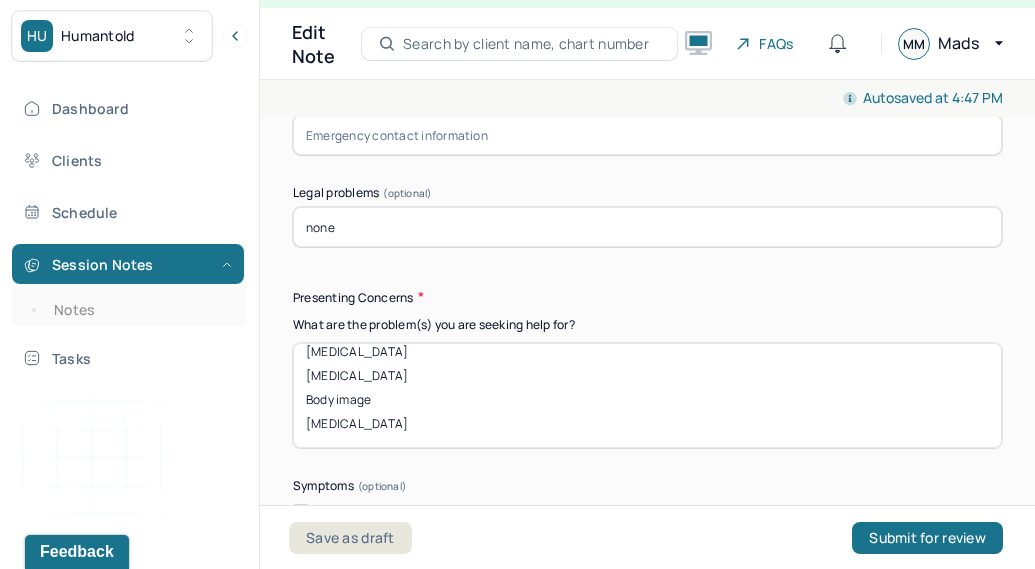 click on "Social anxiety
Gender dysphoria
Body image
Depression" at bounding box center (647, 395) 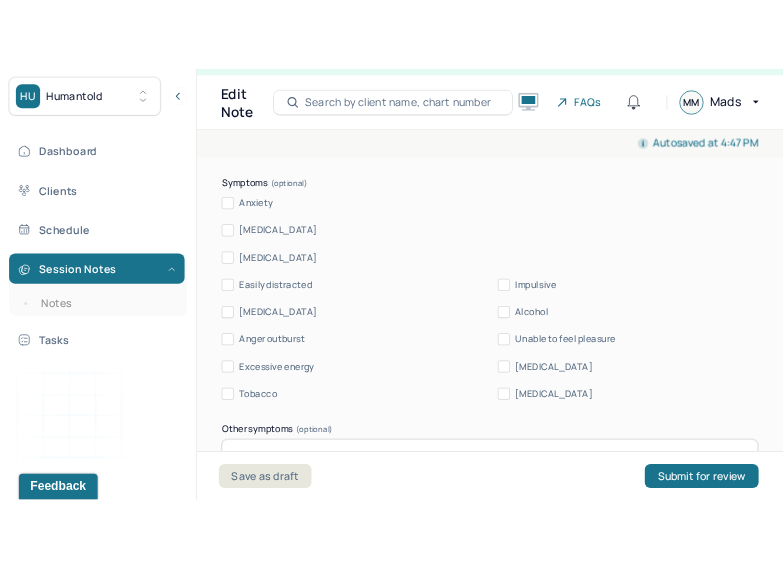 scroll, scrollTop: 2670, scrollLeft: 0, axis: vertical 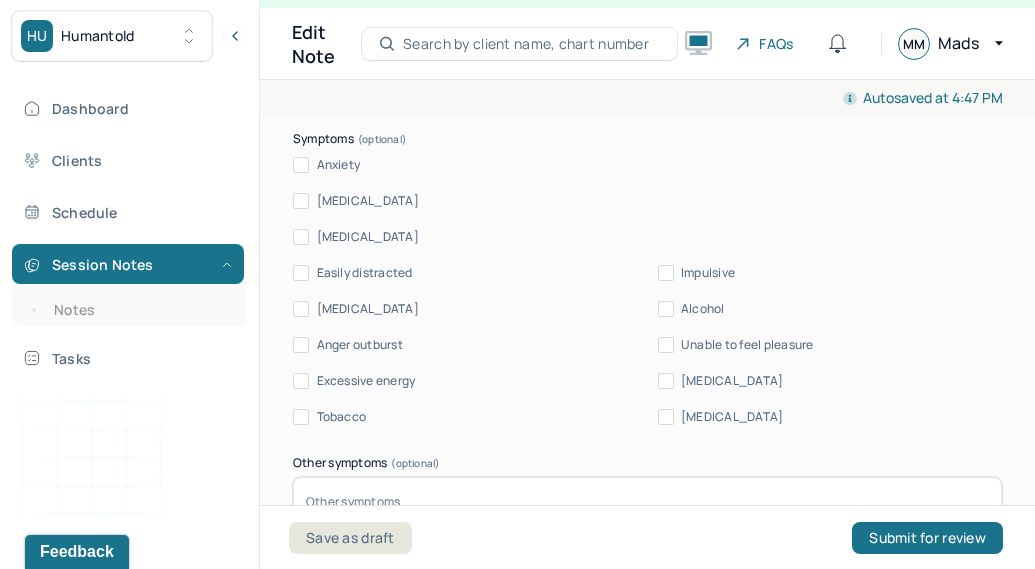 click on "Anxiety" at bounding box center (301, 165) 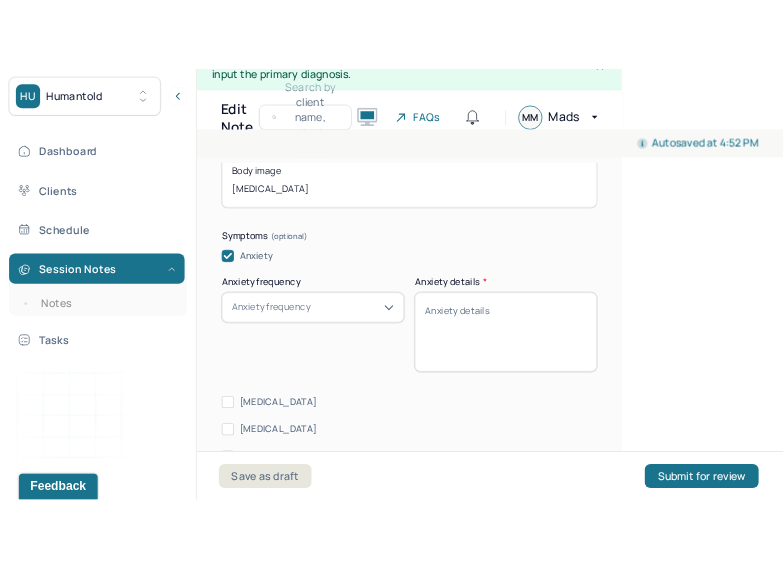 scroll, scrollTop: 8, scrollLeft: 0, axis: vertical 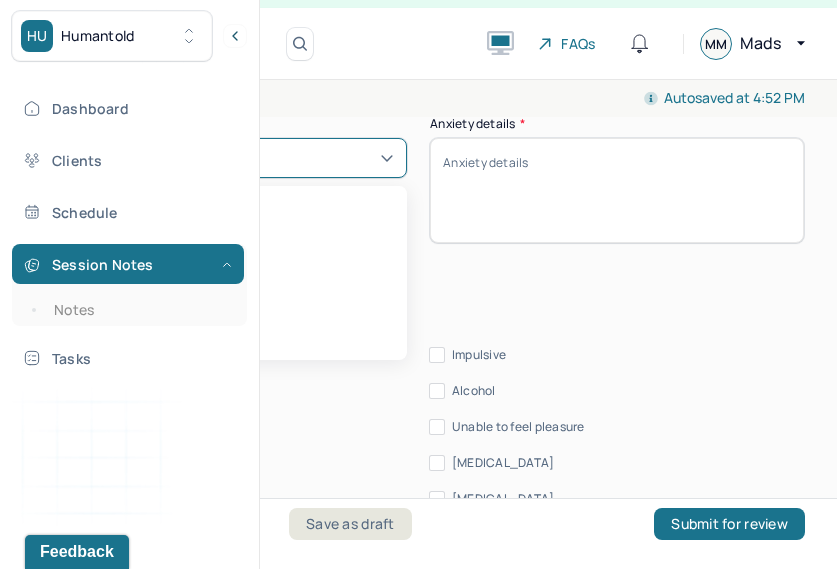 click on "Anxiety frequency" at bounding box center [220, 158] 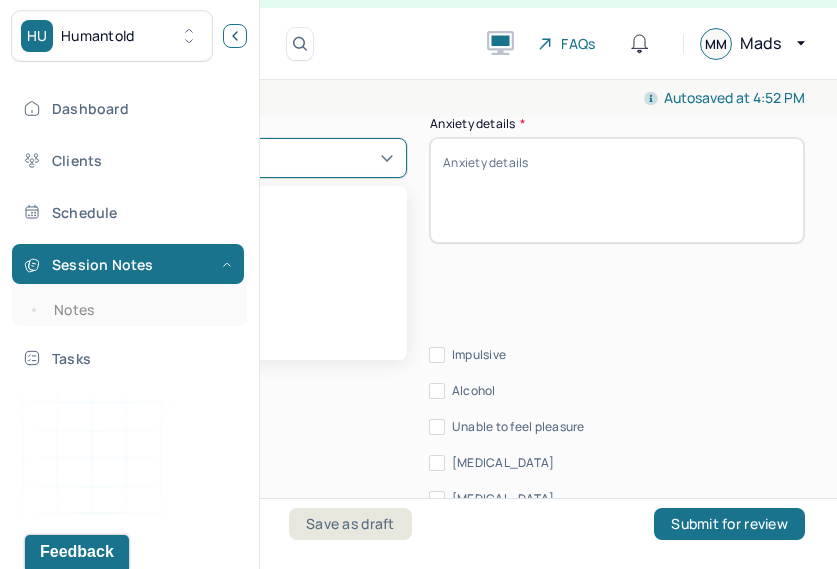 click at bounding box center [235, 36] 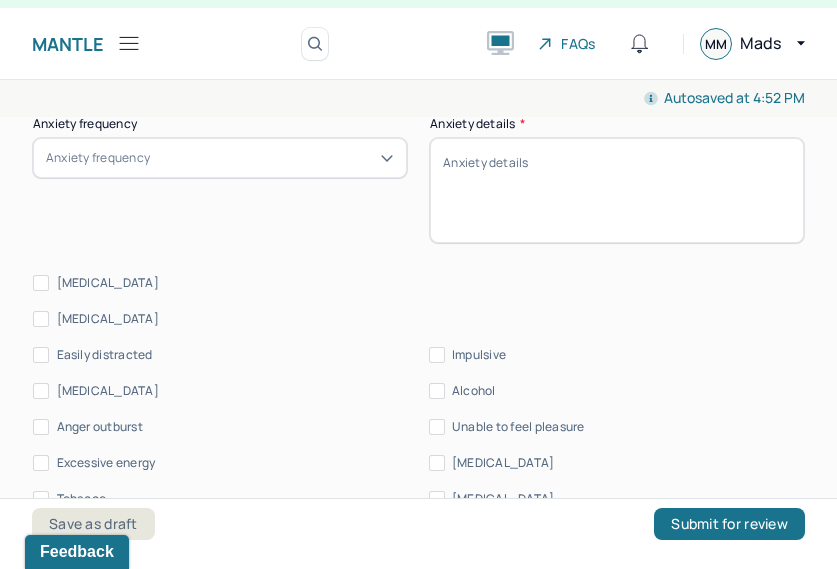 click on "Anxiety frequency" at bounding box center [220, 158] 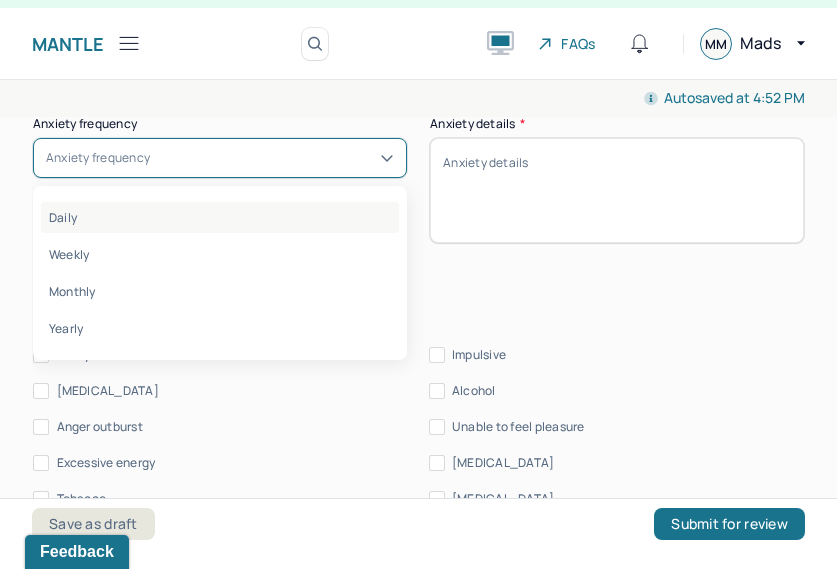 click on "Daily" at bounding box center [220, 217] 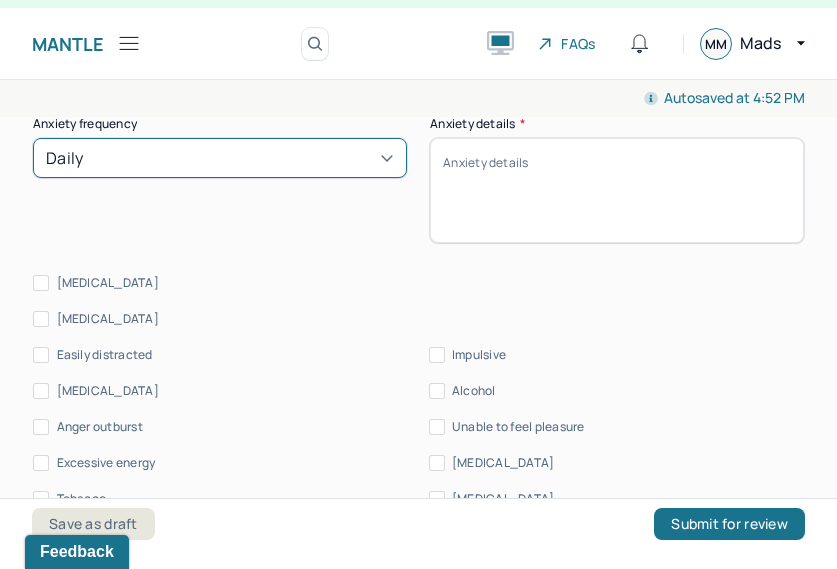 click on "Anxiety details *" at bounding box center [617, 190] 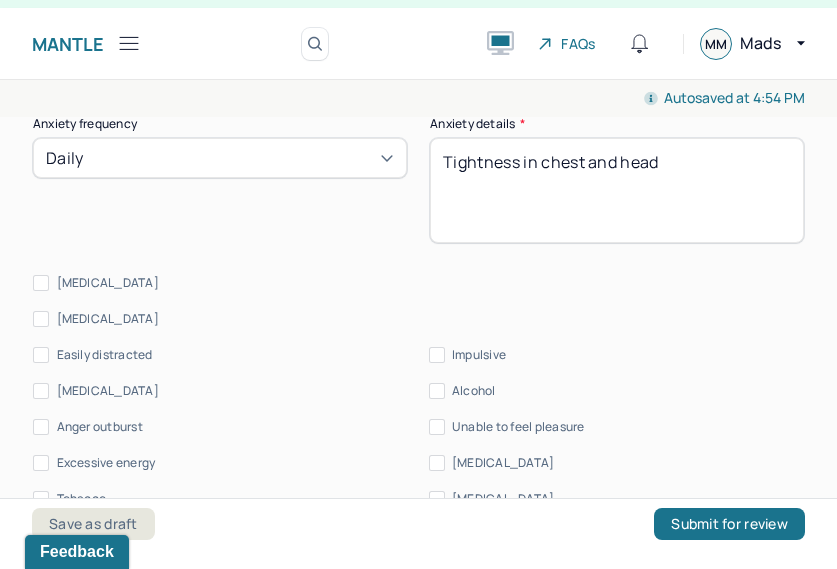 type on "Tightness in chest and head" 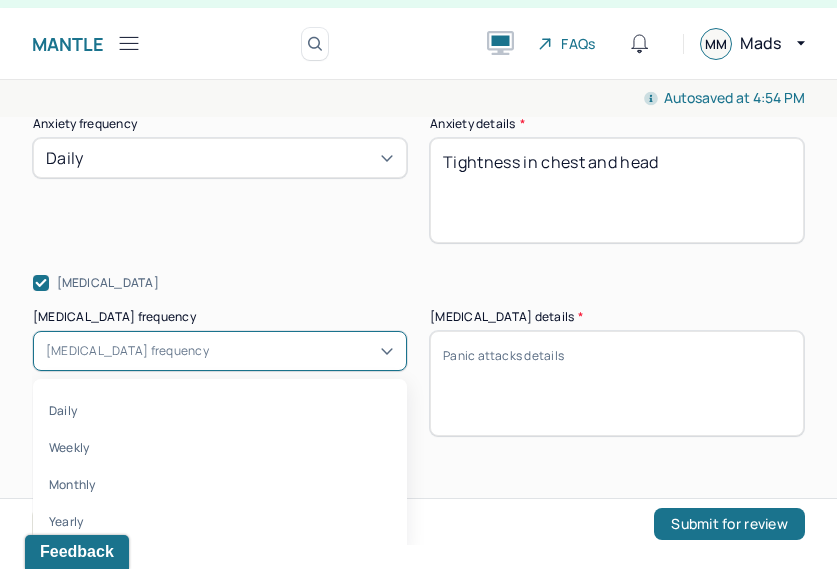 click on "Panic attacks frequency" at bounding box center (127, 351) 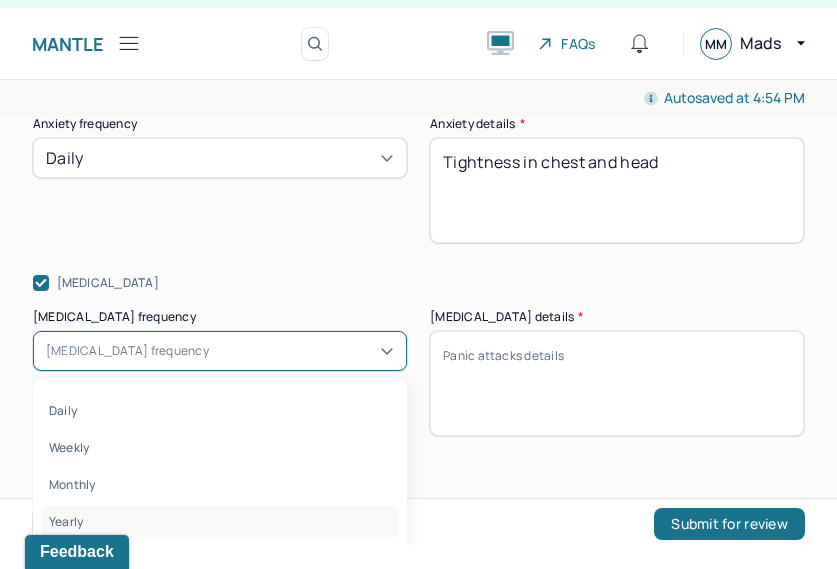 click on "Yearly" at bounding box center [220, 521] 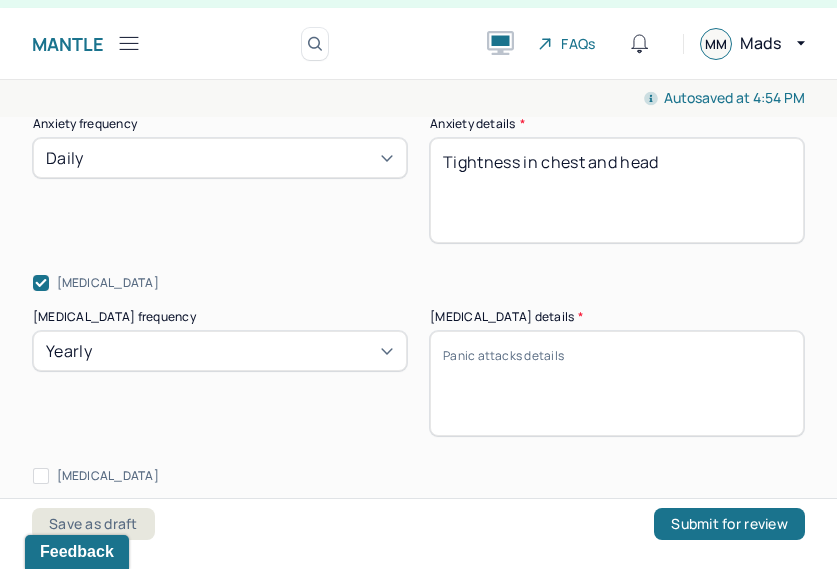 click on "Panic attacks details *" at bounding box center [617, 383] 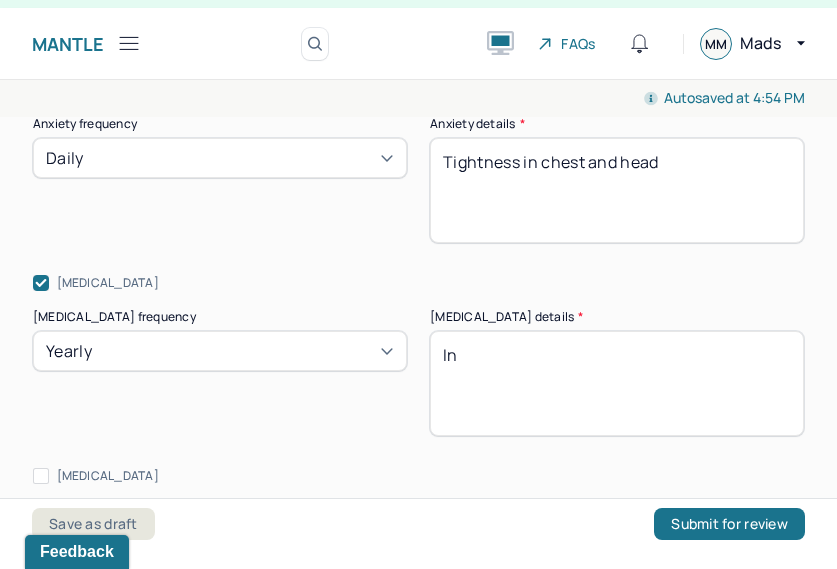 type on "I" 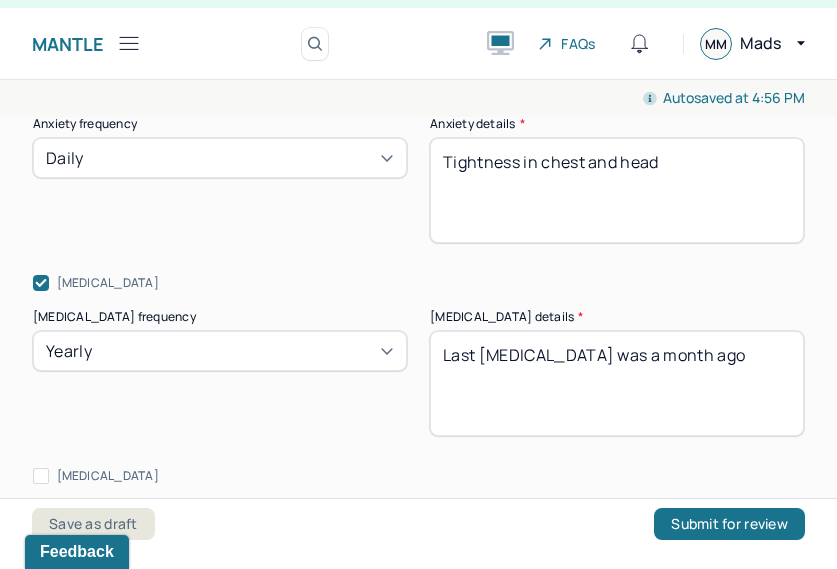 type on "Last panic attack was a month ago" 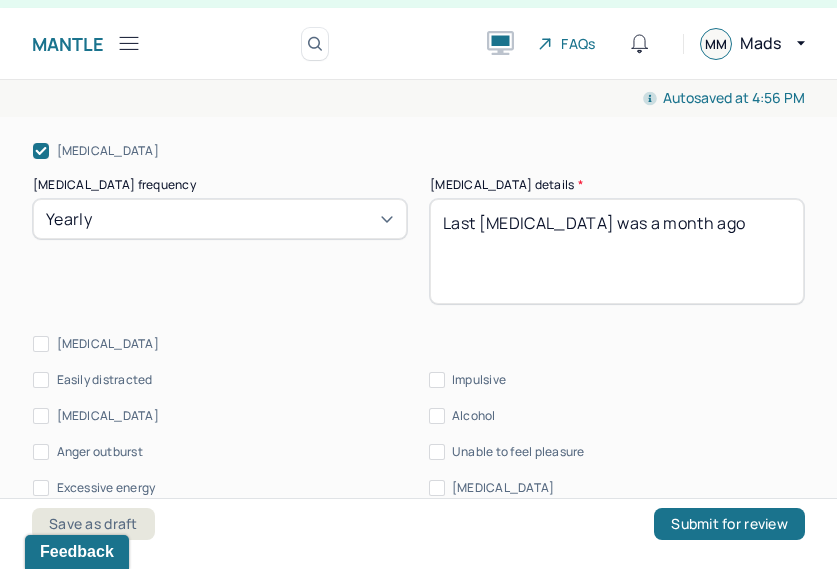 scroll, scrollTop: 2870, scrollLeft: 0, axis: vertical 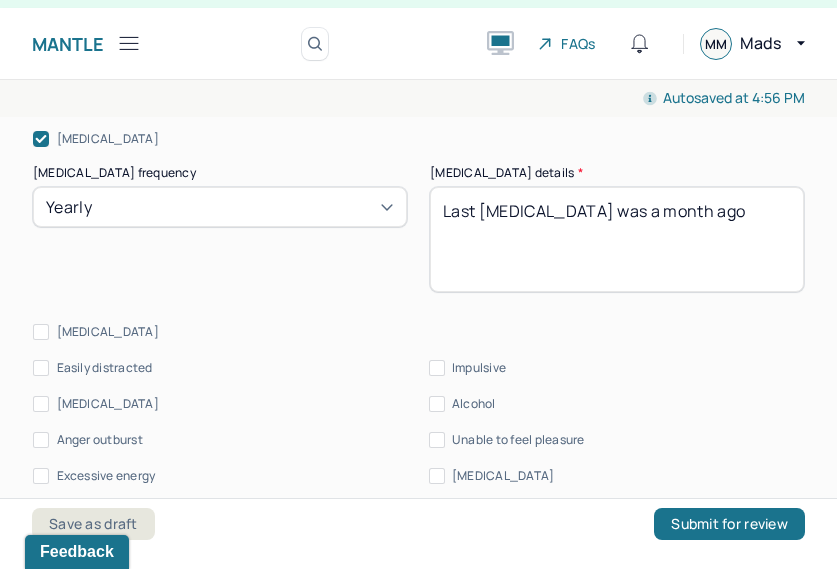 click on "Depression" at bounding box center [41, 332] 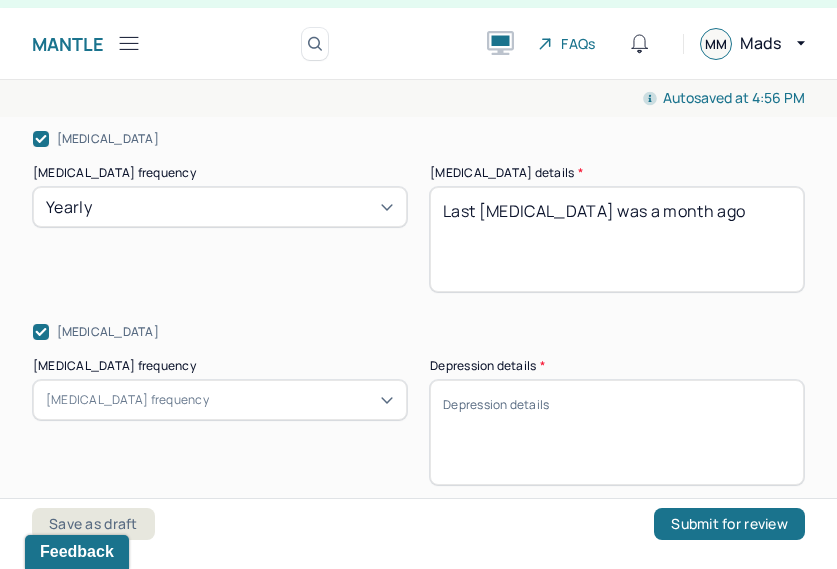 click on "Depression frequency" at bounding box center [127, 400] 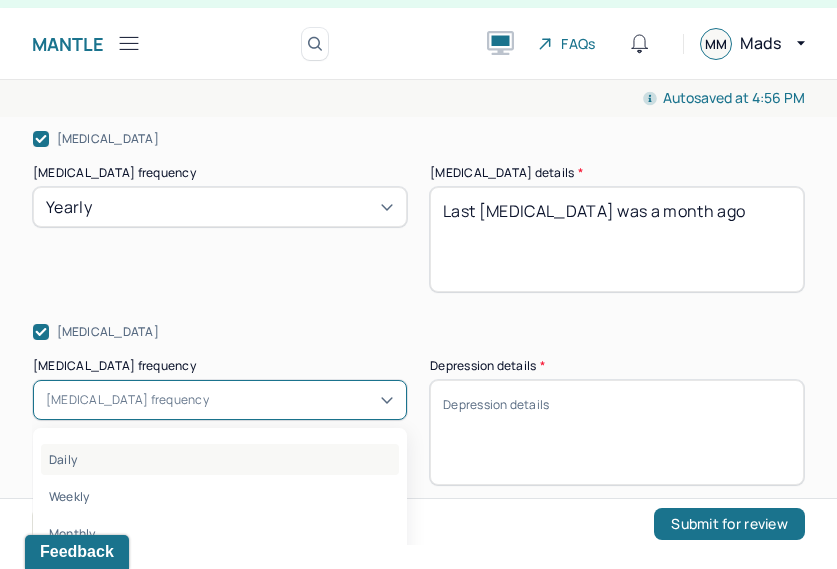 click on "Daily" at bounding box center (220, 459) 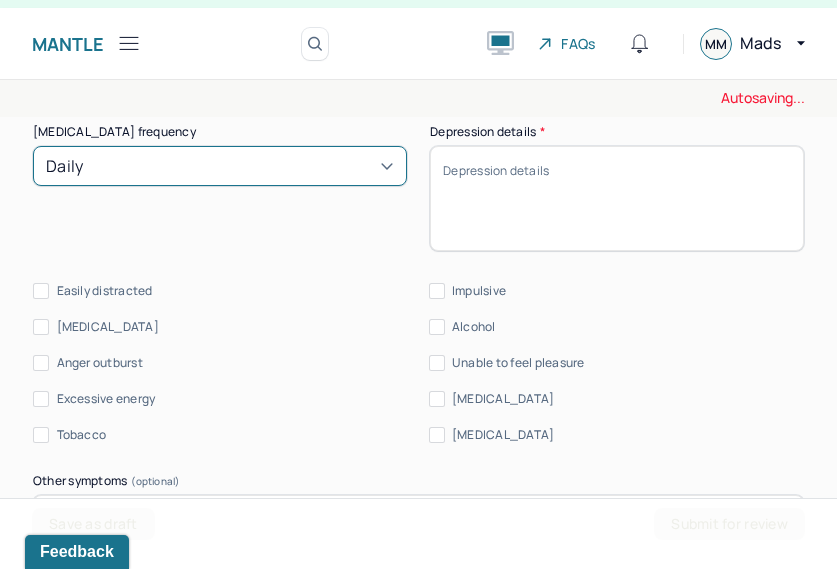 scroll, scrollTop: 3111, scrollLeft: 0, axis: vertical 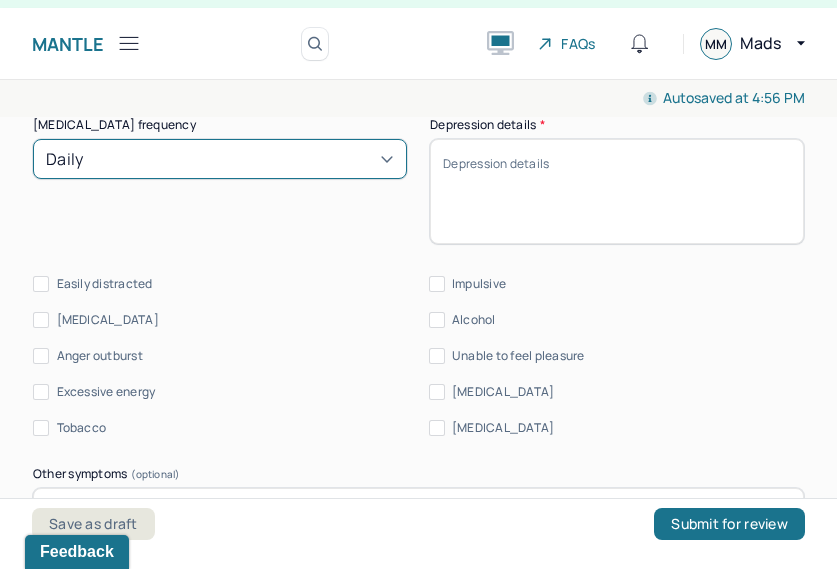 click on "Depression details *" at bounding box center (617, 191) 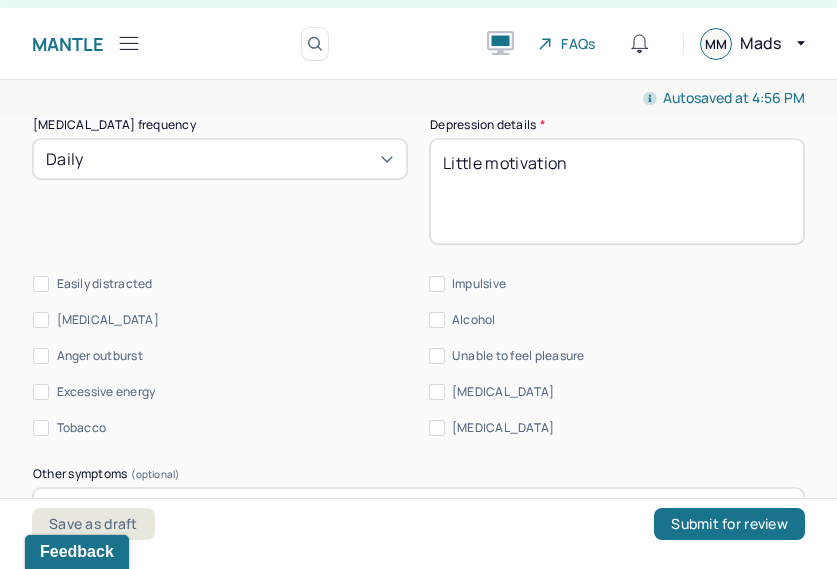 click on "Little motivation" at bounding box center (617, 191) 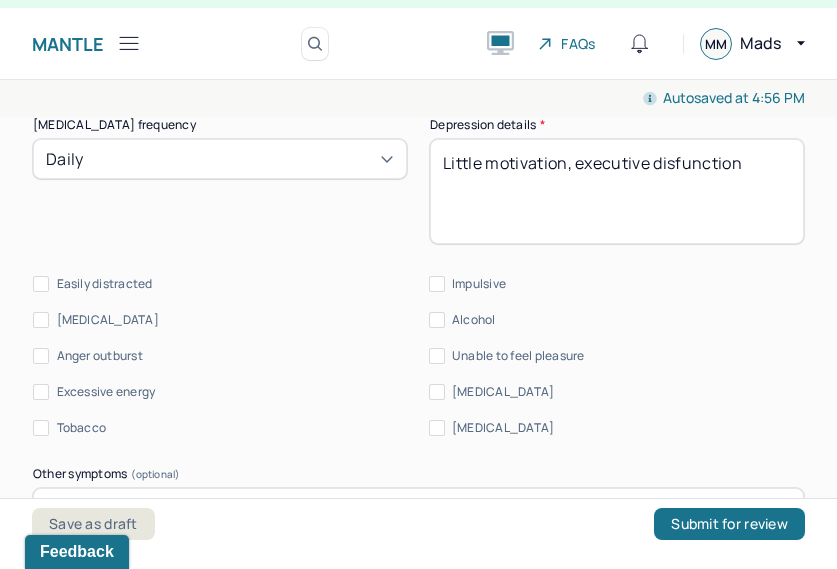 type on "Little motivation, executive disfunction" 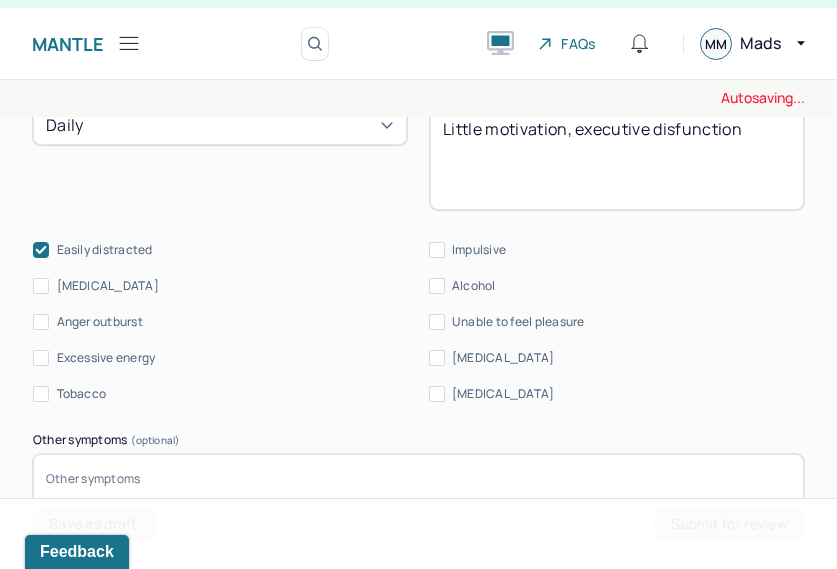 scroll, scrollTop: 3146, scrollLeft: 0, axis: vertical 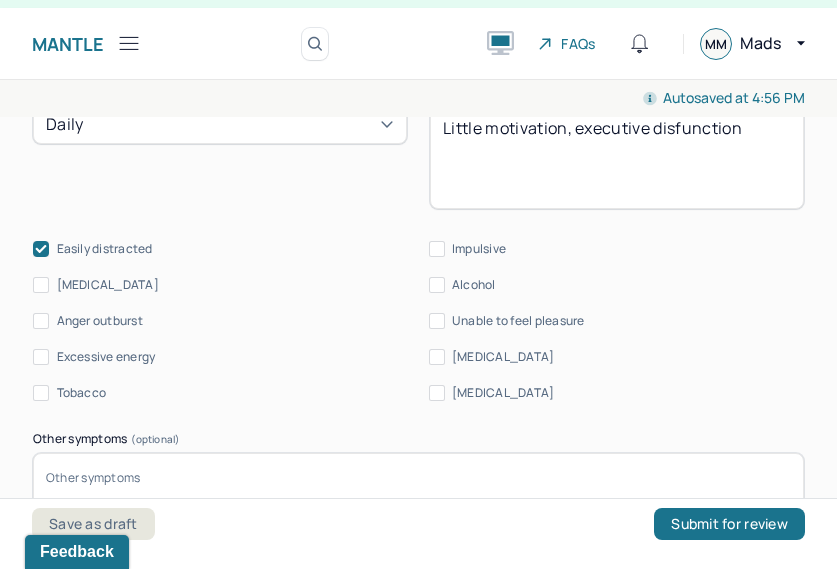 click on "Impulsive" at bounding box center [437, 249] 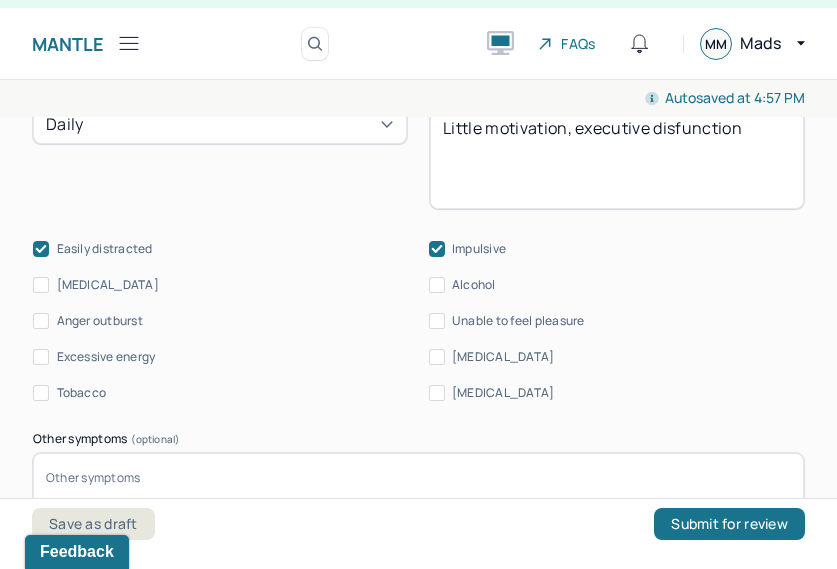 click on "Anger outburst" at bounding box center (41, 321) 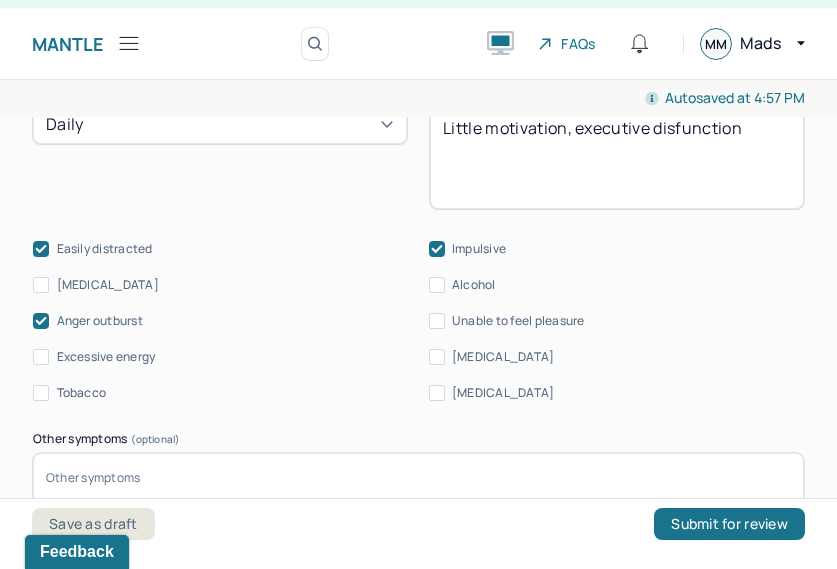 click on "Alcohol" at bounding box center [617, 285] 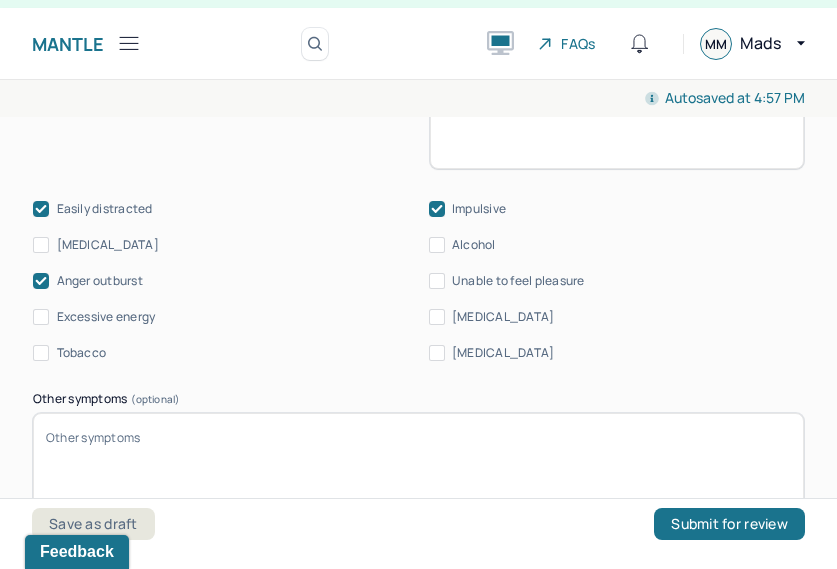 scroll, scrollTop: 3188, scrollLeft: 0, axis: vertical 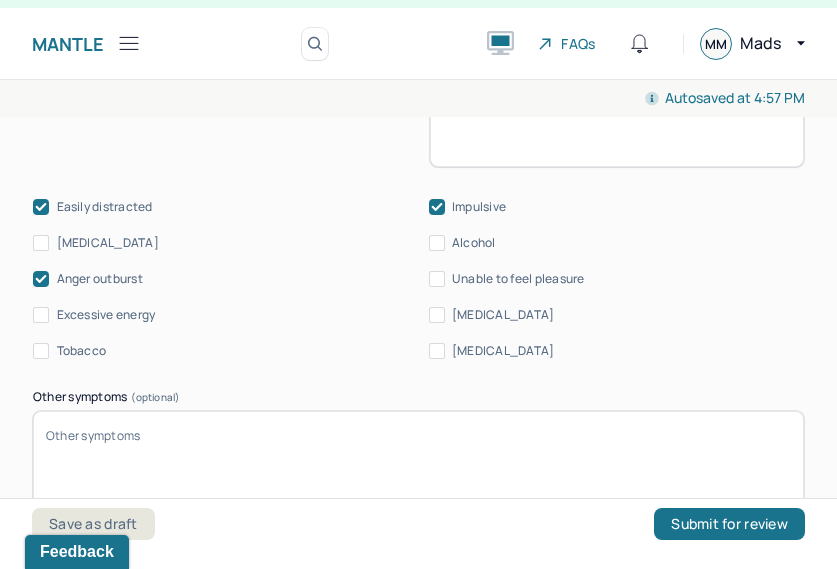 click on "Racing thoughts" at bounding box center [437, 351] 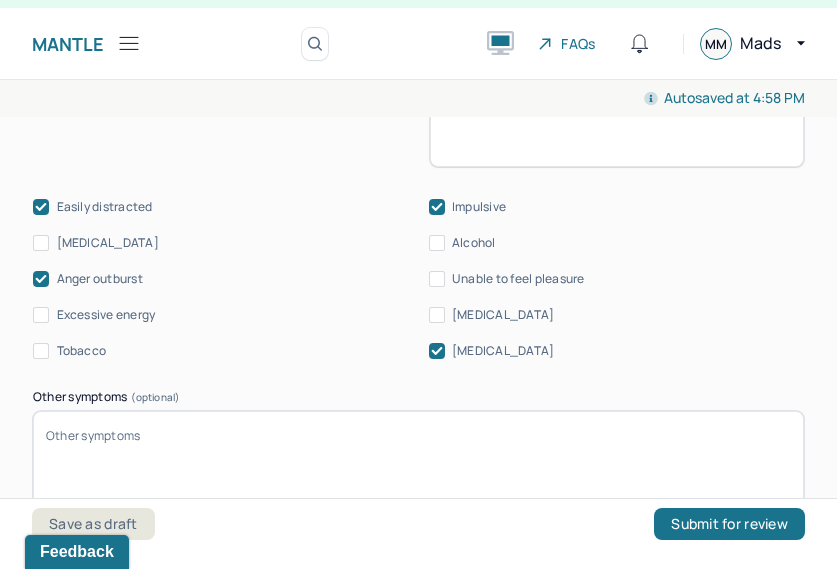 click on "Unable to feel pleasure" at bounding box center [437, 279] 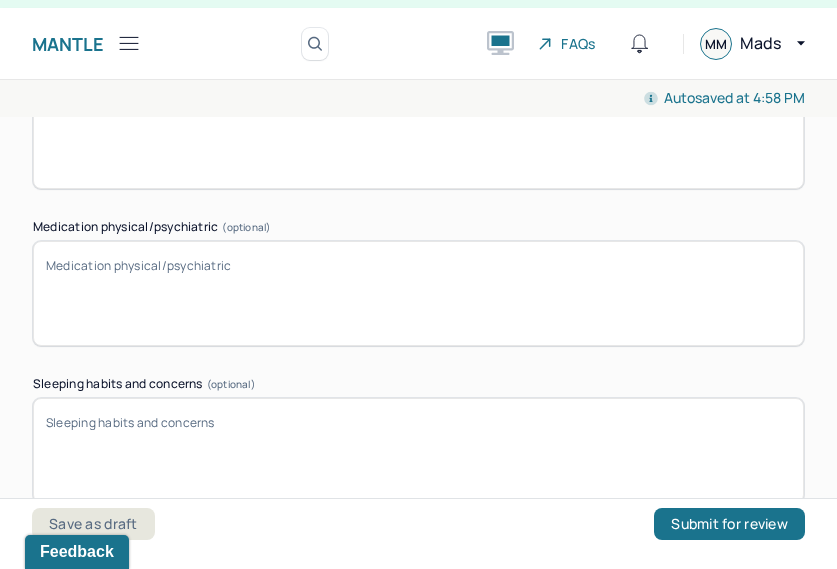 scroll, scrollTop: 3667, scrollLeft: 0, axis: vertical 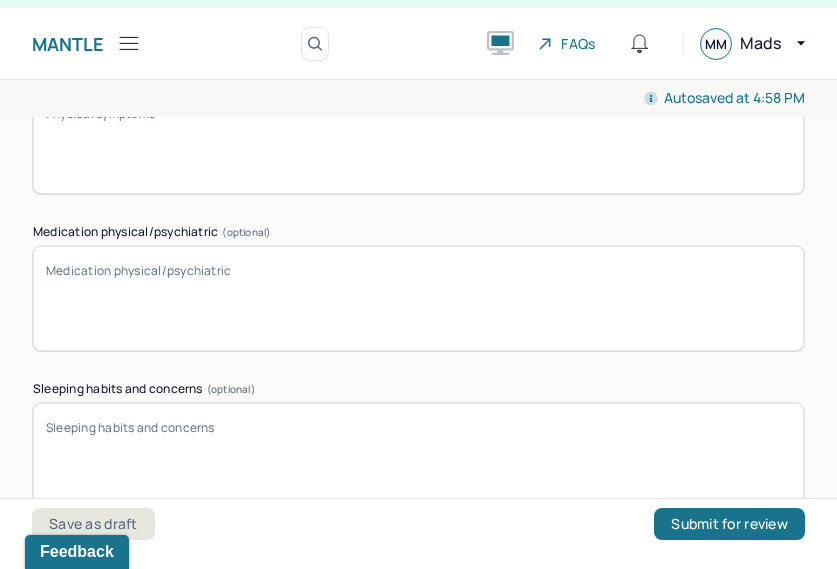 click on "Medication physical/psychiatric (optional)" at bounding box center [418, 298] 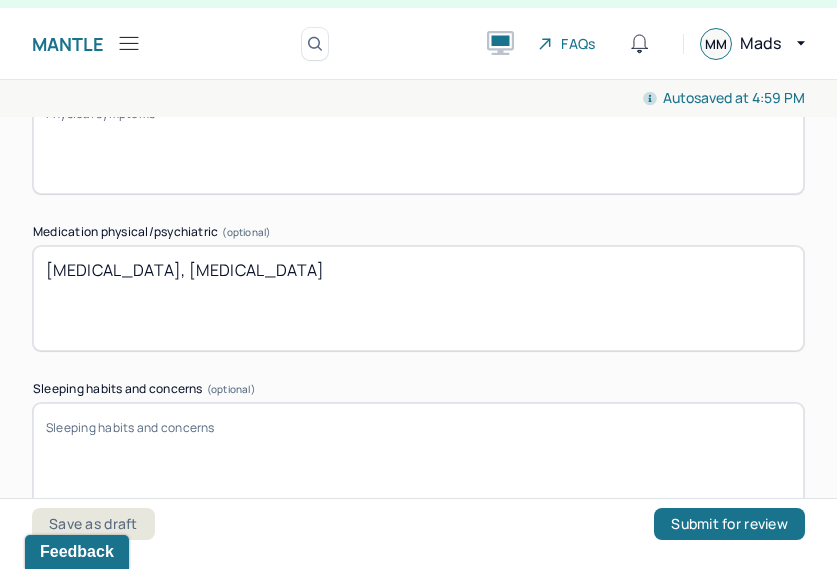 drag, startPoint x: 126, startPoint y: 261, endPoint x: 25, endPoint y: 254, distance: 101.24229 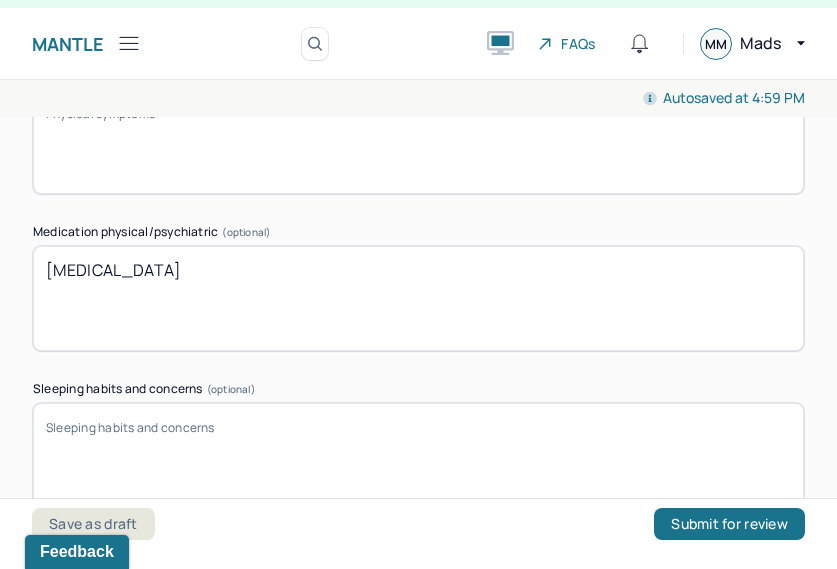 click on "Estrogen, Estradiol" at bounding box center [418, 298] 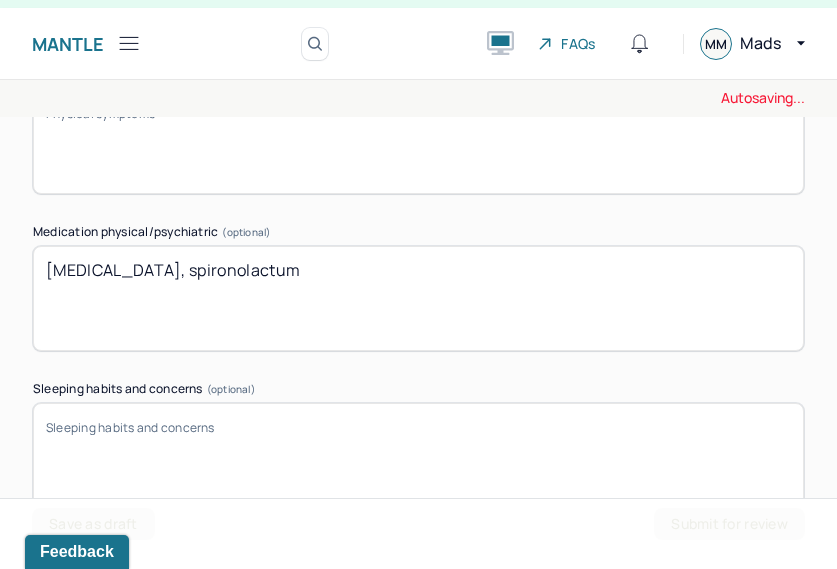 click on "Estrogen, Estradiol" at bounding box center (418, 298) 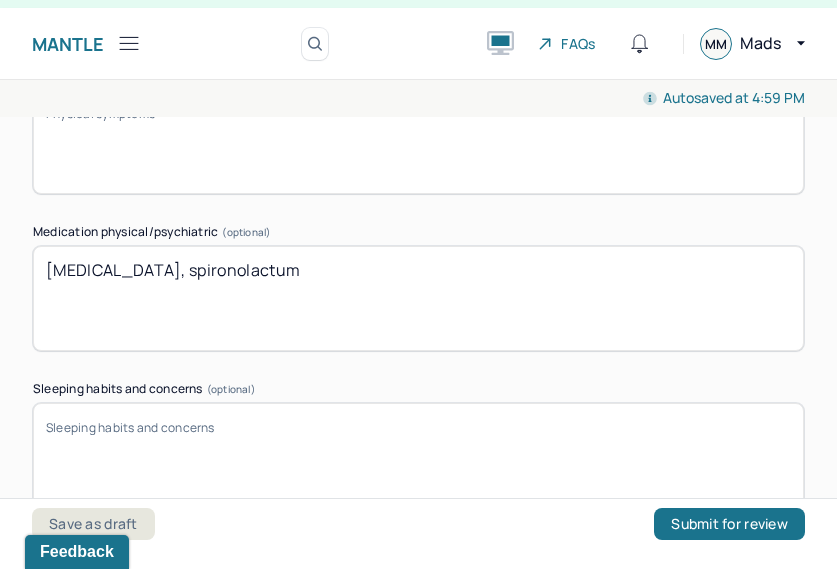 click on "Estradiol, spironolactum" at bounding box center [418, 298] 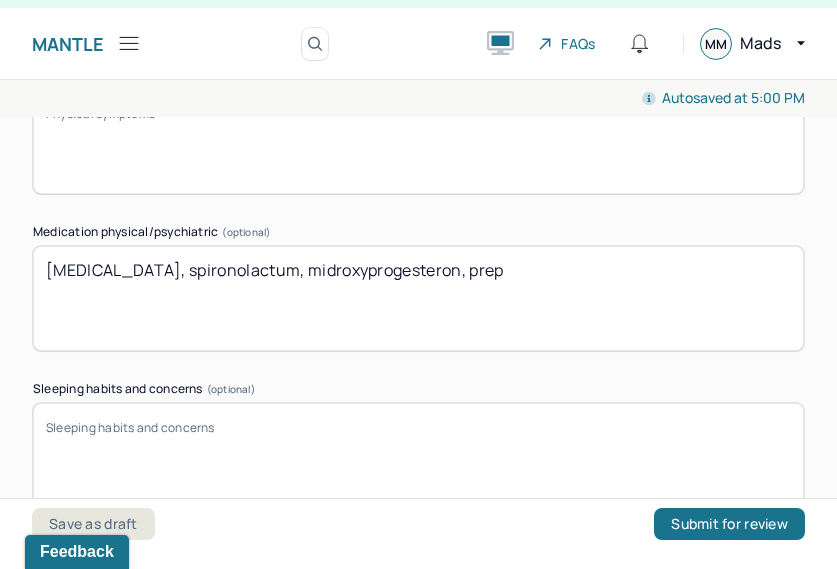 type on "Estradiol, spironolactum, midroxyprogesteron, prep" 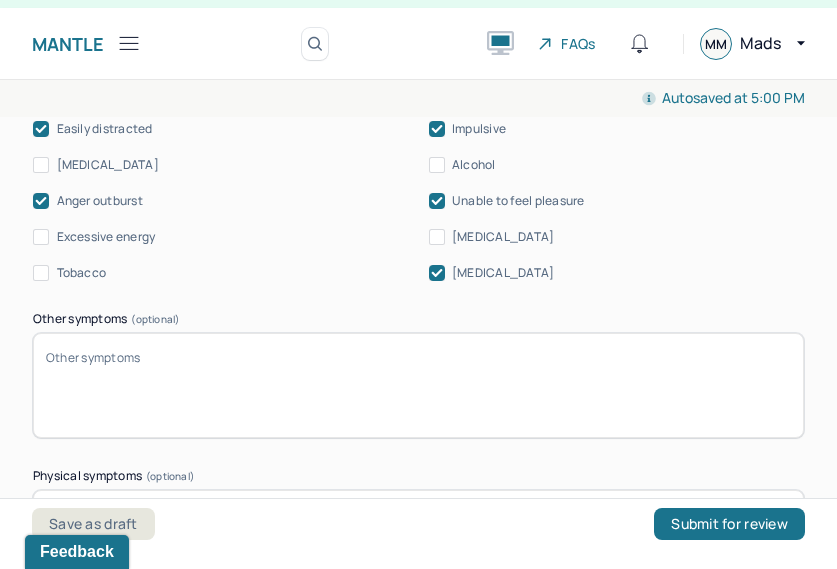 scroll, scrollTop: 3133, scrollLeft: 0, axis: vertical 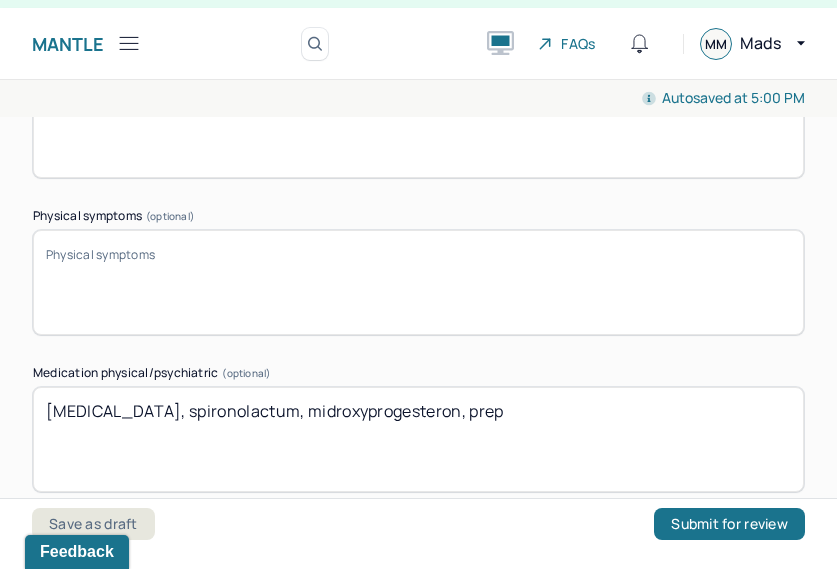 click on "Estradiol, spironolactum, midroxyprogesteron, prep" at bounding box center (418, 439) 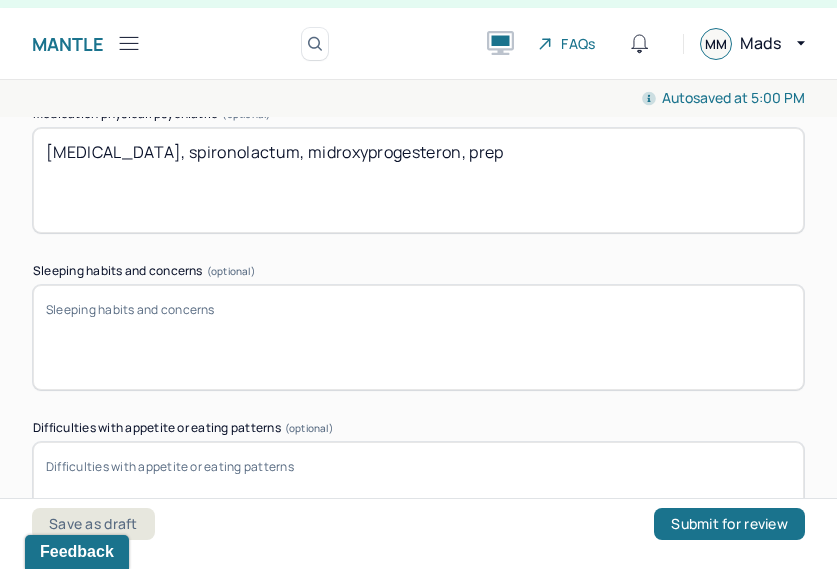 scroll, scrollTop: 3839, scrollLeft: 0, axis: vertical 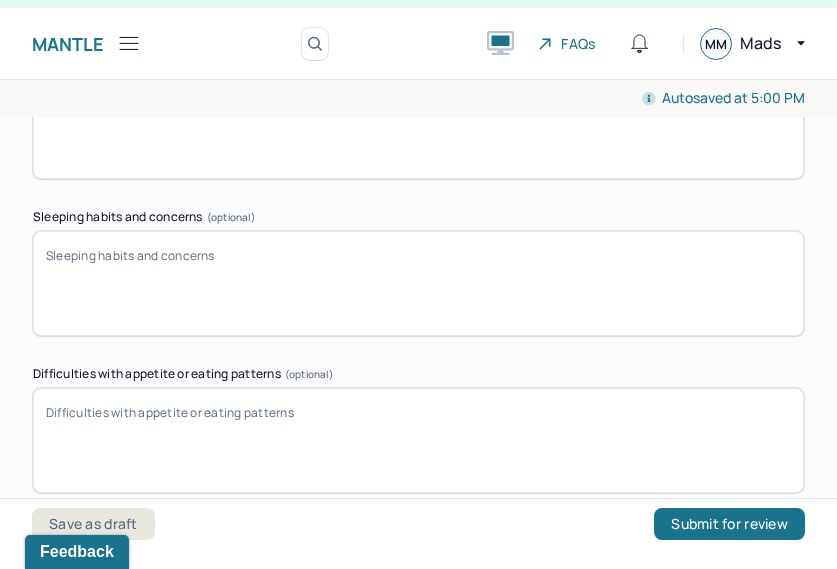 click on "Sleeping habits and concerns (optional)" at bounding box center (418, 283) 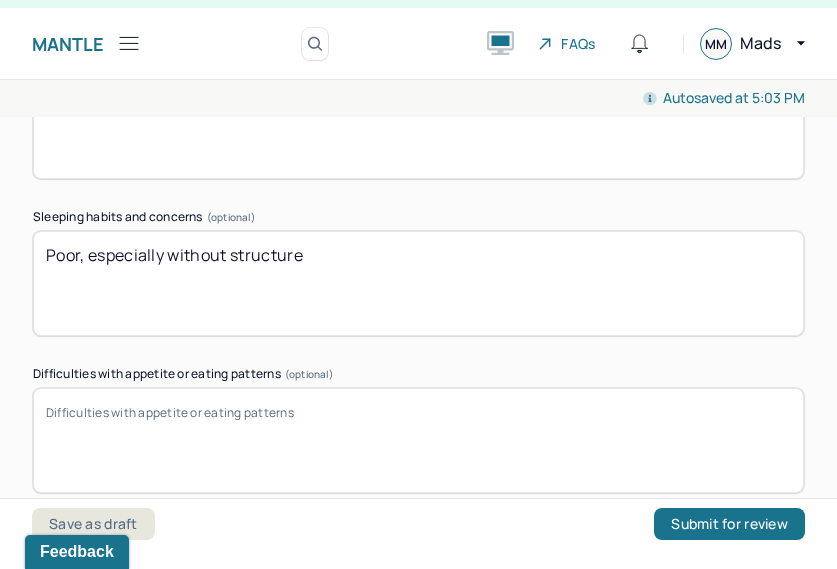 click on "Poor" at bounding box center (418, 283) 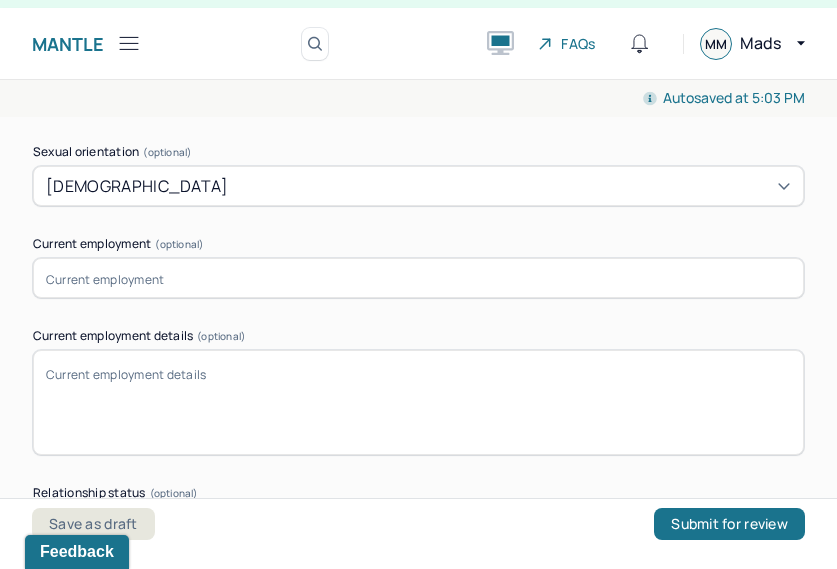 scroll, scrollTop: 1736, scrollLeft: 0, axis: vertical 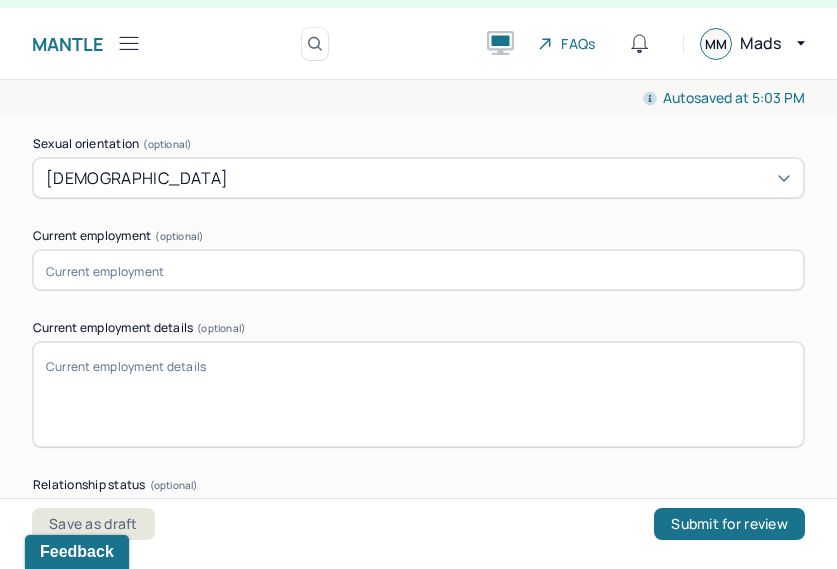 type on "Poor, especially without structure" 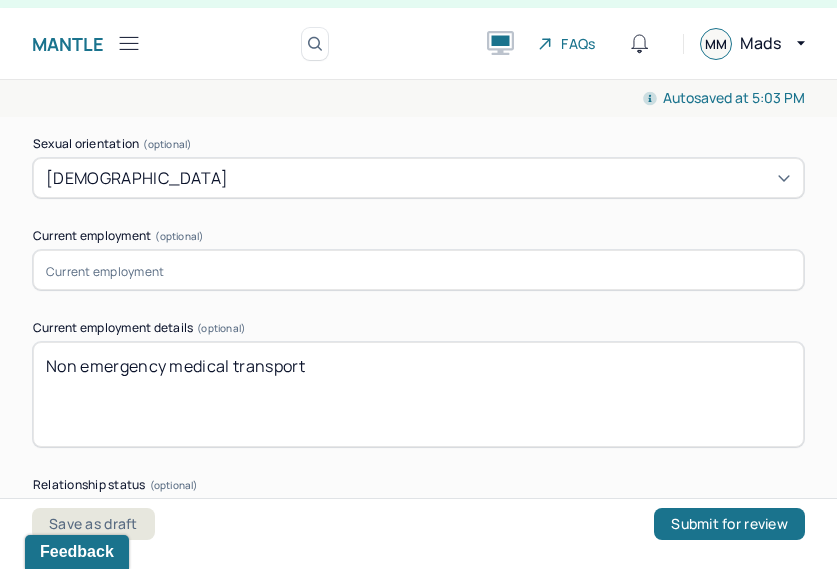 type on "Non emergency medical transport" 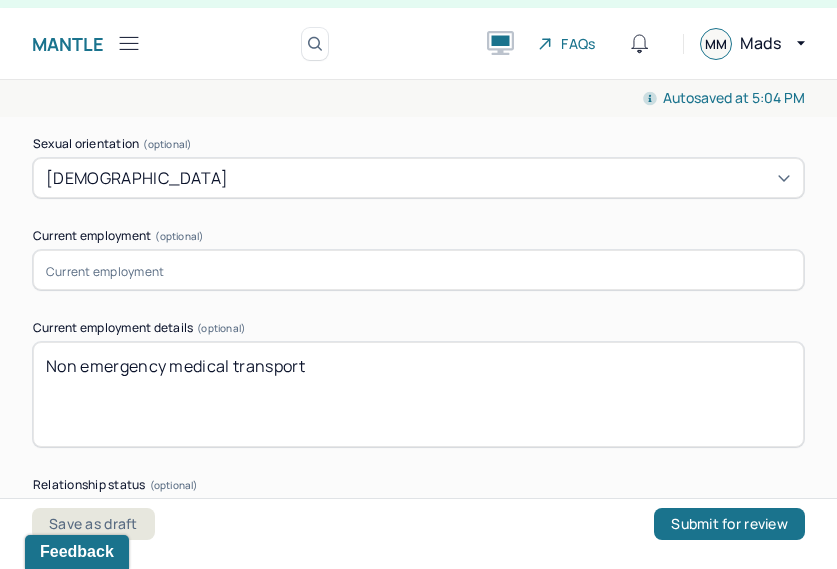 click at bounding box center (418, 270) 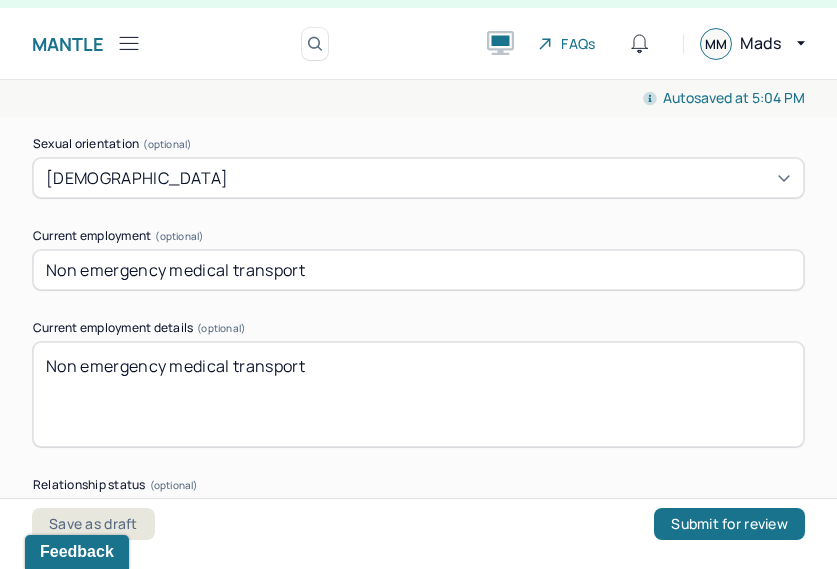 type on "Non emergency medical transport" 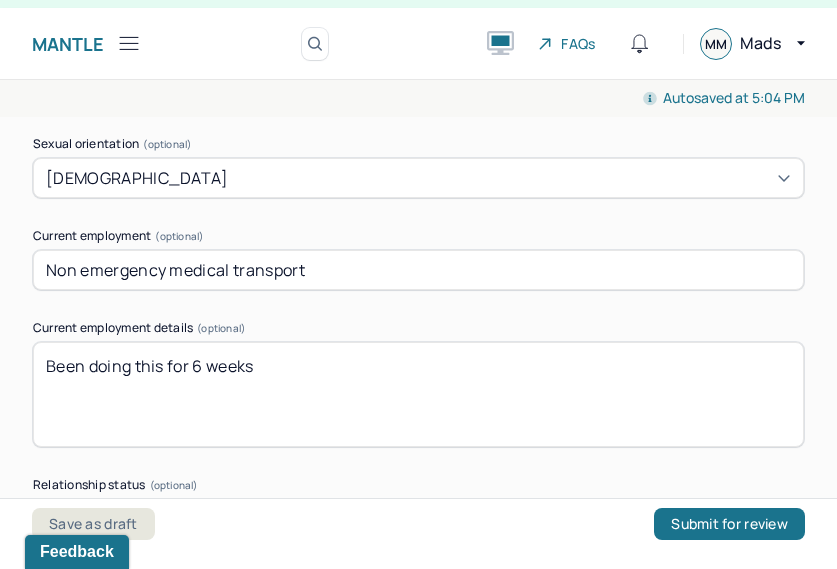 type on "Been doing this for 6 weeks" 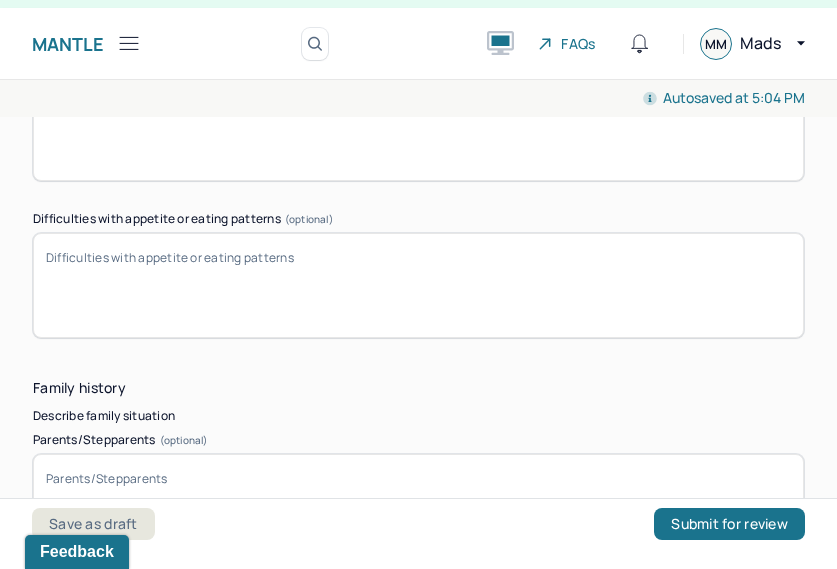 scroll, scrollTop: 4005, scrollLeft: 0, axis: vertical 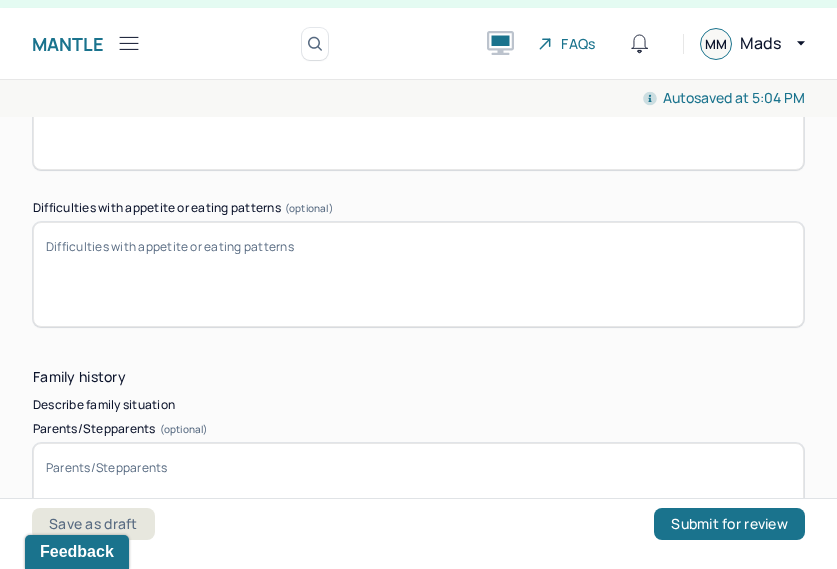 click on "Difficulties with appetite or eating patterns (optional)" at bounding box center (418, 274) 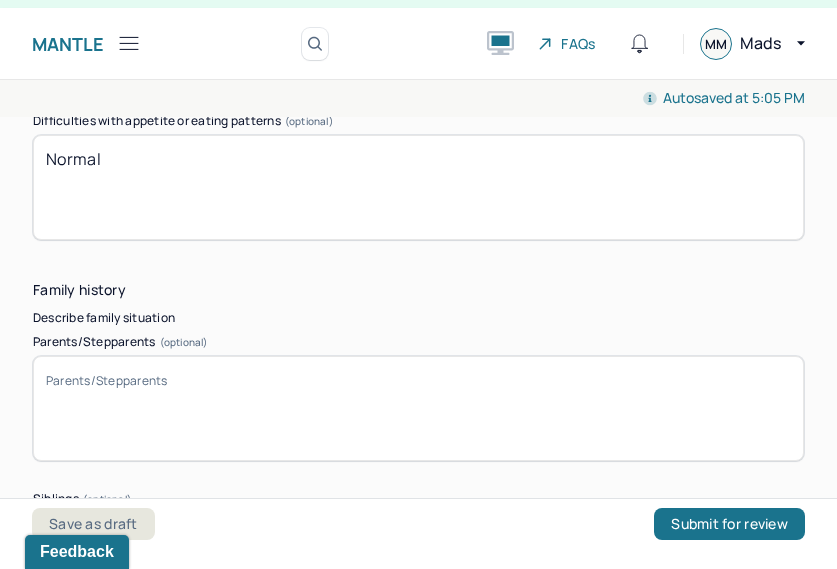 scroll, scrollTop: 4100, scrollLeft: 0, axis: vertical 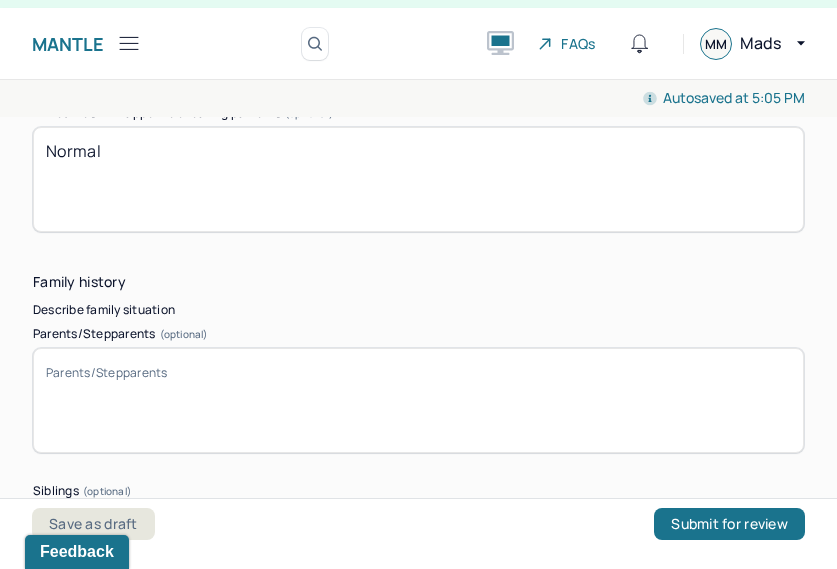 type on "Normal" 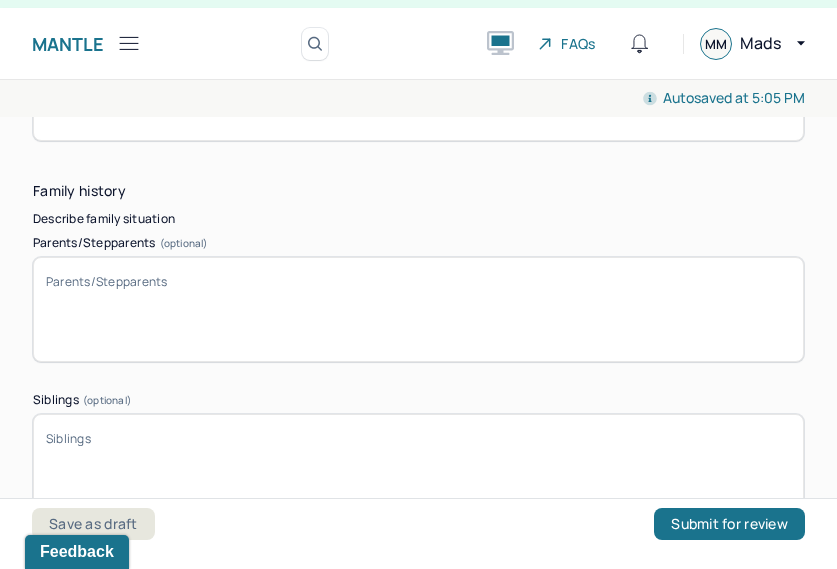 scroll, scrollTop: 4192, scrollLeft: 0, axis: vertical 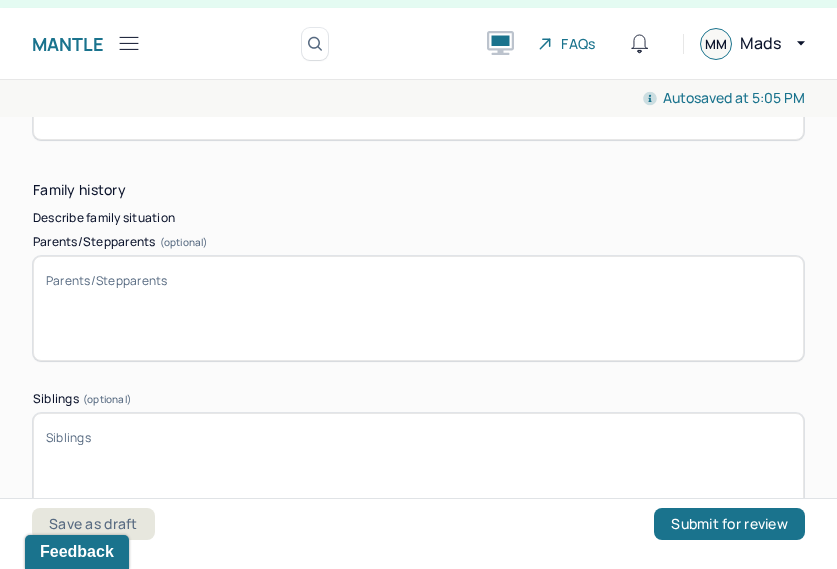 click on "Siblings (optional)" at bounding box center [418, 465] 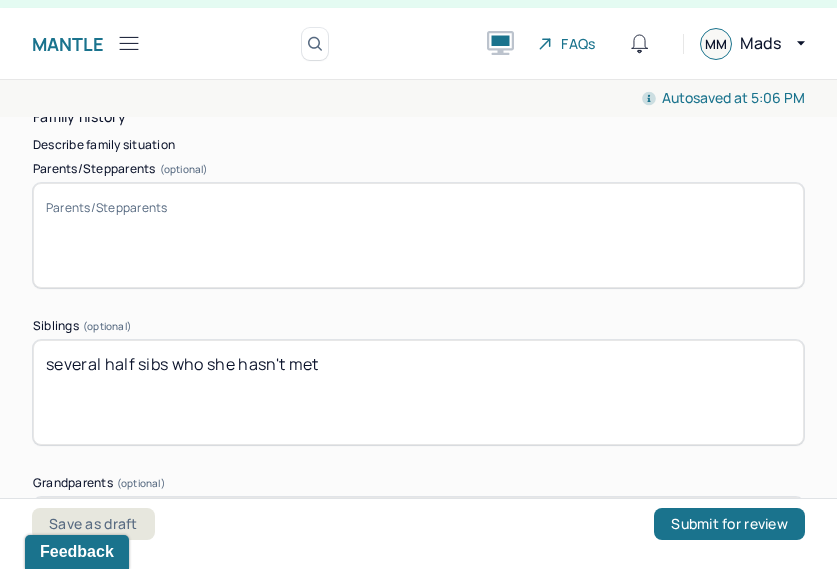 scroll, scrollTop: 4239, scrollLeft: 0, axis: vertical 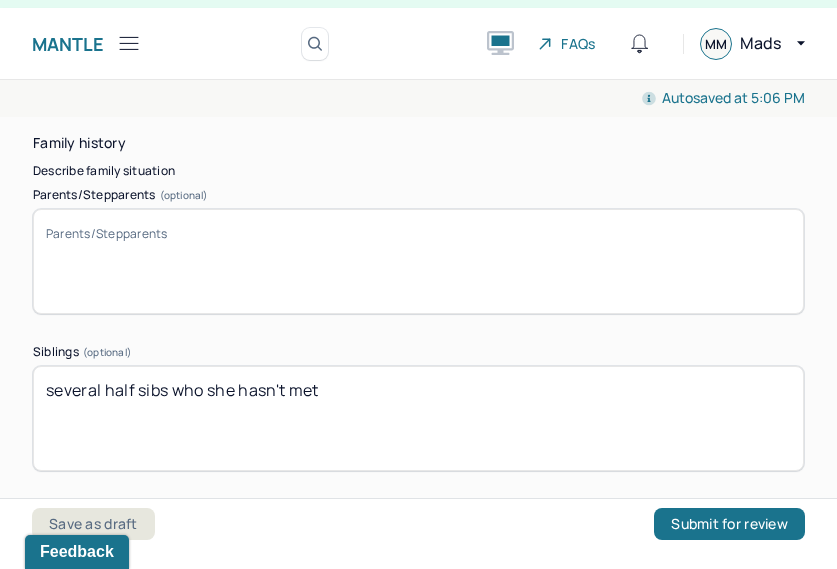 click on "Parents/Stepparents (optional)" at bounding box center [418, 261] 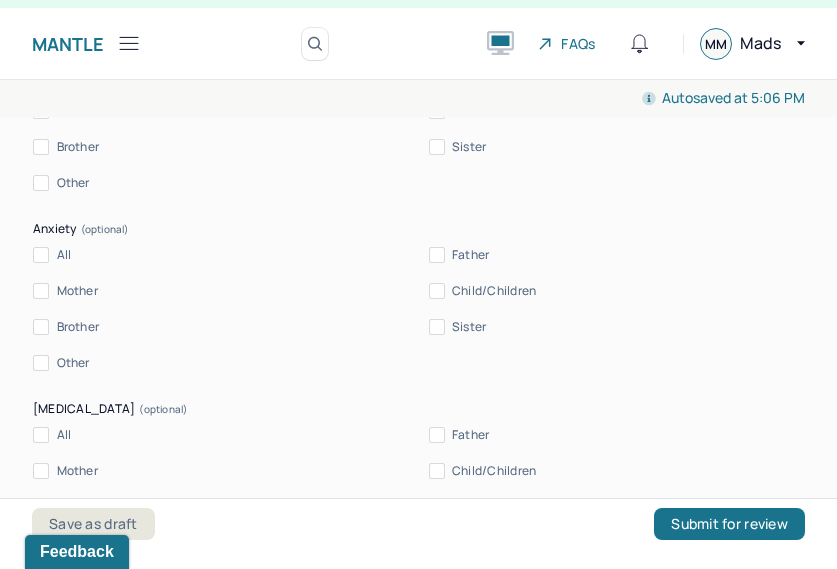 scroll, scrollTop: 5228, scrollLeft: 0, axis: vertical 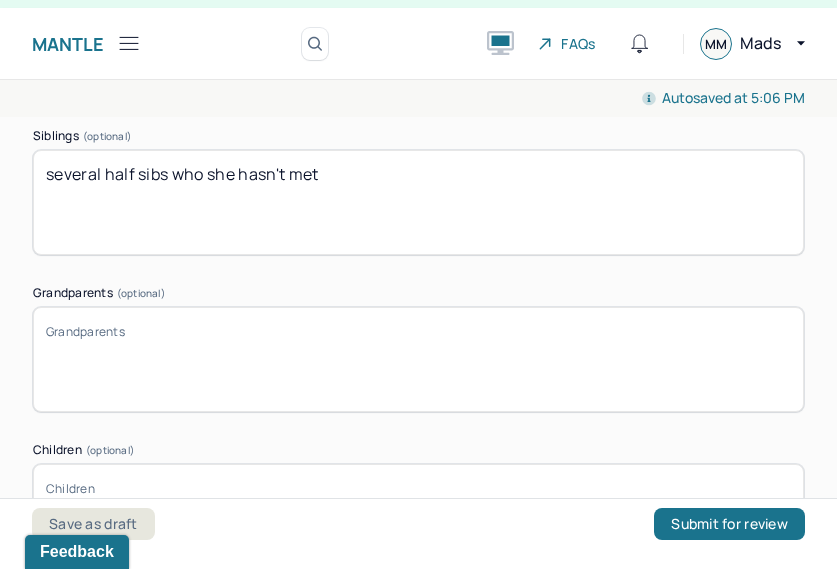 click on "several half sibs who she hasn't met" at bounding box center [418, 202] 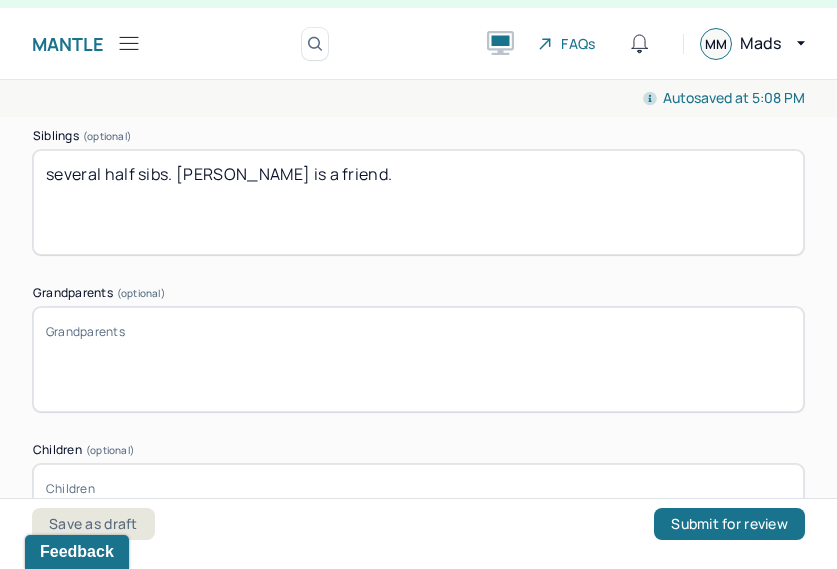 click on "several half sibs. Lindsey is a friend." at bounding box center [418, 202] 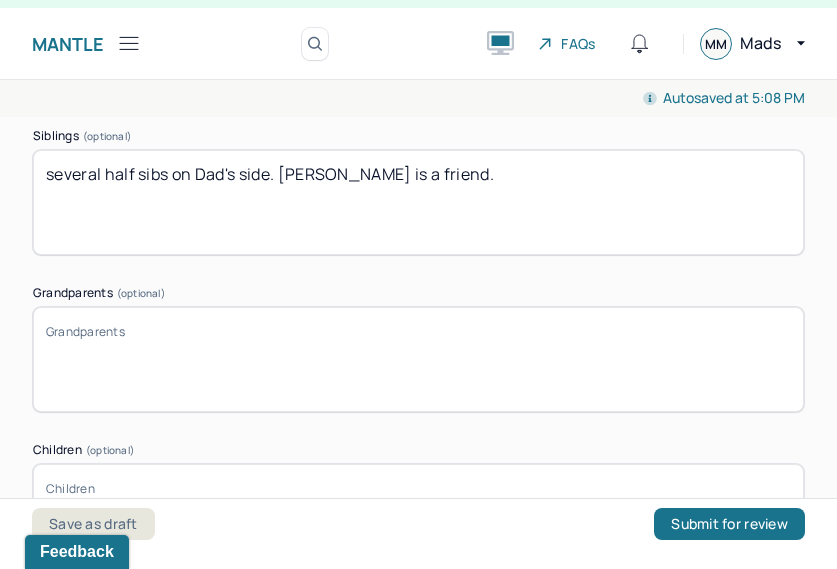 type on "several half sibs on Dad's side. Lindsey is a friend." 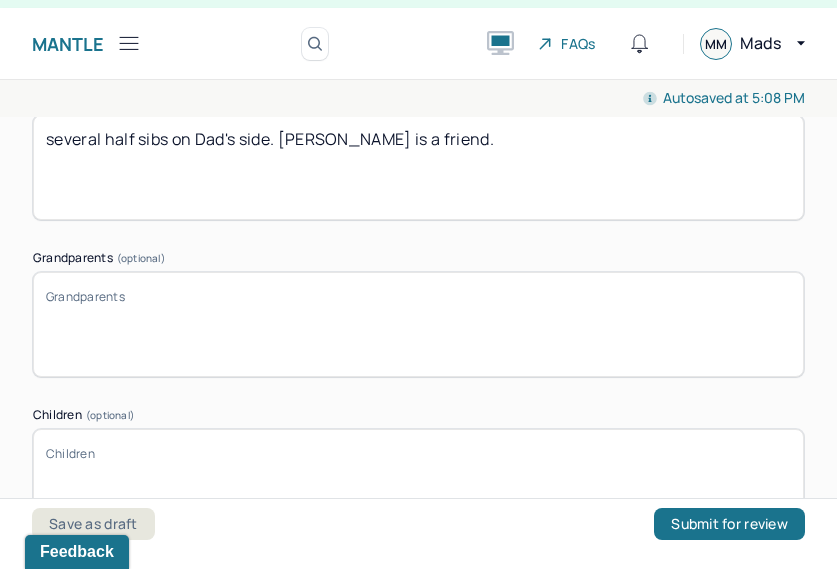 scroll, scrollTop: 4500, scrollLeft: 0, axis: vertical 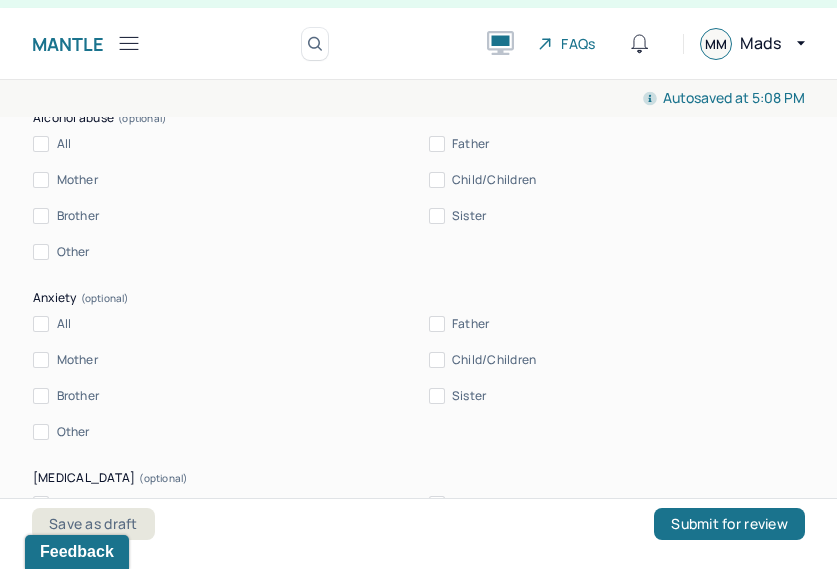 type on "Good relationship with maternal grandparents, raised by them." 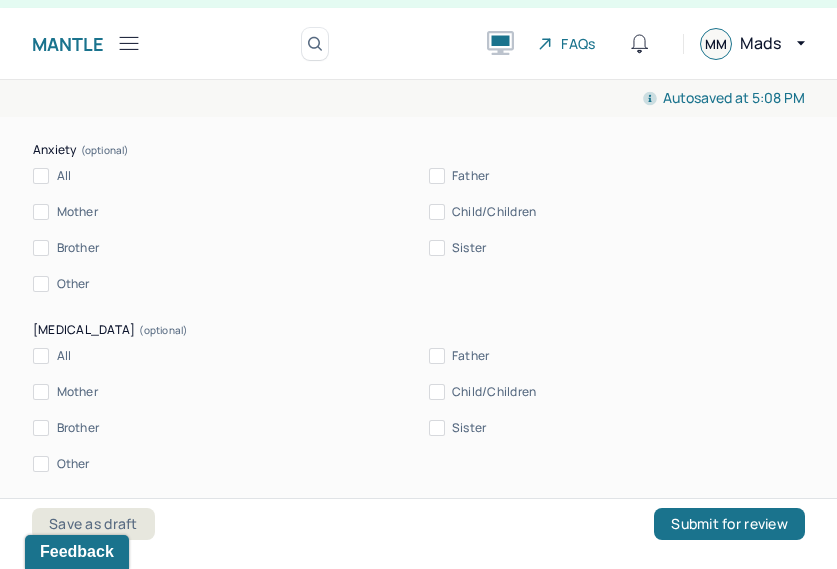 scroll, scrollTop: 5297, scrollLeft: 0, axis: vertical 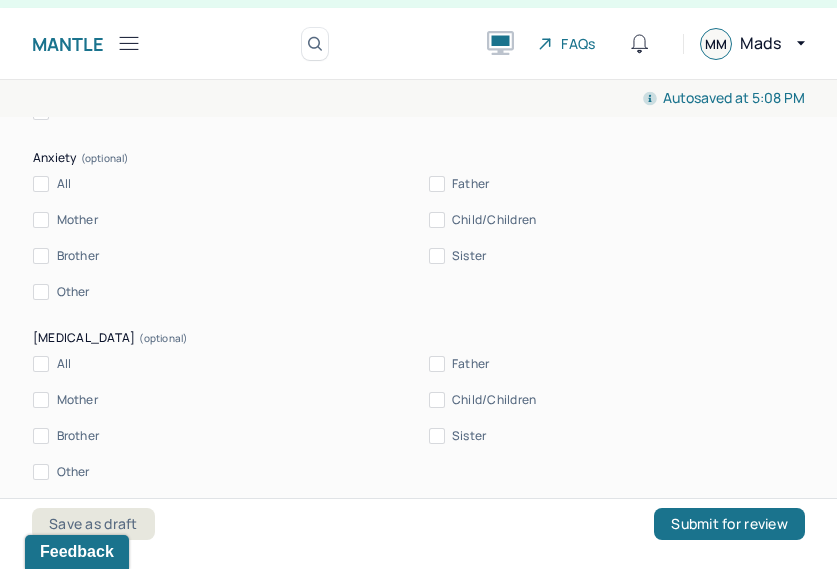 click on "Mother" at bounding box center [41, 220] 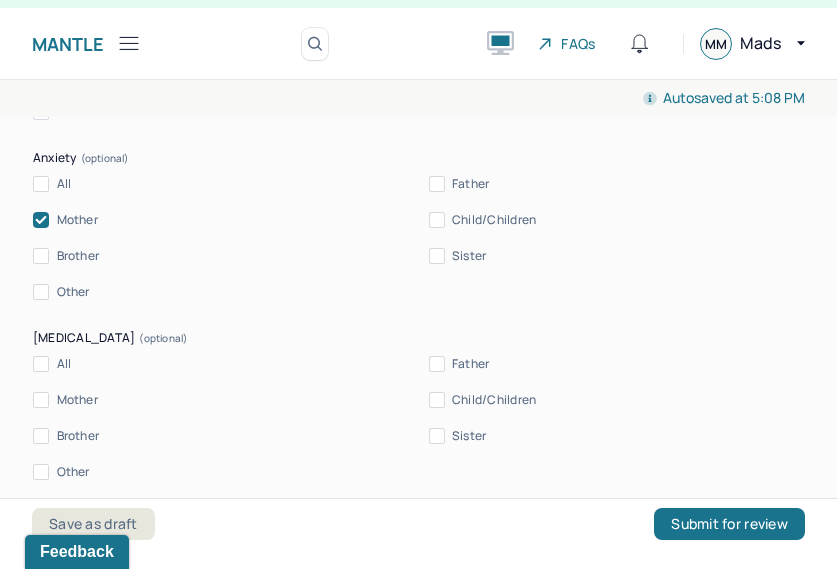 click on "Father" at bounding box center (437, 184) 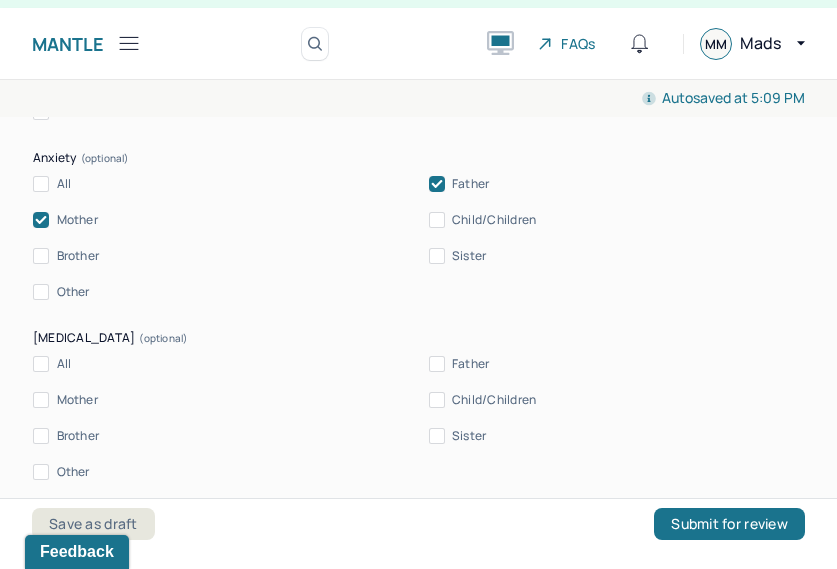 click on "Sister" at bounding box center (437, 256) 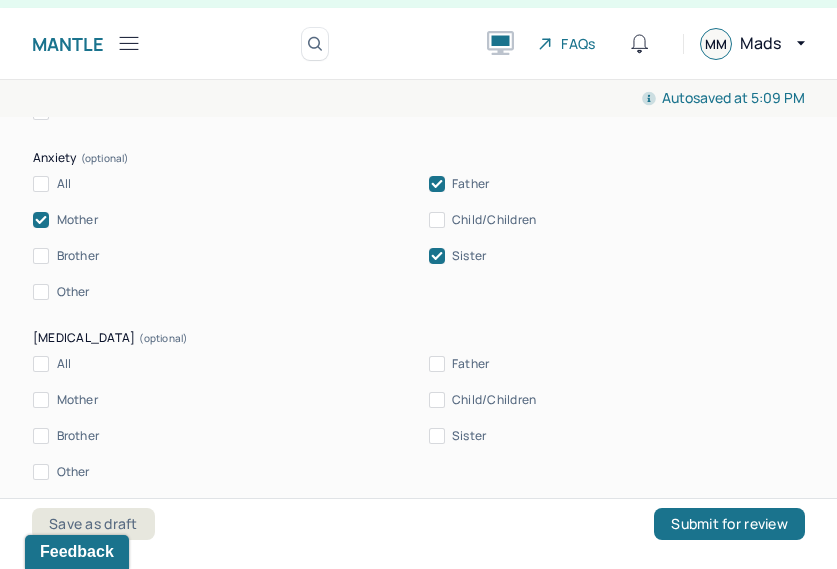 click 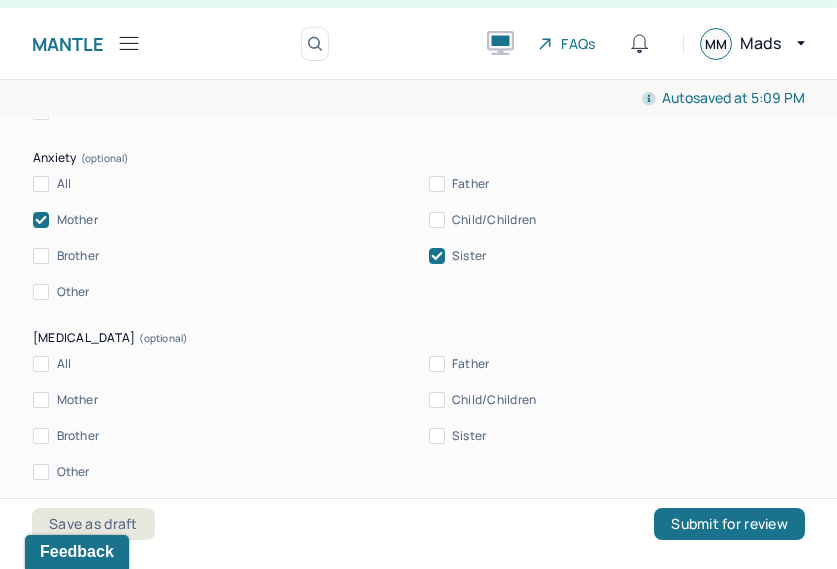 click on "Other" at bounding box center [41, 292] 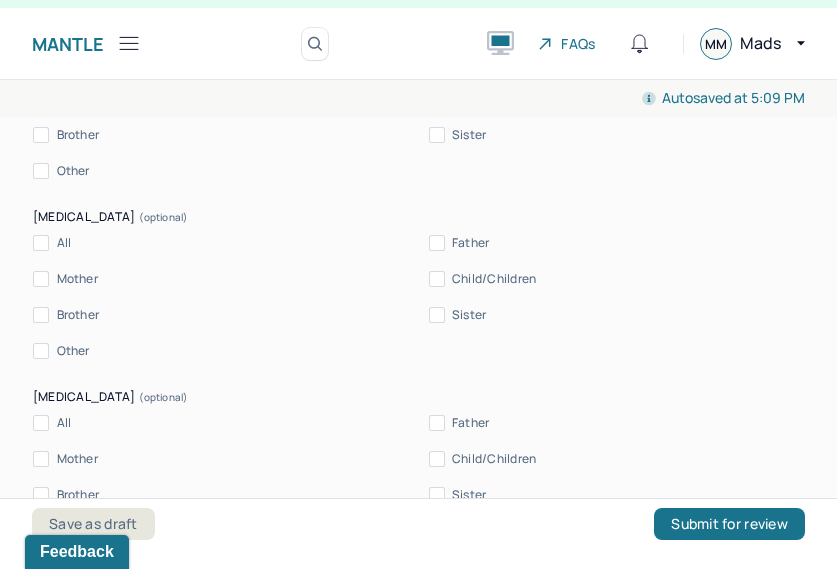 scroll, scrollTop: 5599, scrollLeft: 0, axis: vertical 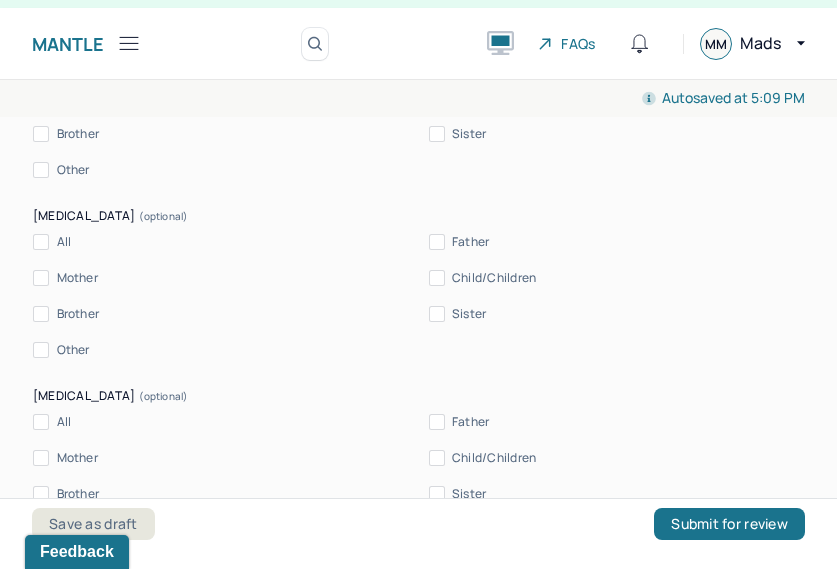 click on "Mother" at bounding box center [41, 278] 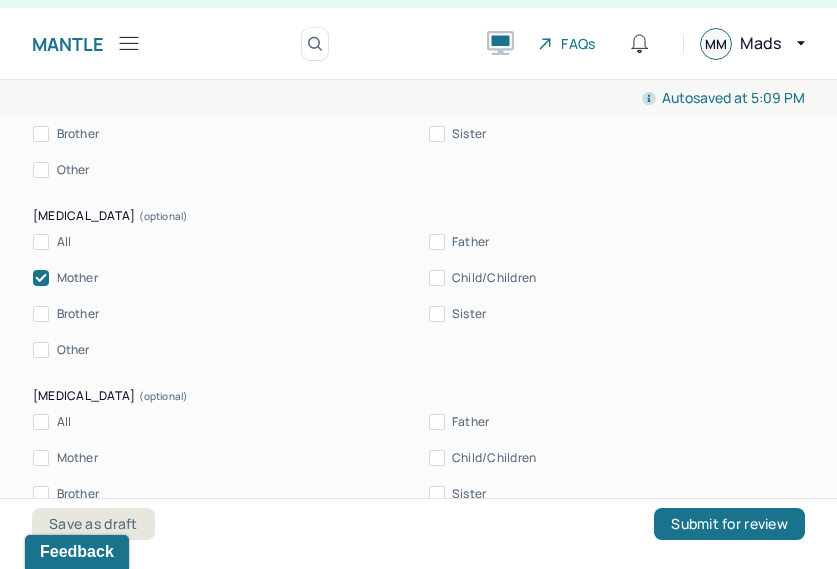 click on "Other" at bounding box center [41, 350] 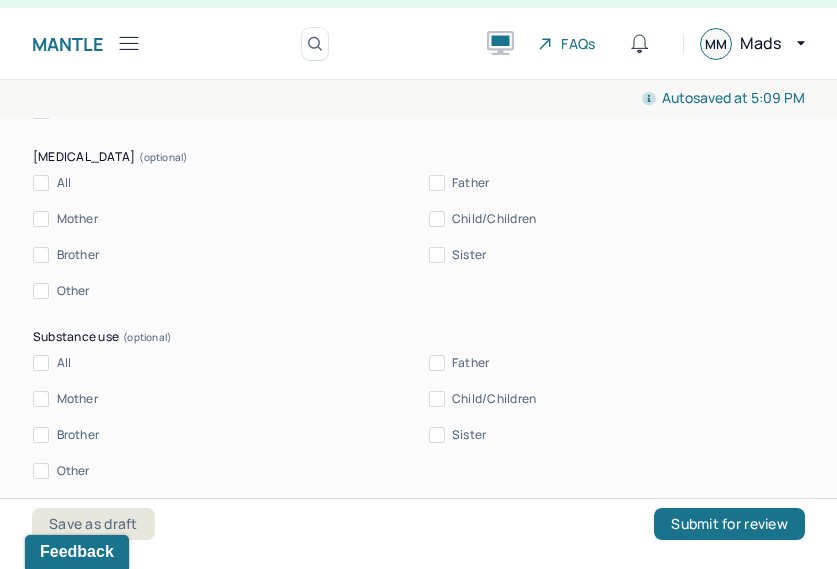 scroll, scrollTop: 6020, scrollLeft: 0, axis: vertical 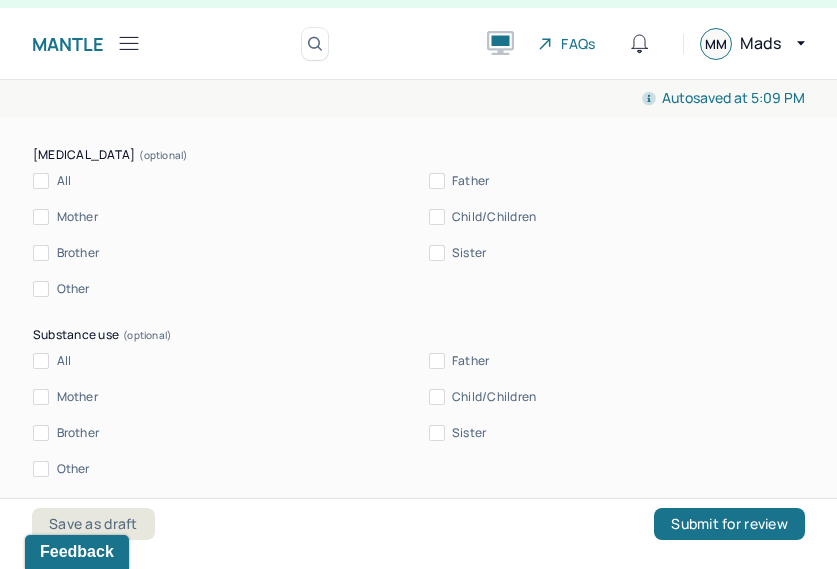 click on "Other" at bounding box center (41, 289) 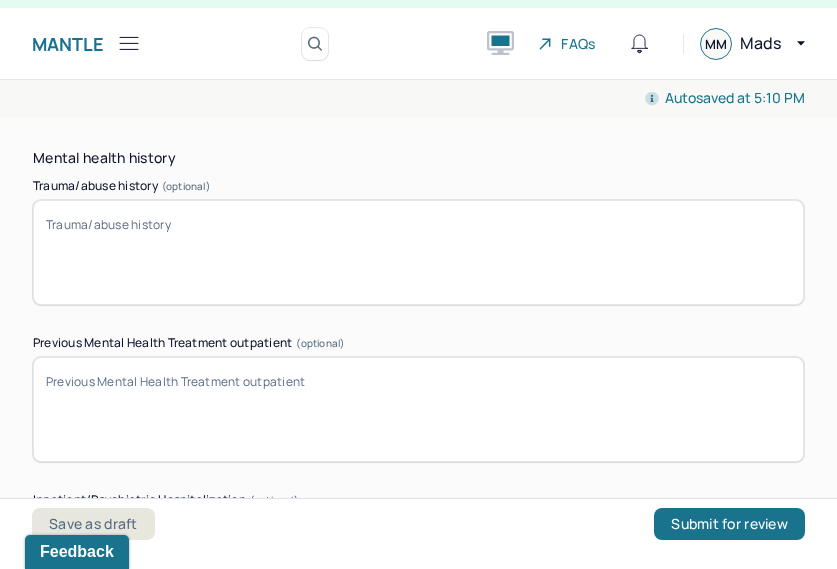 scroll, scrollTop: 6485, scrollLeft: 0, axis: vertical 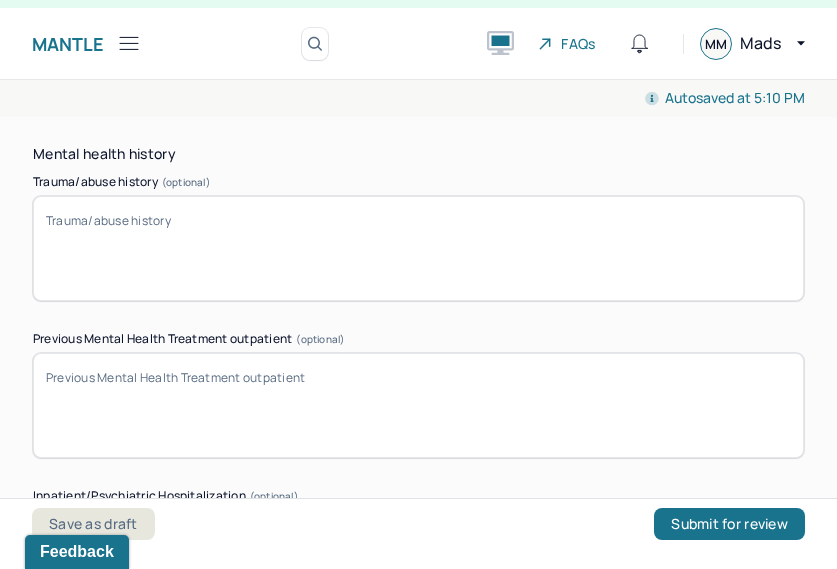 click on "Trauma/abuse history (optional)" at bounding box center [418, 248] 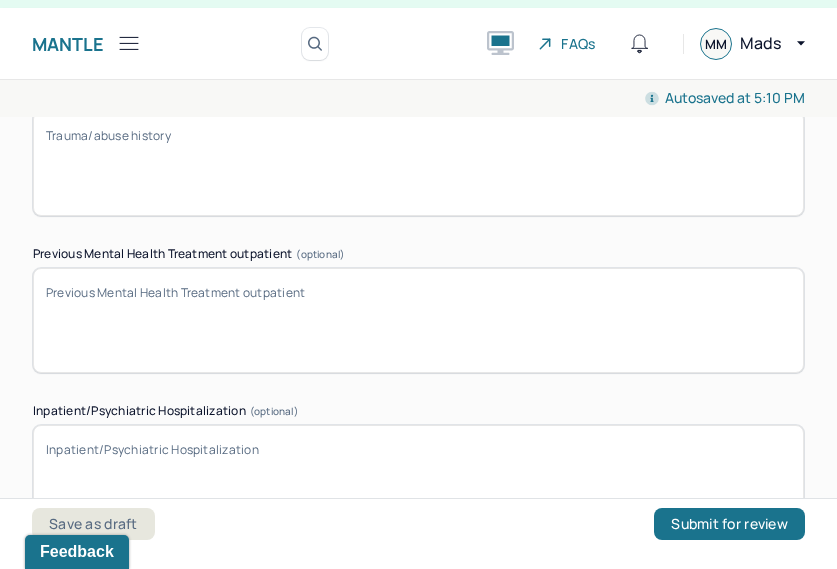 scroll, scrollTop: 6567, scrollLeft: 0, axis: vertical 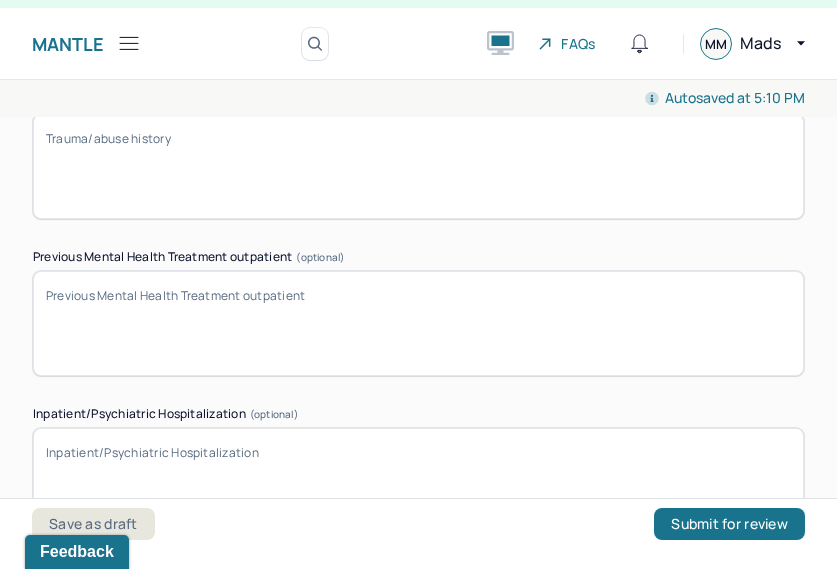 click on "Previous Mental Health Treatment outpatient (optional)" at bounding box center [418, 323] 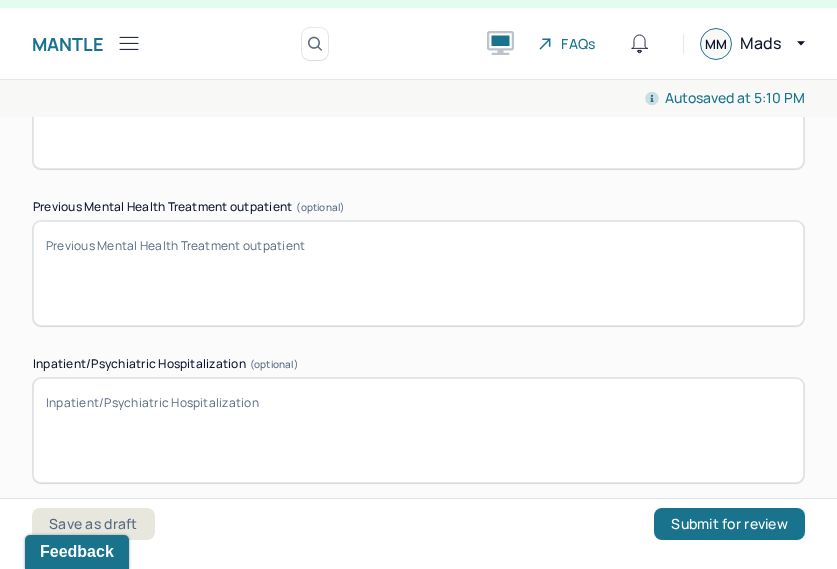 scroll, scrollTop: 6622, scrollLeft: 0, axis: vertical 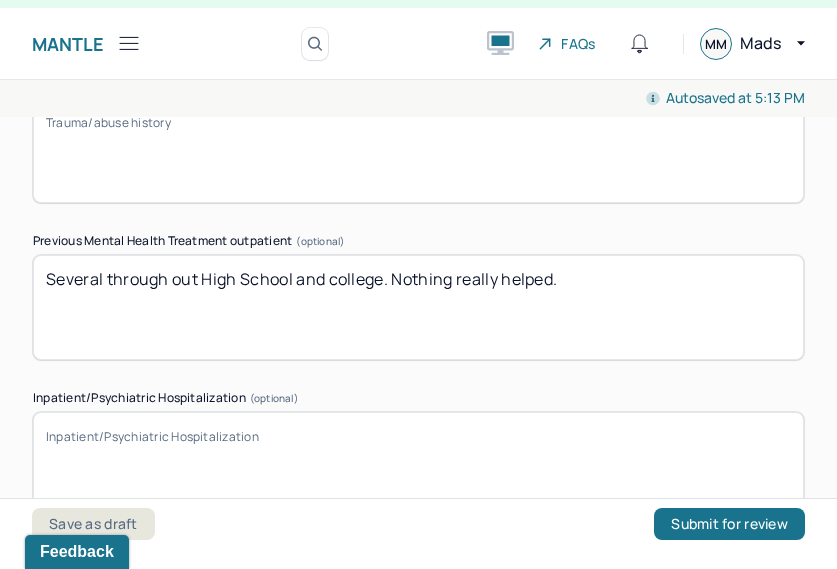type on "Several through out High School and college. Nothing really helped." 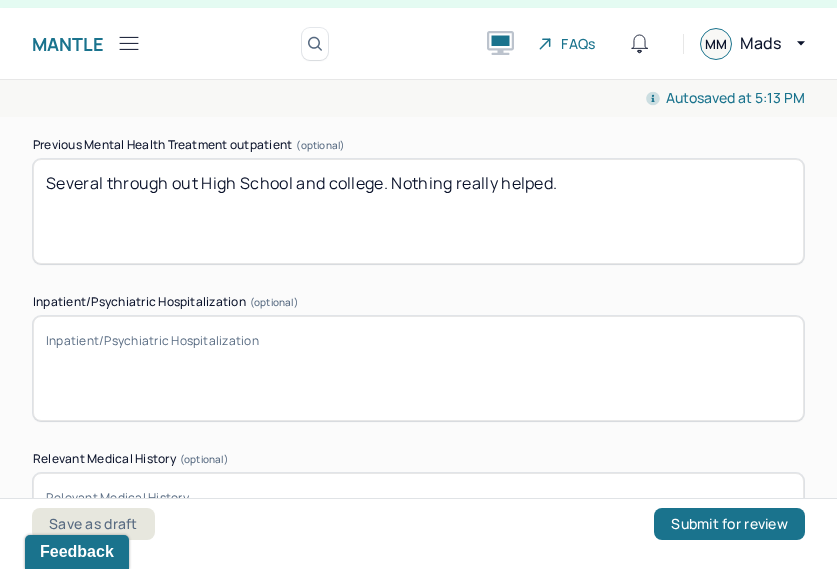 scroll, scrollTop: 6687, scrollLeft: 0, axis: vertical 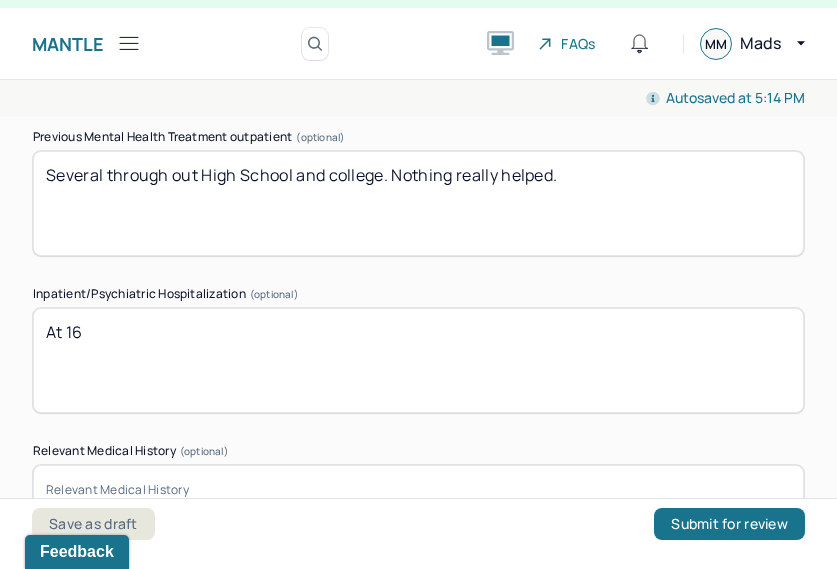 click on "Atv 16" at bounding box center (418, 360) 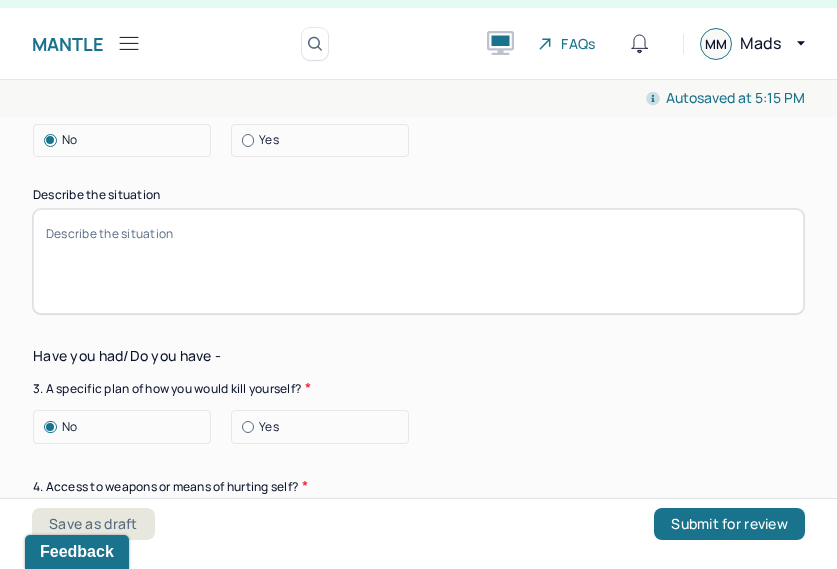 scroll, scrollTop: 7328, scrollLeft: 0, axis: vertical 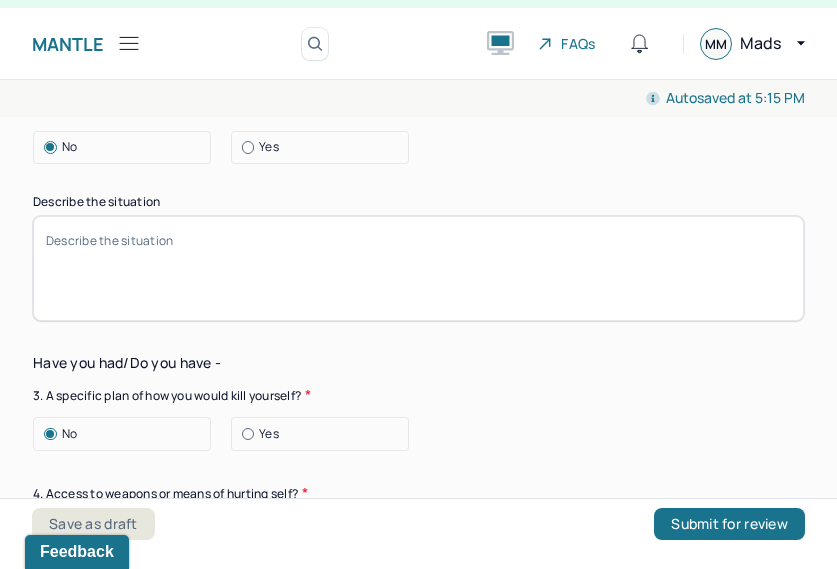 type on "At 16 following social trauma, told another student that she intended to kill herself. Hospitalized for 2-3 weeks." 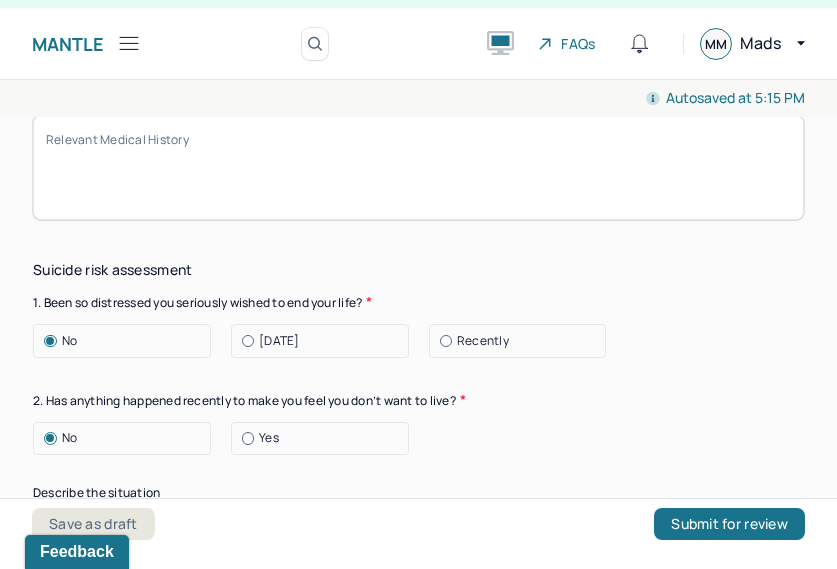 scroll, scrollTop: 7041, scrollLeft: 0, axis: vertical 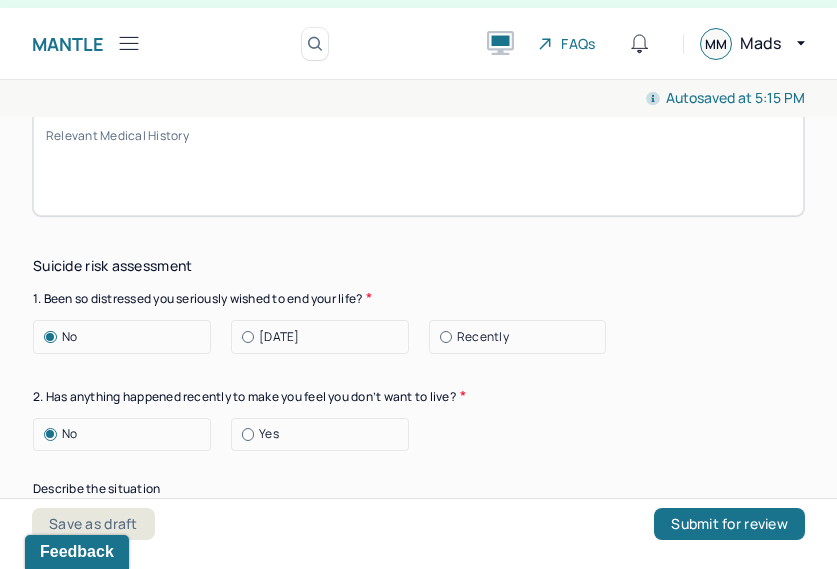 click at bounding box center [446, 337] 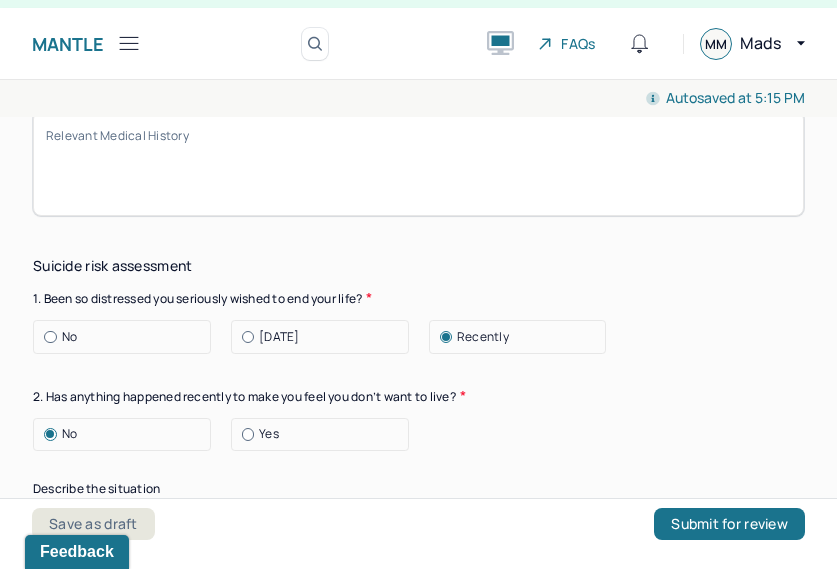 click on "No" at bounding box center [69, 337] 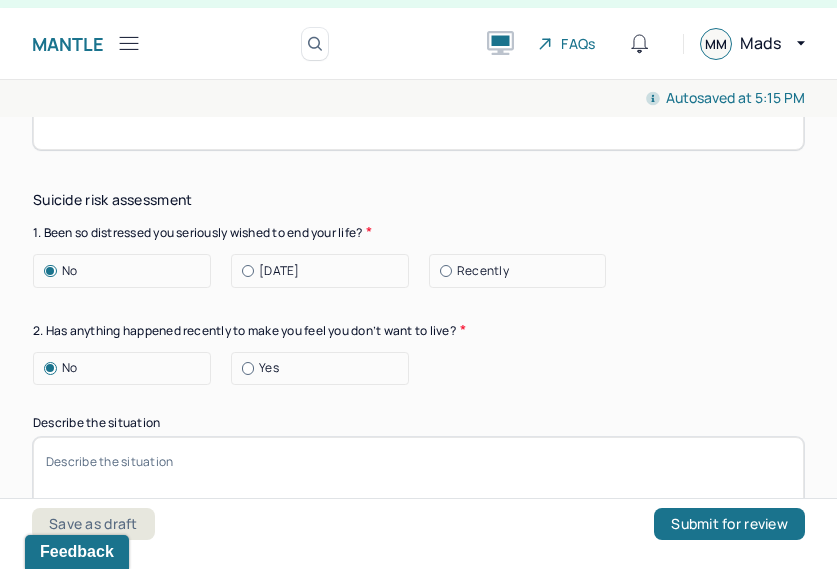 scroll, scrollTop: 7115, scrollLeft: 0, axis: vertical 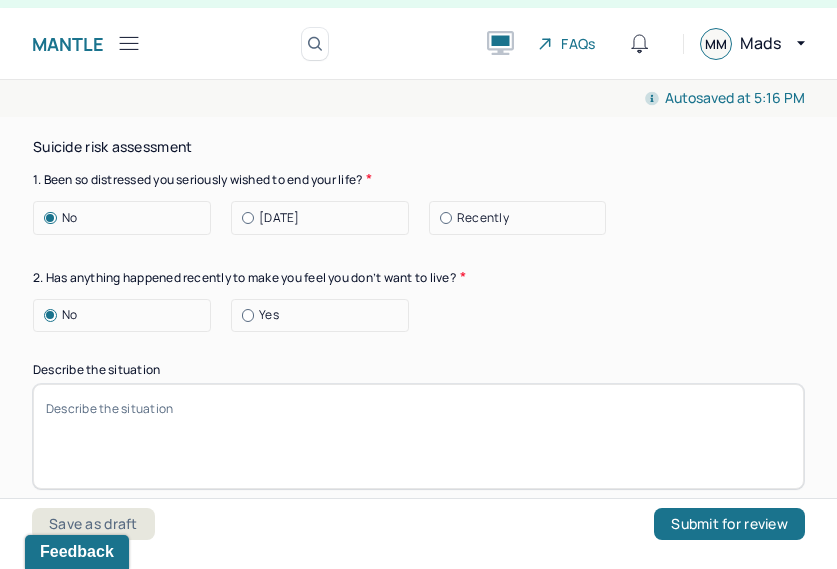 click on "Describe the situation" at bounding box center [418, 436] 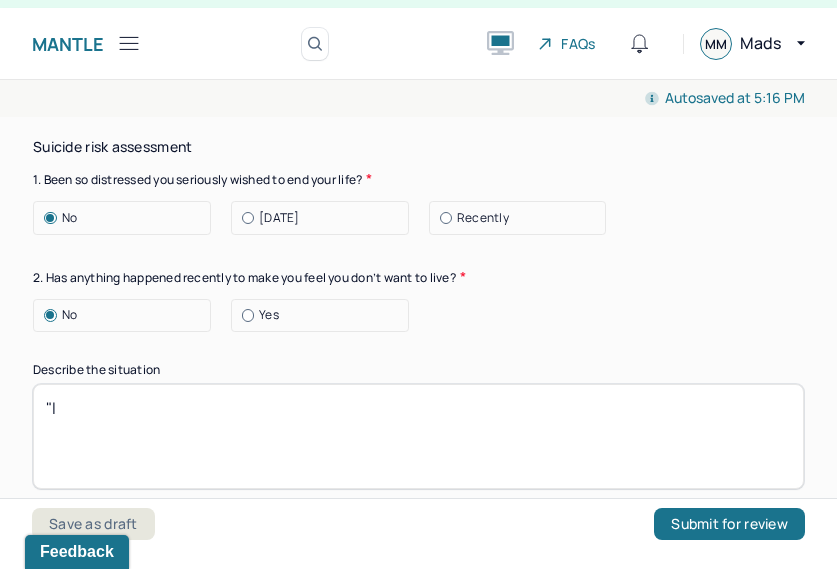 type on """ 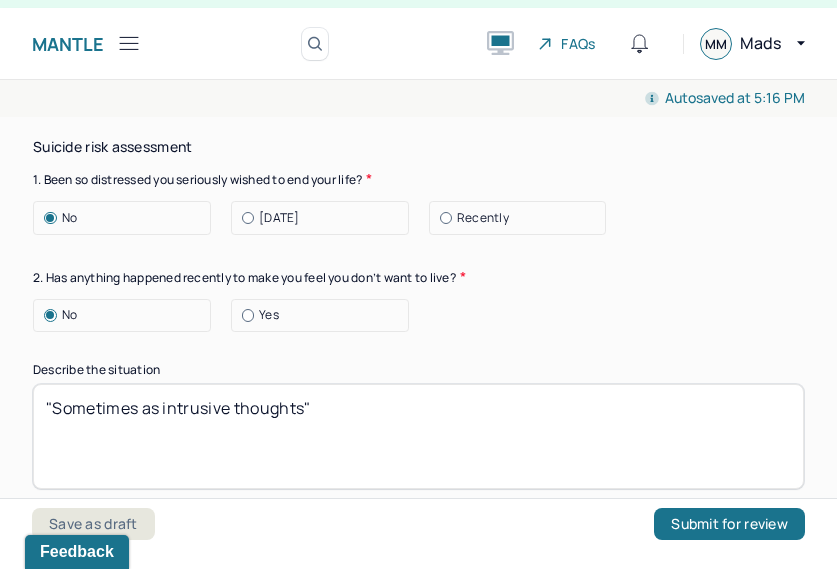 click at bounding box center [248, 315] 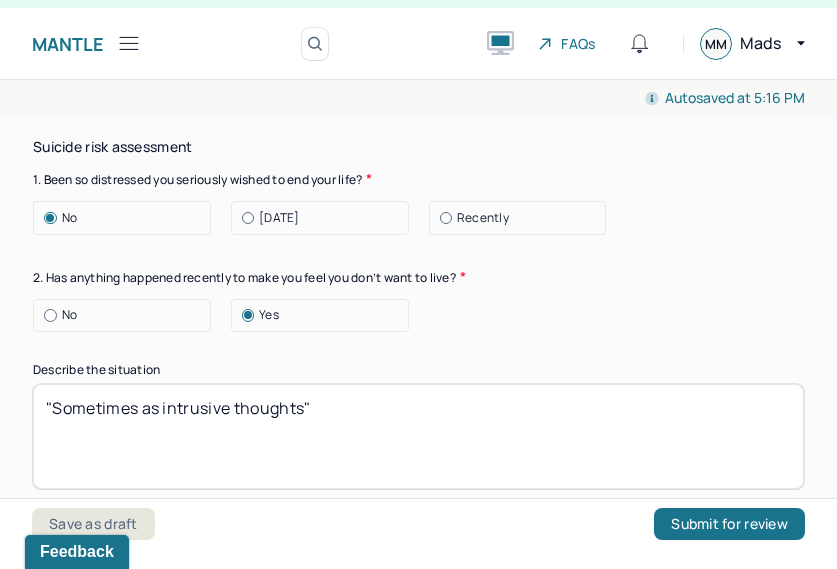 click on ""Sometimes as intrusive thoughts"" at bounding box center (418, 436) 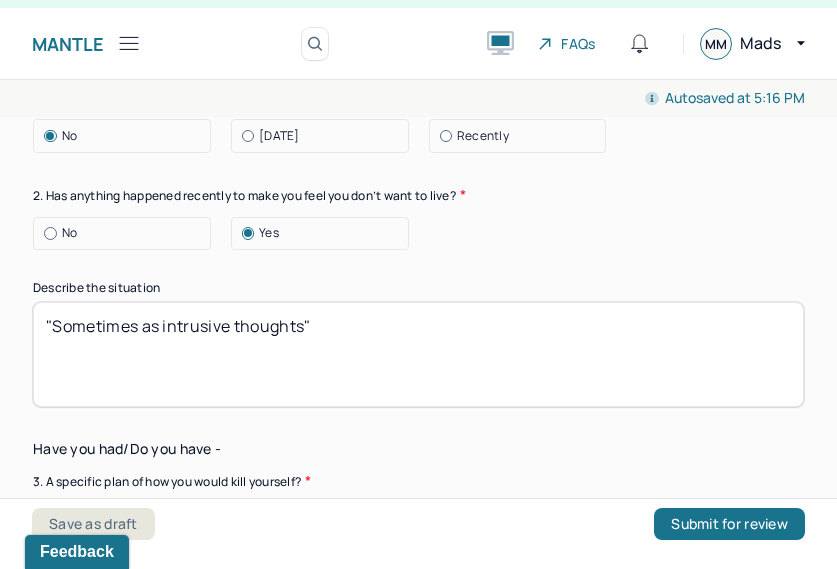 scroll, scrollTop: 7270, scrollLeft: 0, axis: vertical 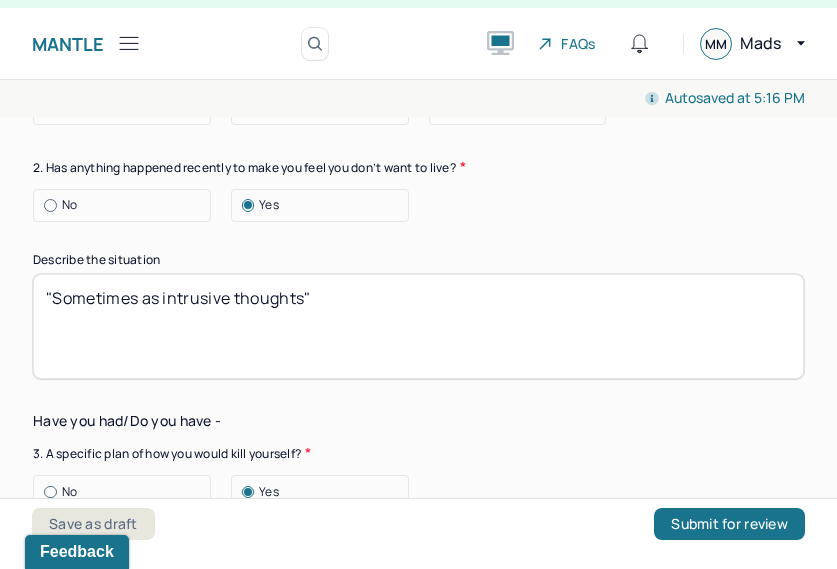click at bounding box center [50, 205] 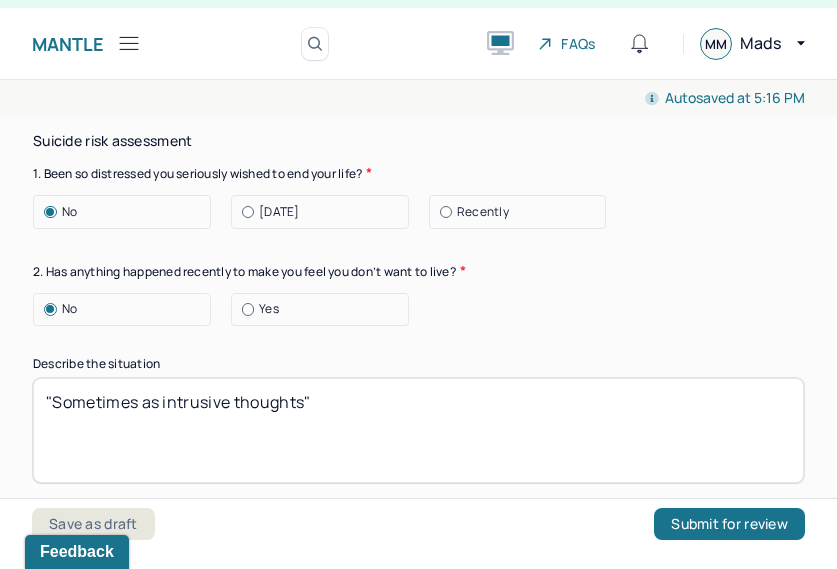 scroll, scrollTop: 7170, scrollLeft: 0, axis: vertical 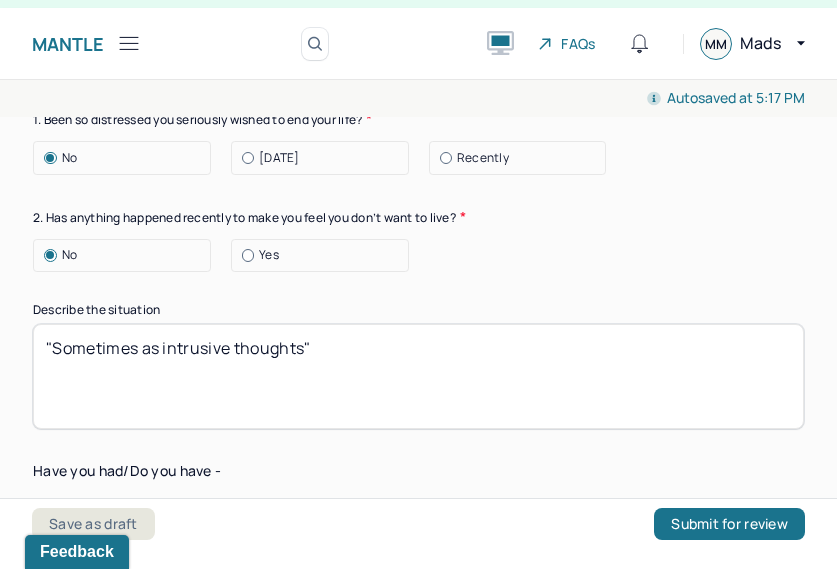 click on ""Sometimes as intrusive thoughts"" at bounding box center (418, 376) 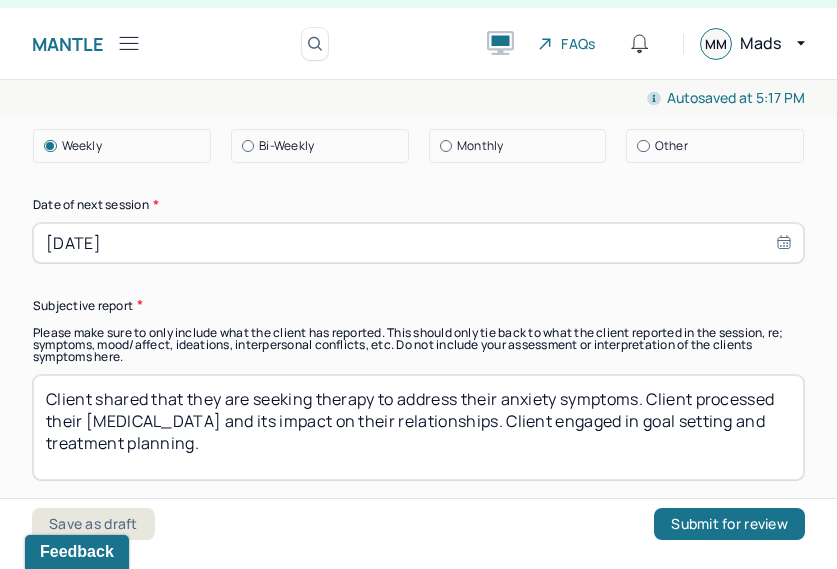 scroll, scrollTop: 11206, scrollLeft: 0, axis: vertical 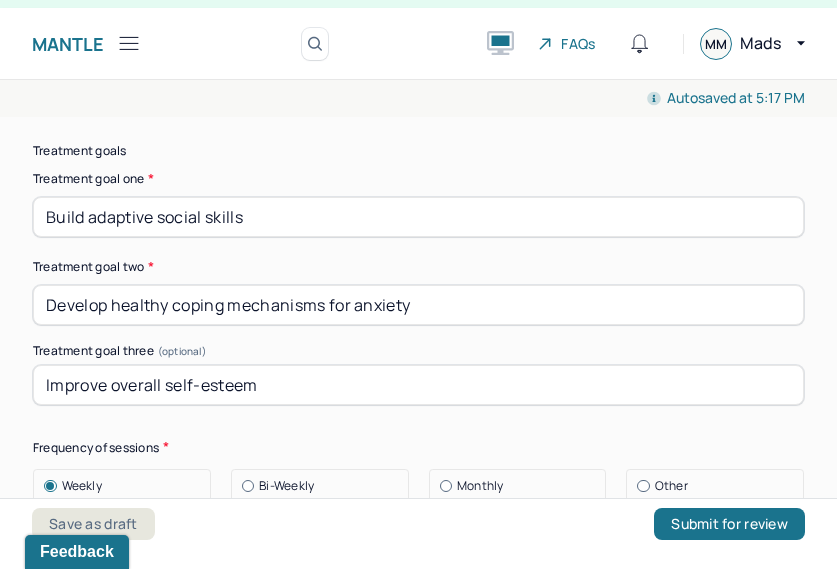 type on ""Sometimes as intrusive thoughts" has passive intrusive thoughts" 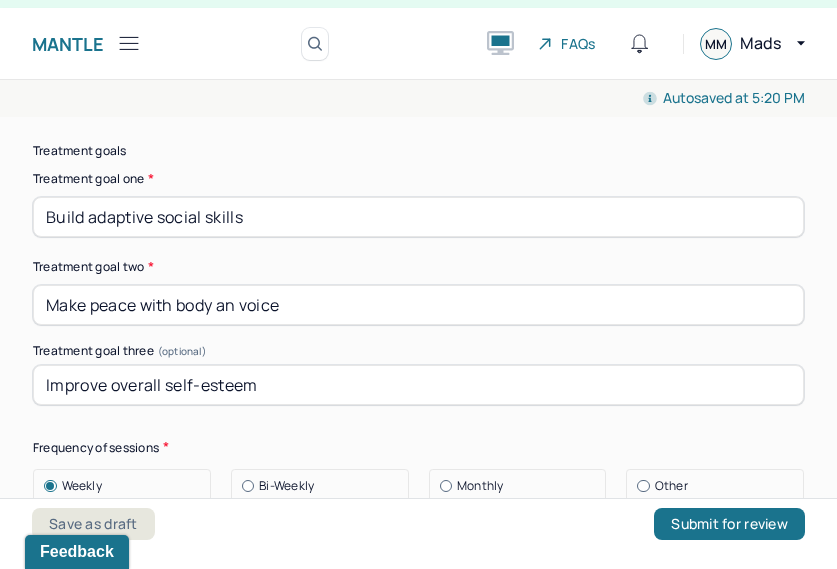 type on "Make peace with body an voice" 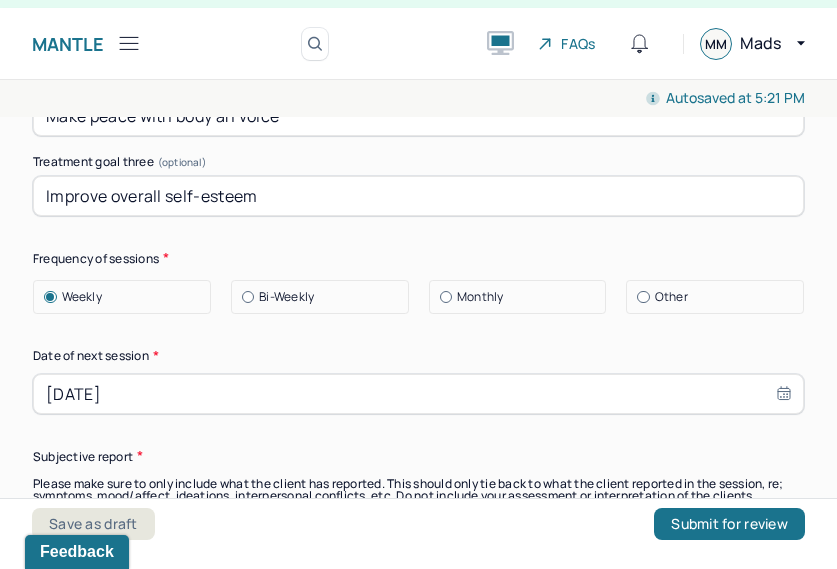 scroll, scrollTop: 10938, scrollLeft: 0, axis: vertical 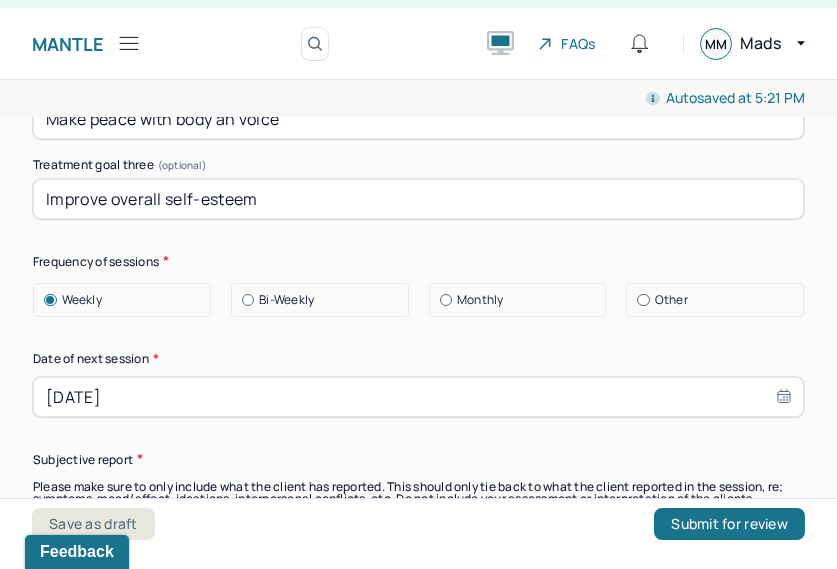 select on "6" 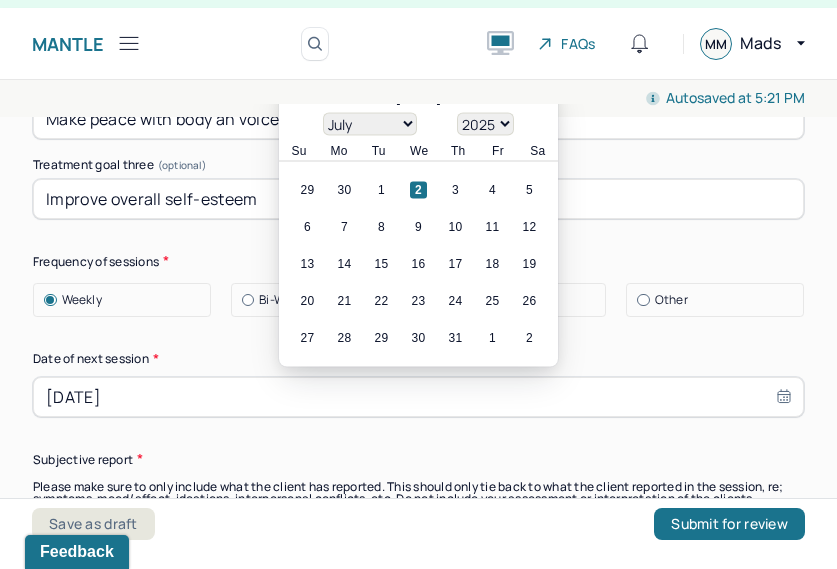 click on "07/02/2025" at bounding box center [418, 397] 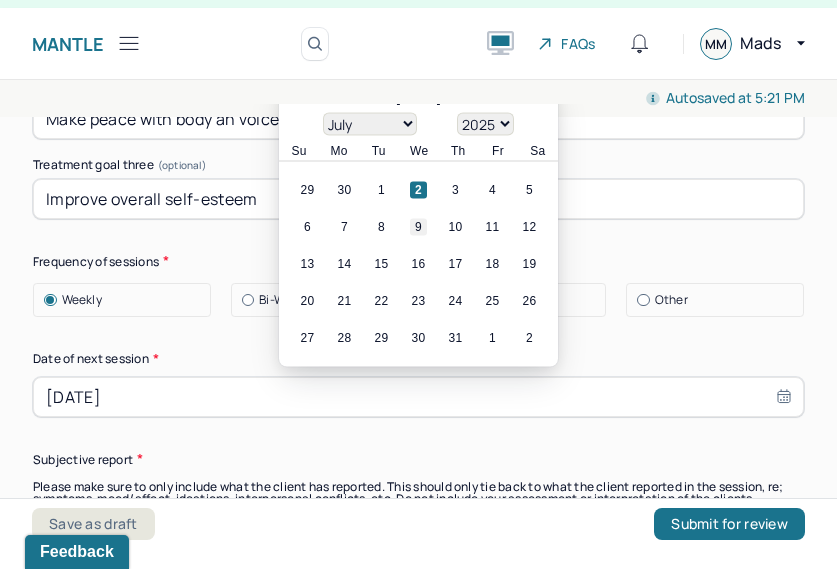 click on "9" at bounding box center (418, 226) 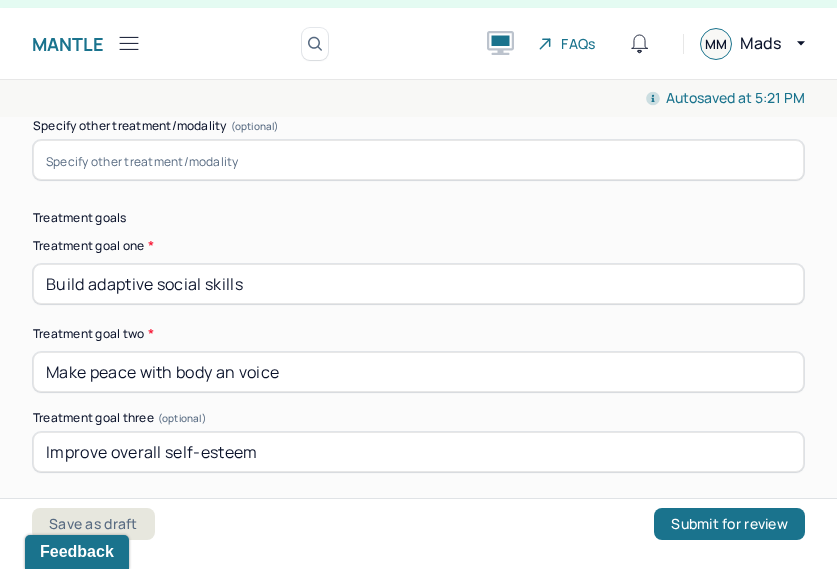 scroll, scrollTop: 10689, scrollLeft: 0, axis: vertical 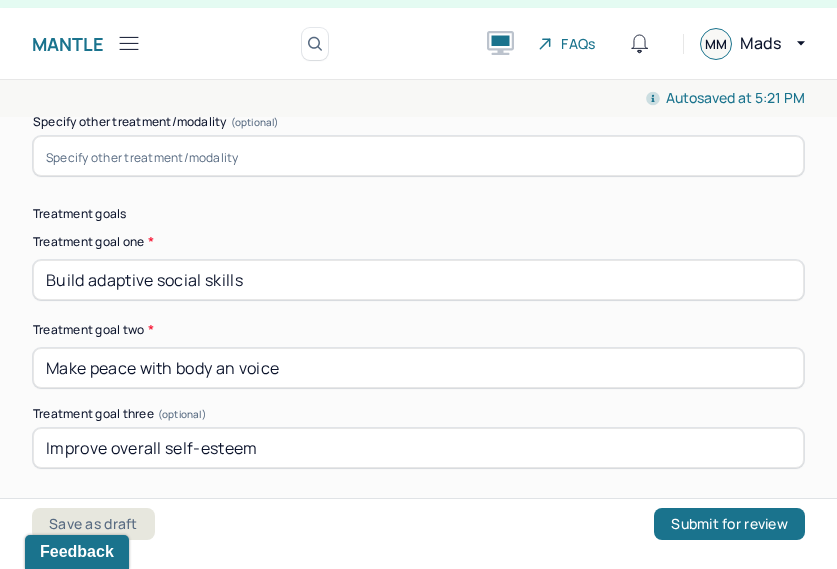 select on "6" 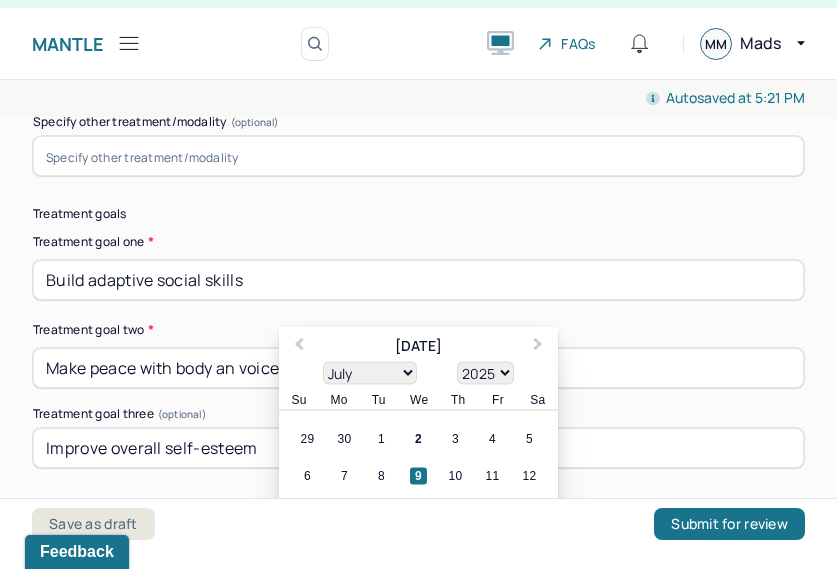 click on "Summary Present at session Patient Mother Stepfather Spouse Father Stepmother Partner Guardian Other Specify Other (optional) Type of treatment recommended Individual Family Group Collateral/Parenting Treatment Modality/Intervention(s) Cognitive/Behavioral Behavioral Modification Supportive Marital/Couples Therapy  Family Therapy Stress Management Psychodynamic Parent Training Crisis Intervention Other Specify other treatment/modality (optional) Treatment goals Treatment goal one * Build adaptive social skills Treatment goal two * Make peace with body an voice Treatment goal three (optional) Improve overall self-esteem Frequency of sessions Weekly Bi-Weekly Monthly Other Date of next session * 07/09/2025 Previous Month Next Month July 2025 January February March April May June July August September October November December 1900 1901 1902 1903 1904 1905 1906 1907 1908 1909 1910 1911 1912 1913 1914 1915 1916 1917 1918 1919 1920 1921 1922 1923 1924 1925 1926 1927 1928 1929 1930 1931 1932 1933 1934 1935 1936 Su" at bounding box center (418, 535) 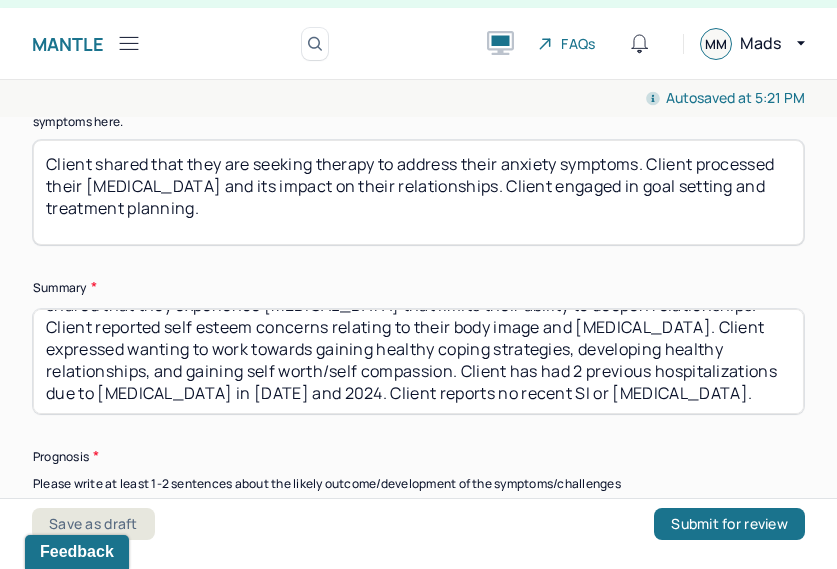 scroll, scrollTop: 11332, scrollLeft: 0, axis: vertical 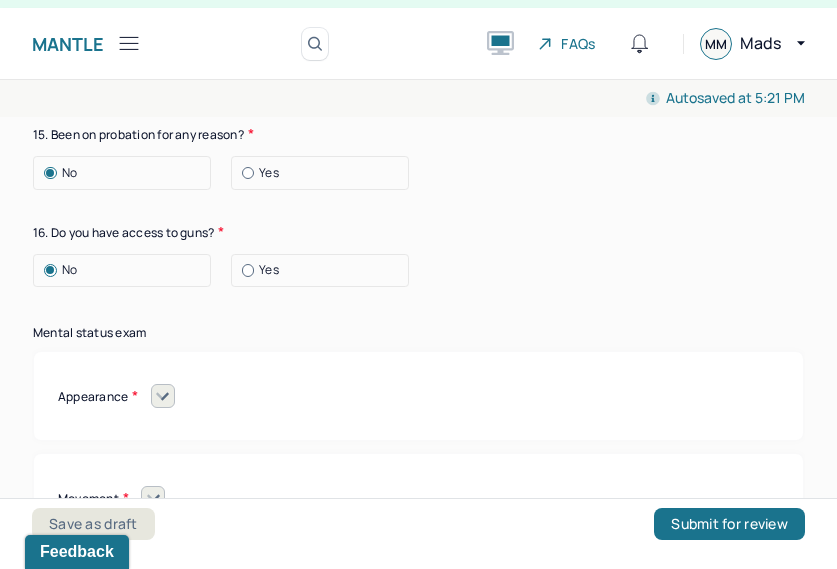 click 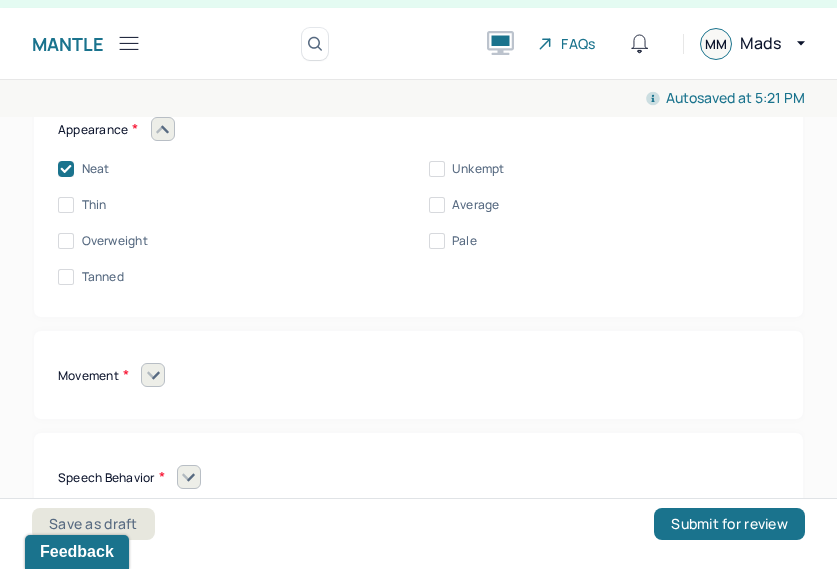 scroll, scrollTop: 9192, scrollLeft: 0, axis: vertical 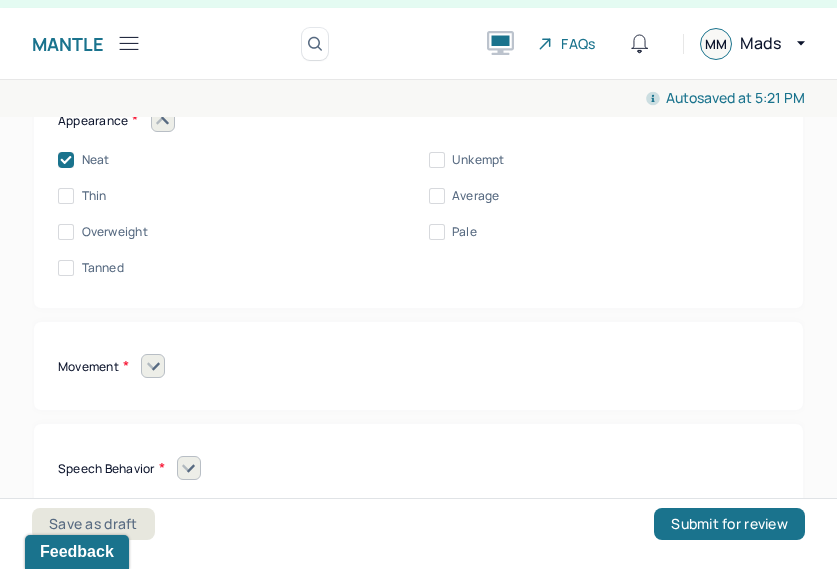 click at bounding box center (153, 366) 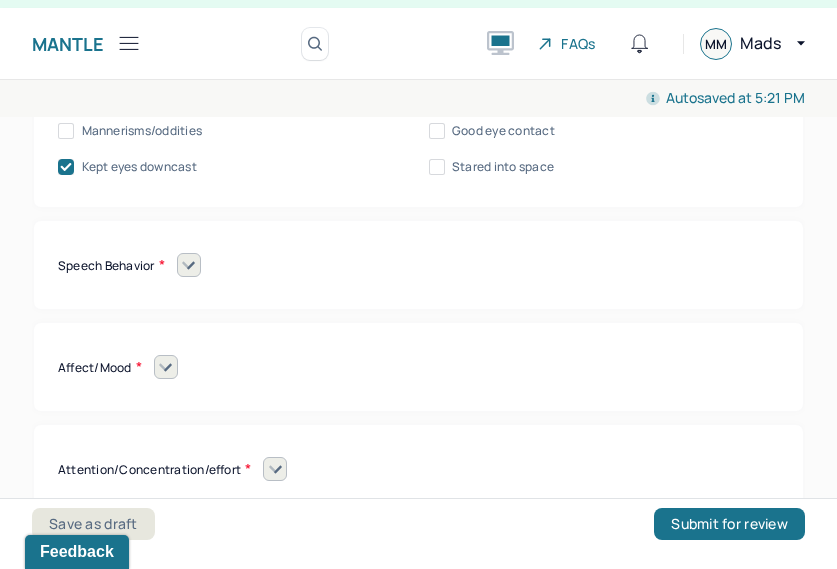 scroll, scrollTop: 9515, scrollLeft: 0, axis: vertical 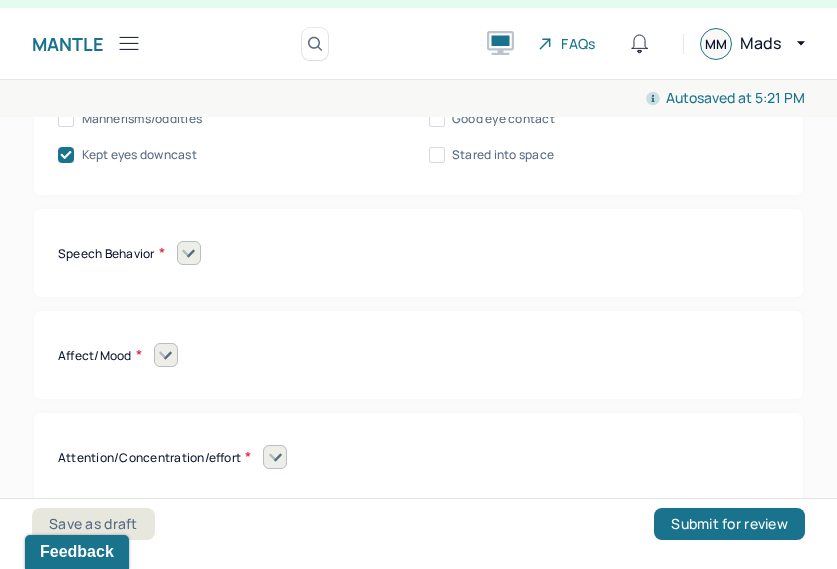 click at bounding box center (189, 253) 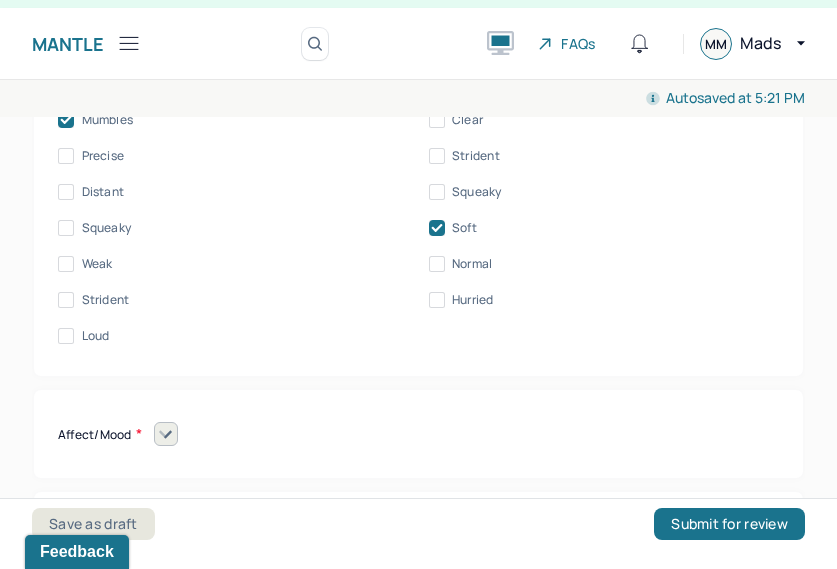 scroll, scrollTop: 9734, scrollLeft: 0, axis: vertical 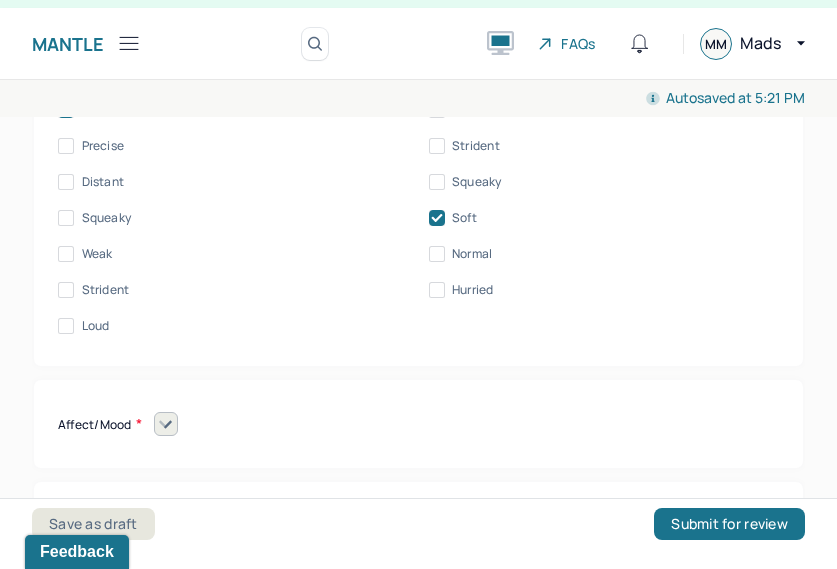 click at bounding box center [166, 424] 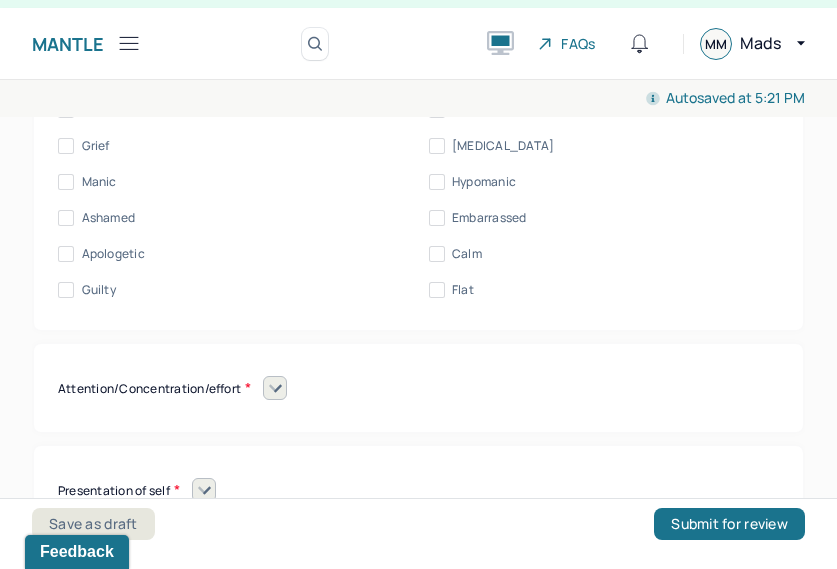scroll, scrollTop: 10437, scrollLeft: 0, axis: vertical 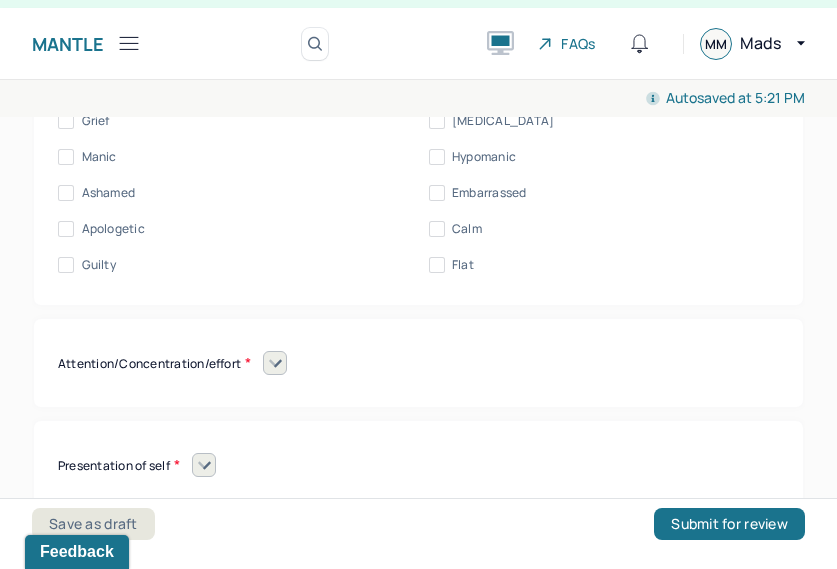click 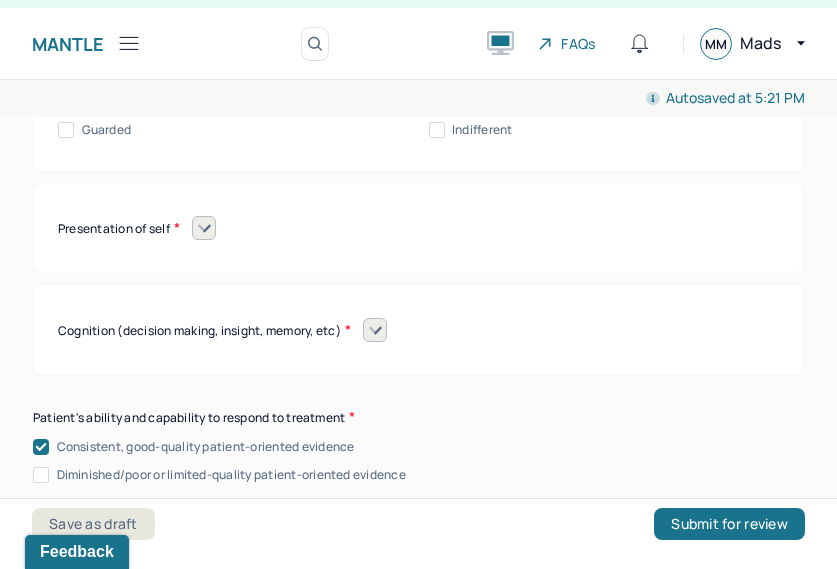 scroll, scrollTop: 11138, scrollLeft: 0, axis: vertical 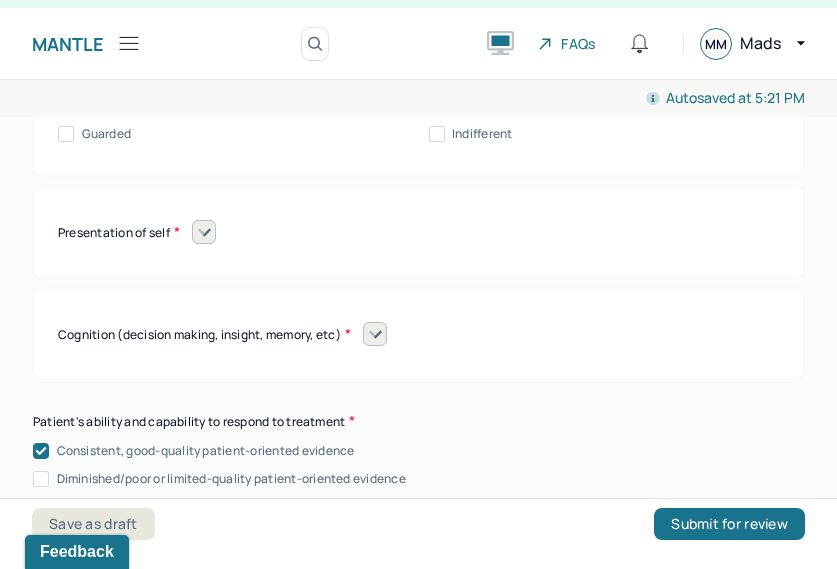 click 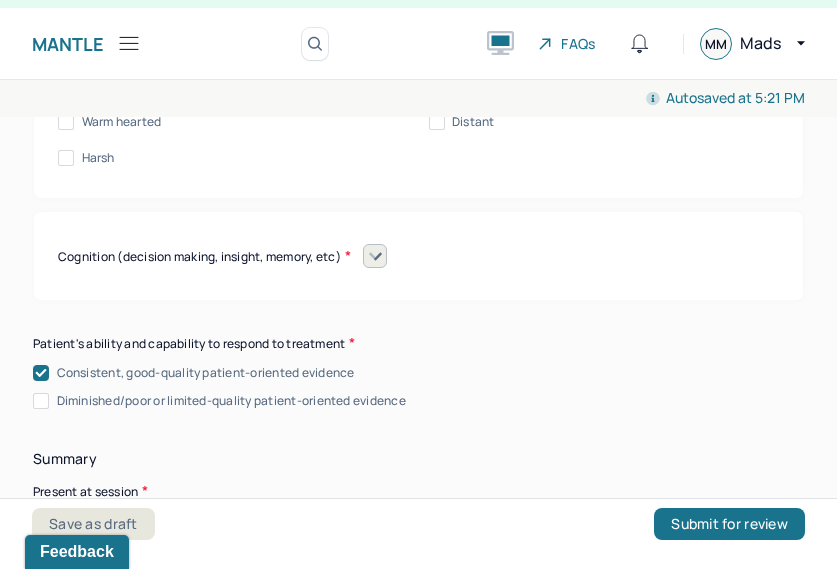 scroll, scrollTop: 11432, scrollLeft: 0, axis: vertical 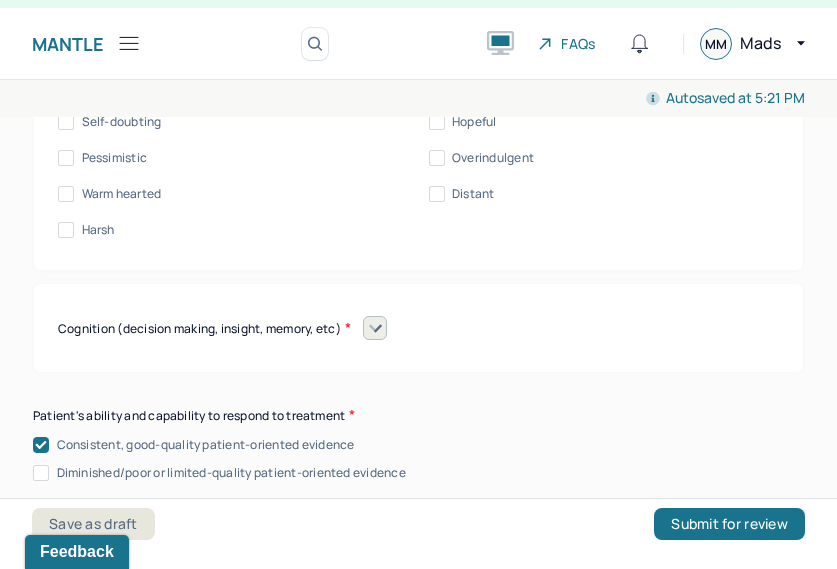 click 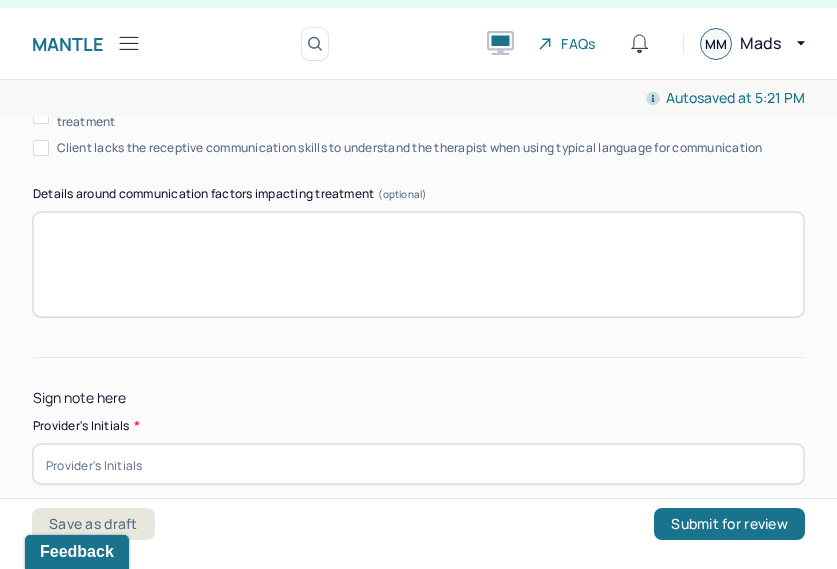 scroll, scrollTop: 14540, scrollLeft: 0, axis: vertical 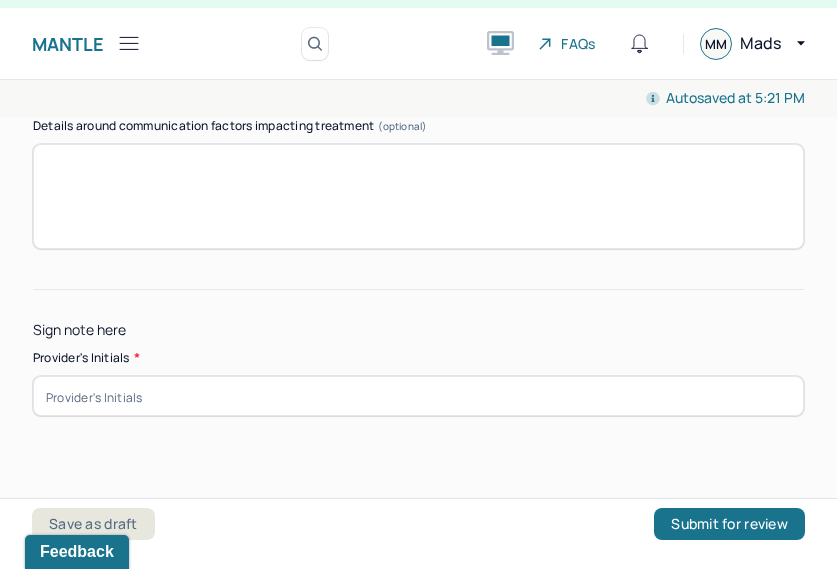 click at bounding box center (418, 396) 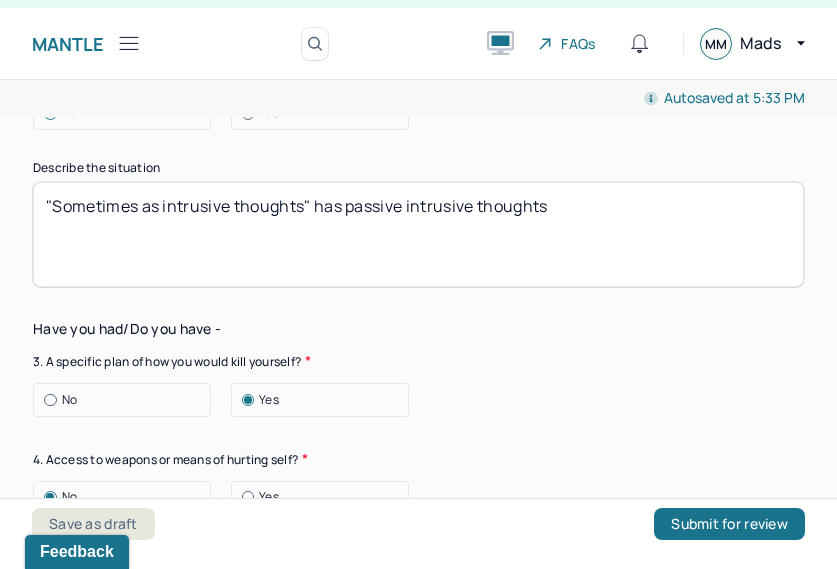scroll, scrollTop: 7357, scrollLeft: 0, axis: vertical 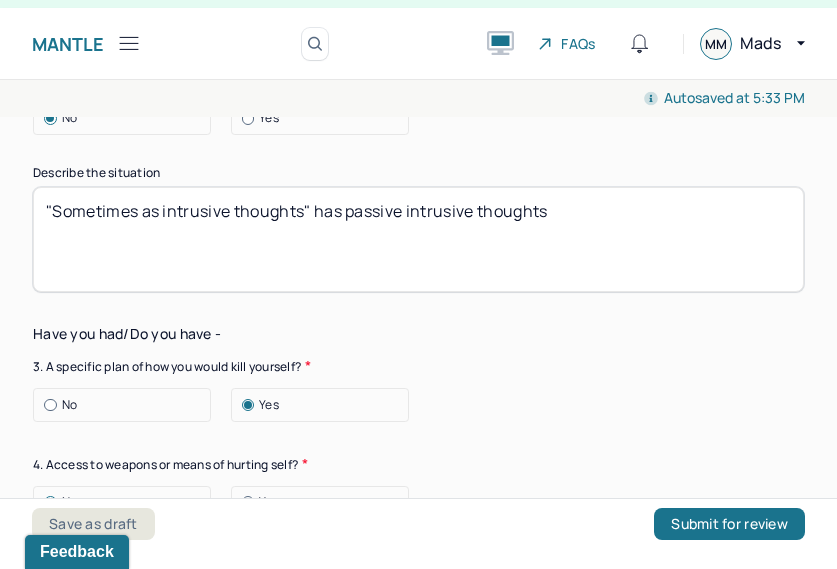 type on "MB" 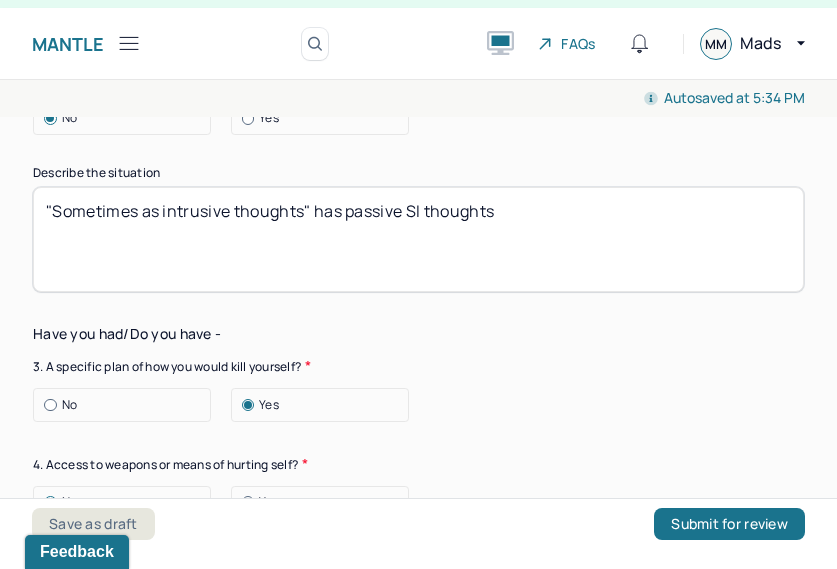 click on ""Sometimes as intrusive thoughts" has passive SI thoughts" at bounding box center (418, 239) 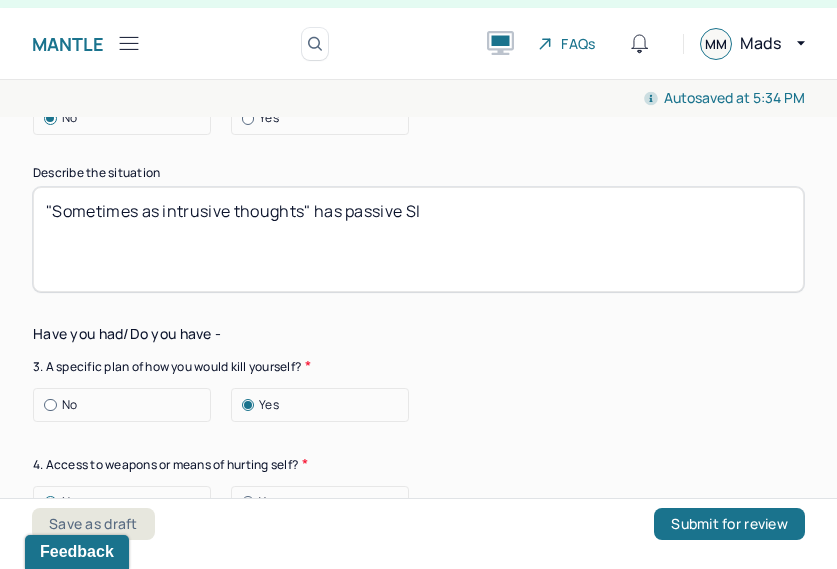drag, startPoint x: 436, startPoint y: 211, endPoint x: 344, endPoint y: 206, distance: 92.13577 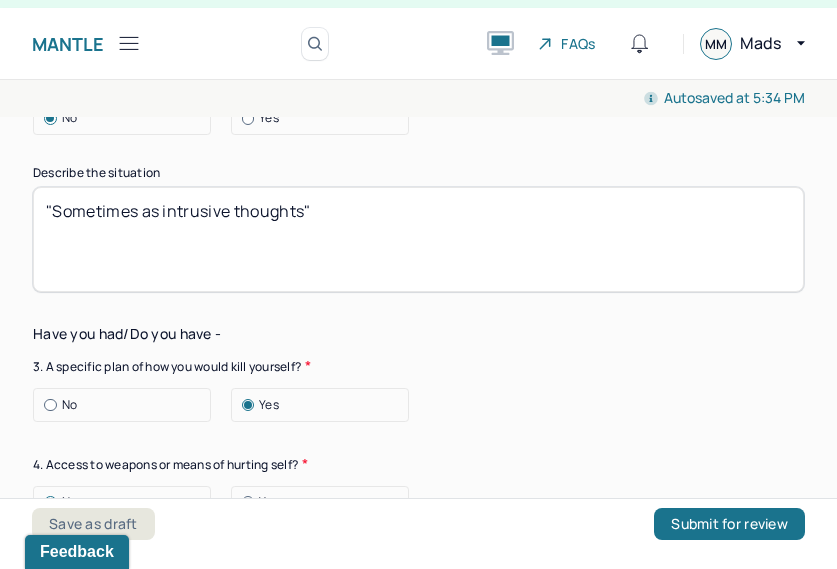 click on ""Sometimes as intrusive thoughts" has passive SI" at bounding box center (418, 239) 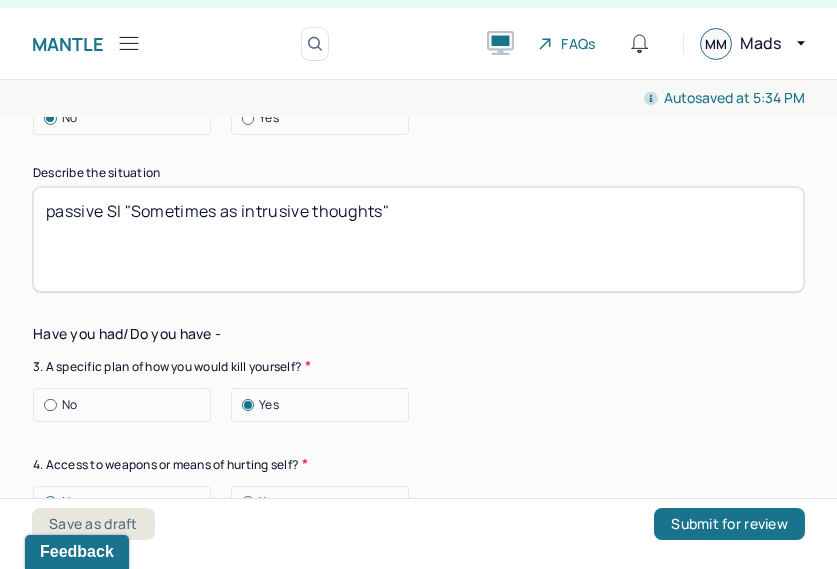 click on ""Sometimes as intrusive thoughts"" at bounding box center [418, 239] 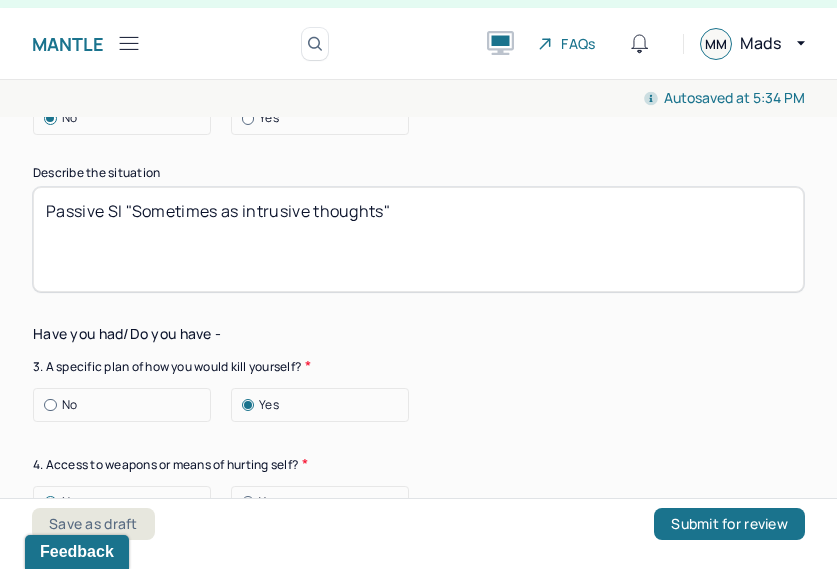 click on ""Sometimes as intrusive thoughts"" at bounding box center (418, 239) 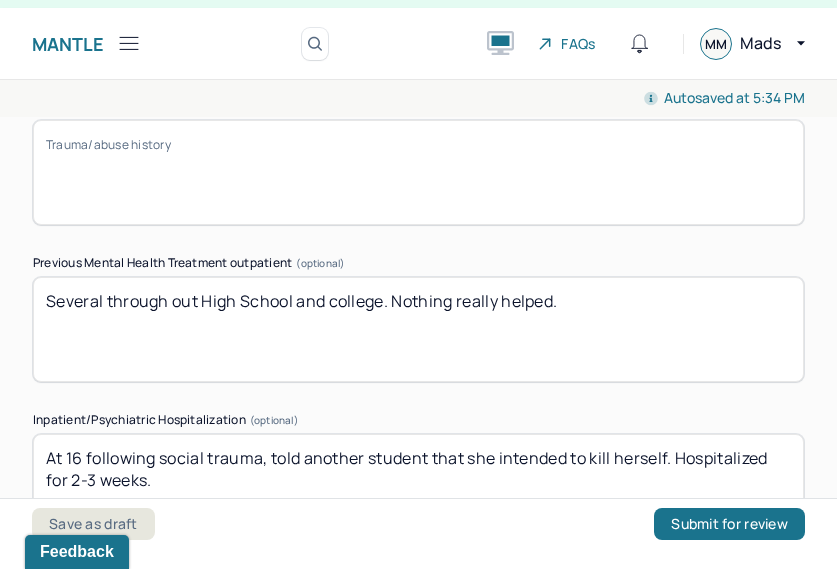 scroll, scrollTop: 6548, scrollLeft: 0, axis: vertical 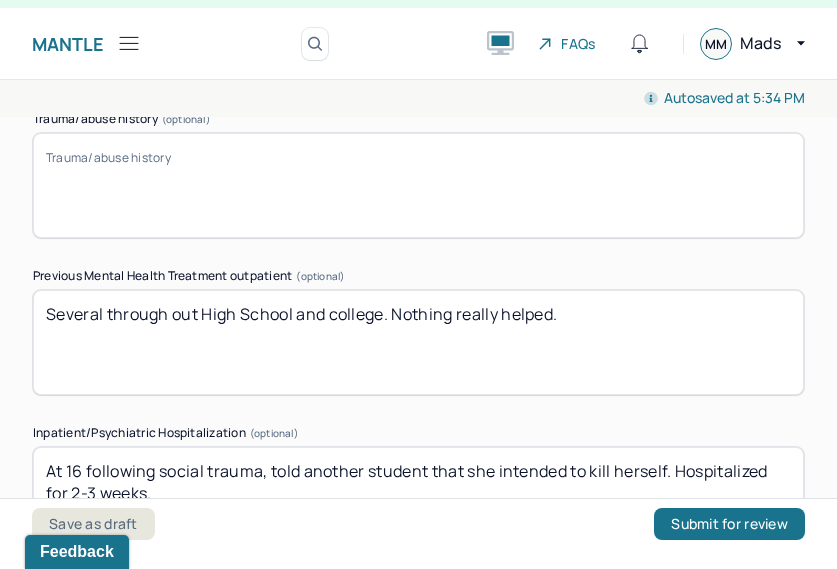 type on "Passive SI "Sometimes as intrusive thoughts"" 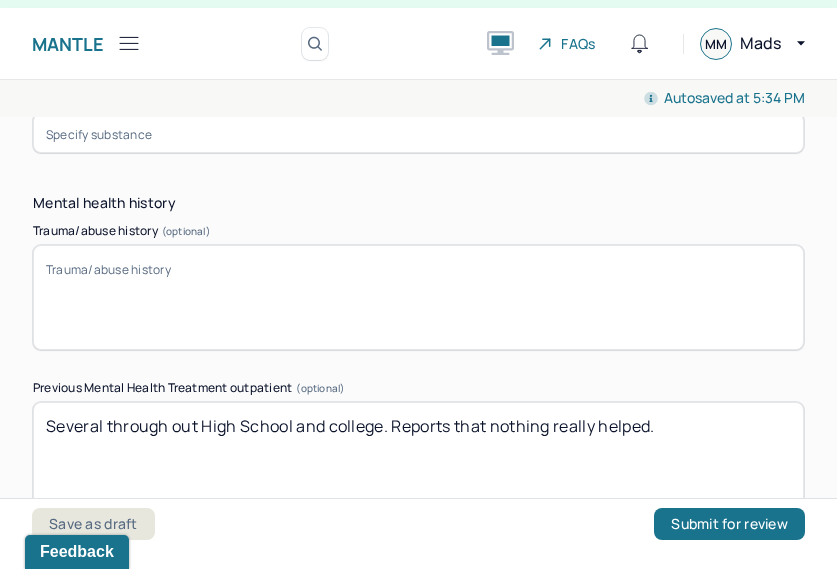 scroll, scrollTop: 6427, scrollLeft: 0, axis: vertical 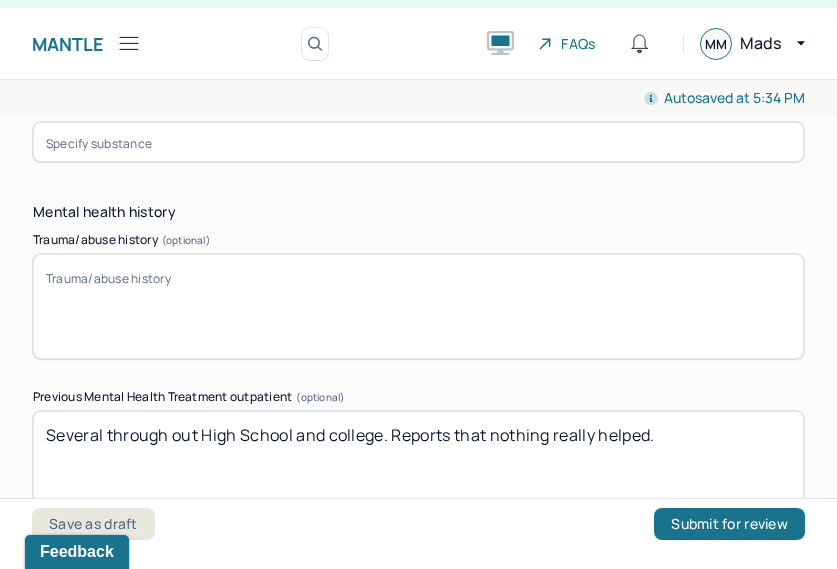 click on "Several through out High School and college. Reports that nothing really helped." at bounding box center (418, 463) 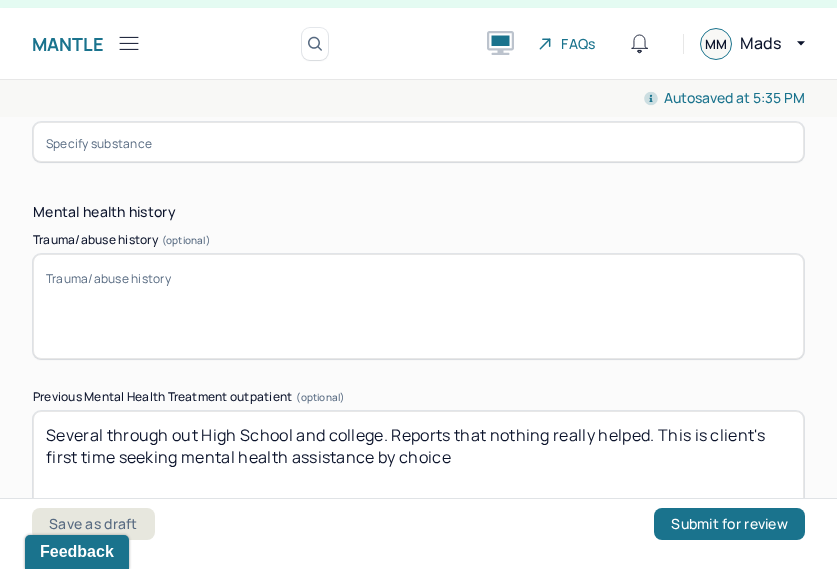click on "Several through out High School and college. Reports that nothing really helped. This is client's first time seeking mental health assistence by choice" at bounding box center [418, 463] 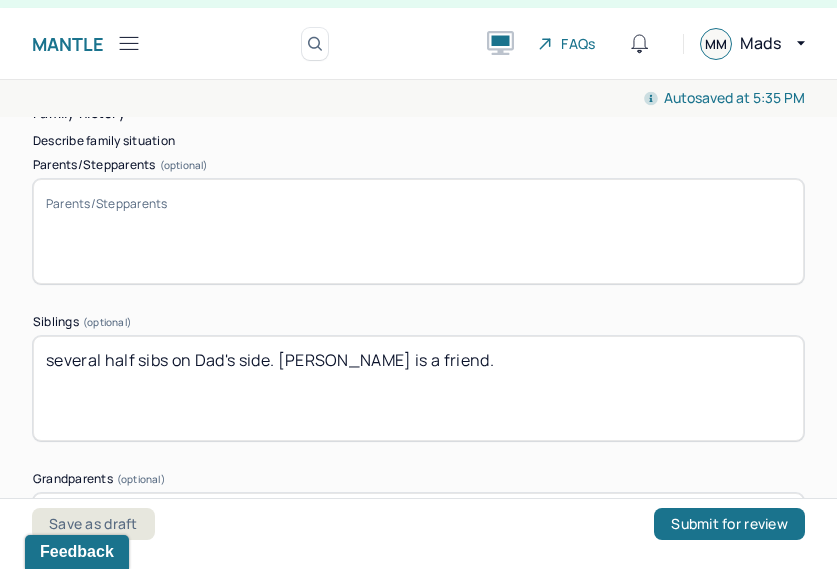 scroll, scrollTop: 4266, scrollLeft: 0, axis: vertical 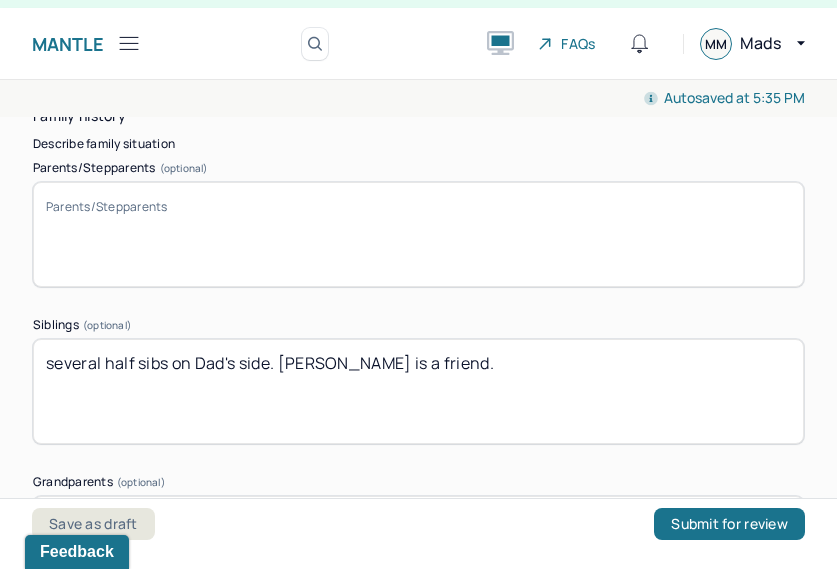 type on "Several through out High School and college. Reports that nothing really helped. This is client's first time seeking mental health assistance by choice" 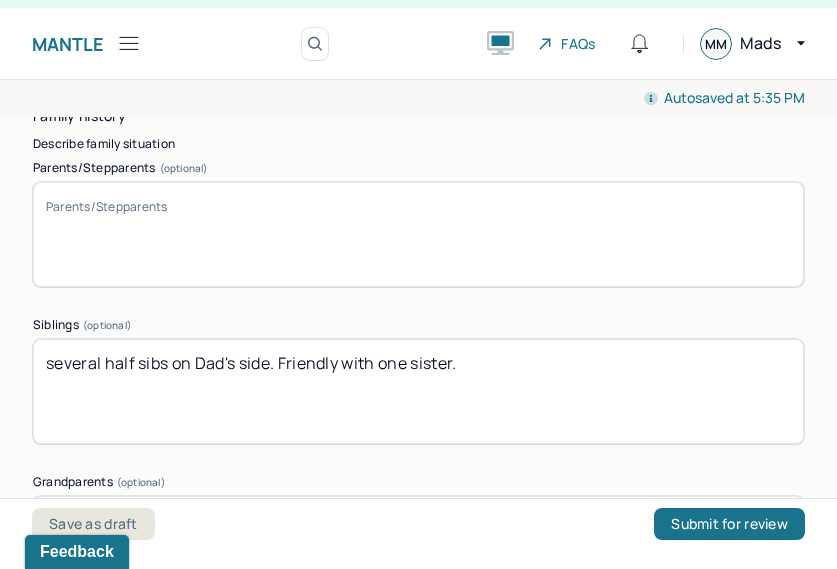 drag, startPoint x: 410, startPoint y: 358, endPoint x: 433, endPoint y: 364, distance: 23.769728 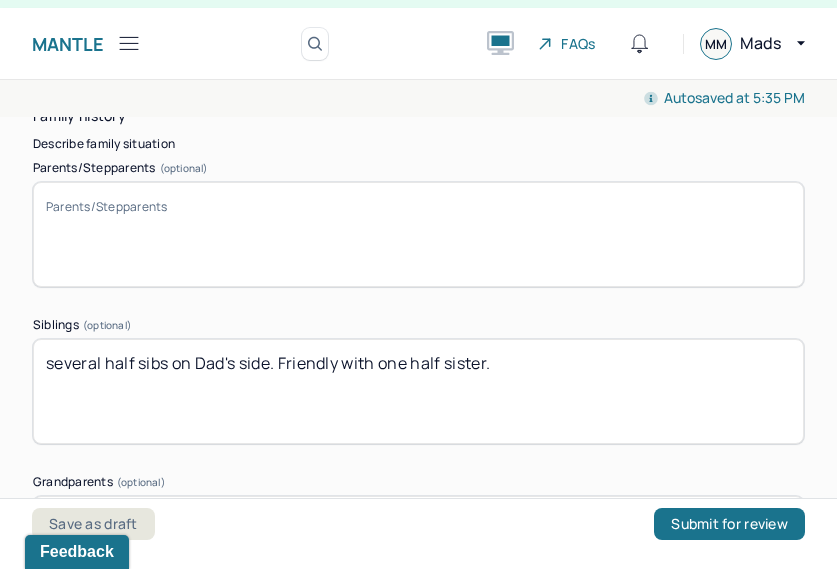 click on "several half sibs on Dad's side. Friendly with one sister." at bounding box center [418, 391] 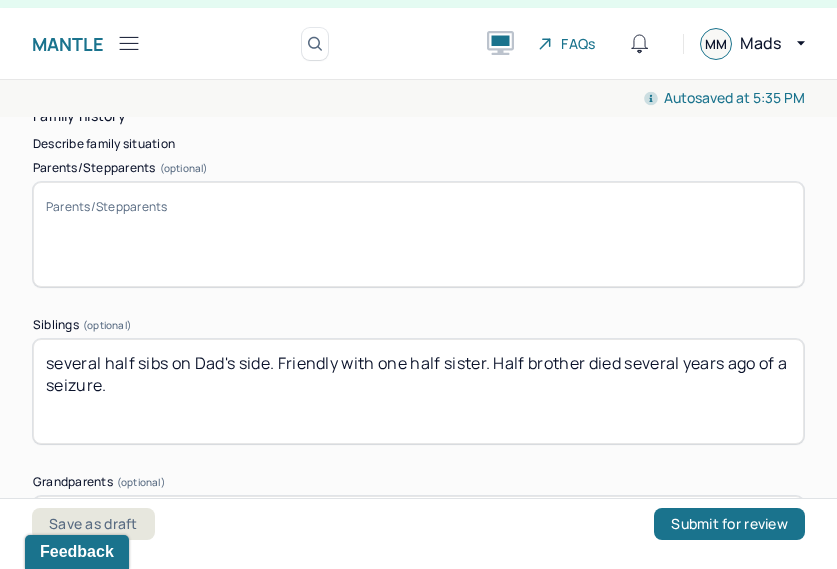 click on "several half sibs on Dad's side. Friendly with one half sister. Half brother died several years ago of a seizure" at bounding box center [418, 391] 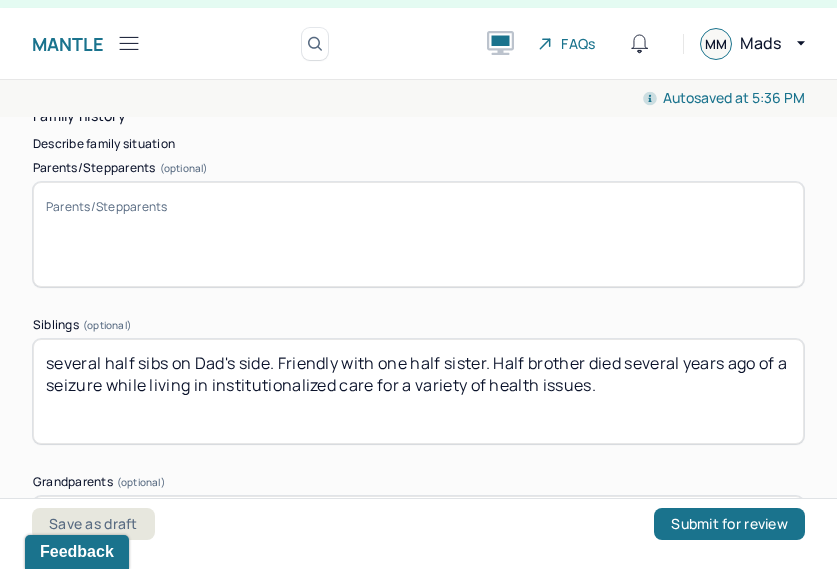 click on "several half sibs on Dad's side. Friendly with one half sister. Half brother died several years ago of a seizure." at bounding box center (418, 391) 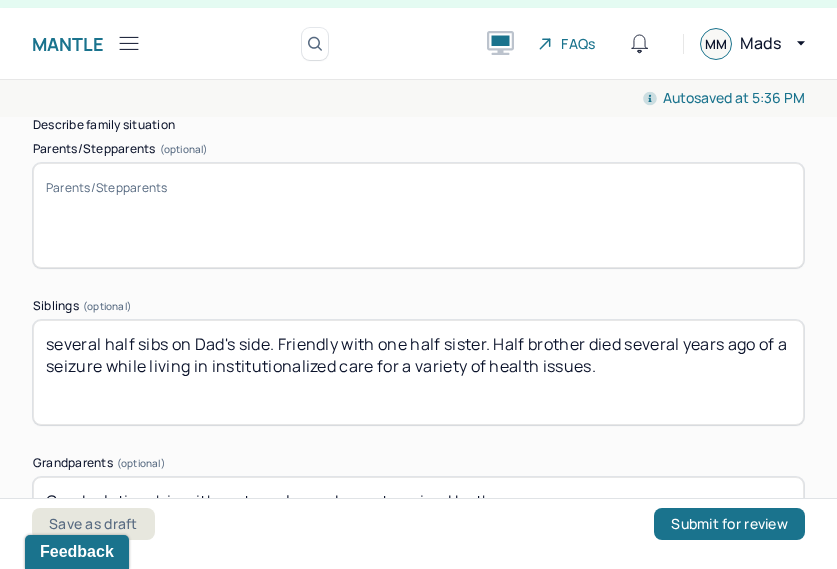 click on "several half sibs on Dad's side. Friendly with one half sister. Half brother died several years ago of a seizure while living in institutionalized care for a variety of health issues." at bounding box center [418, 372] 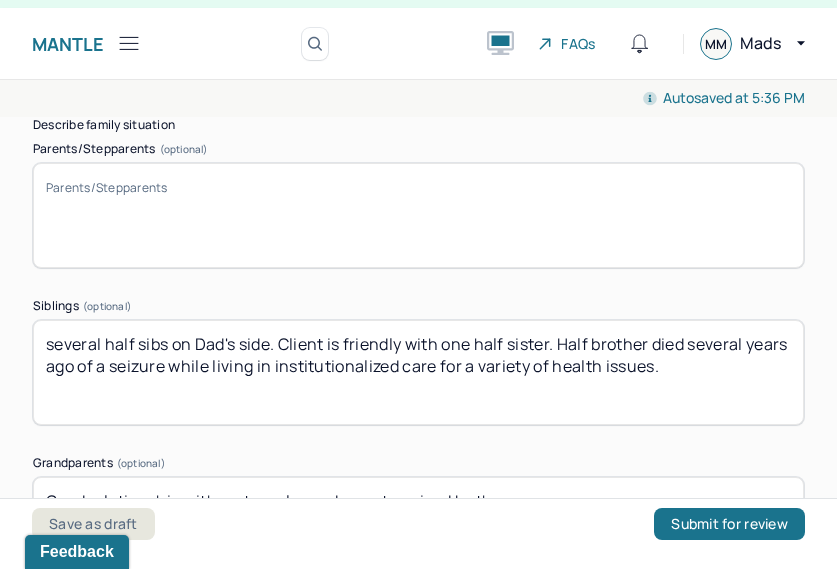 click on "several half sibs on Dad's side. Friendly with one half sister. Half brother died several years ago of a seizure while living in institutionalized care for a variety of health issues." at bounding box center [418, 372] 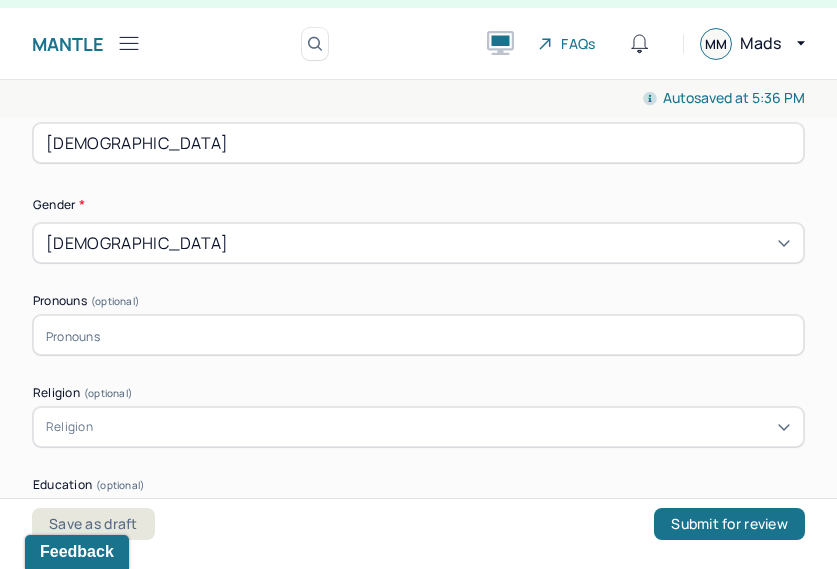 scroll, scrollTop: 1120, scrollLeft: 0, axis: vertical 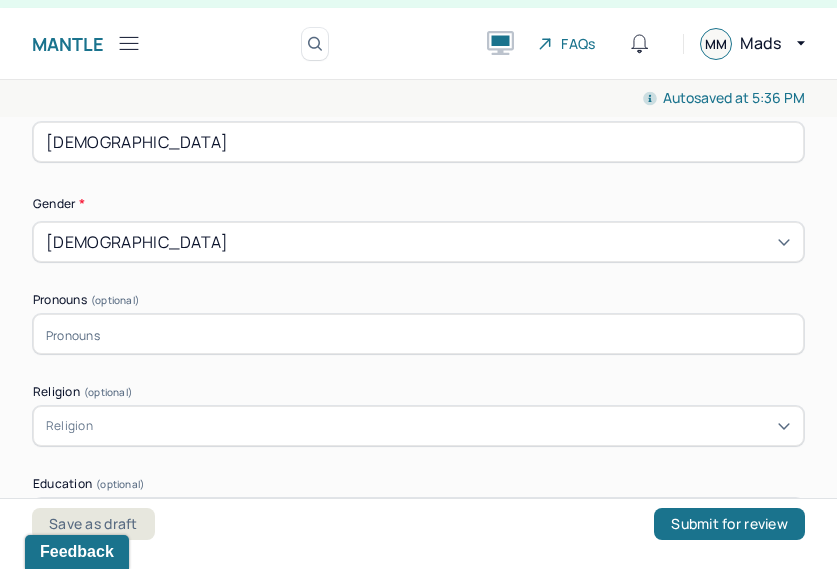 type on "several half sibs on Dad's side. Client is friendly with one half sister. Client's half brother died several years ago of a seizure while living in institutionalized care for a variety of health issues." 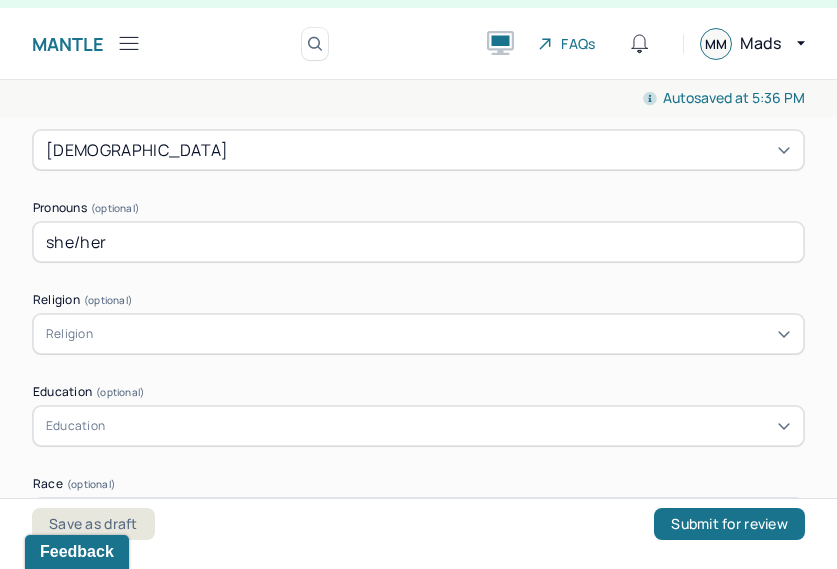 scroll, scrollTop: 1226, scrollLeft: 0, axis: vertical 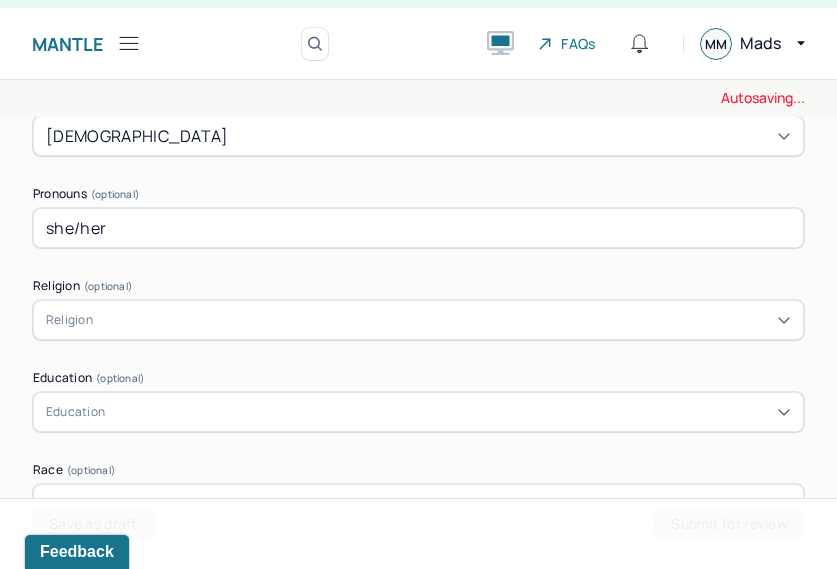 type on "she/her" 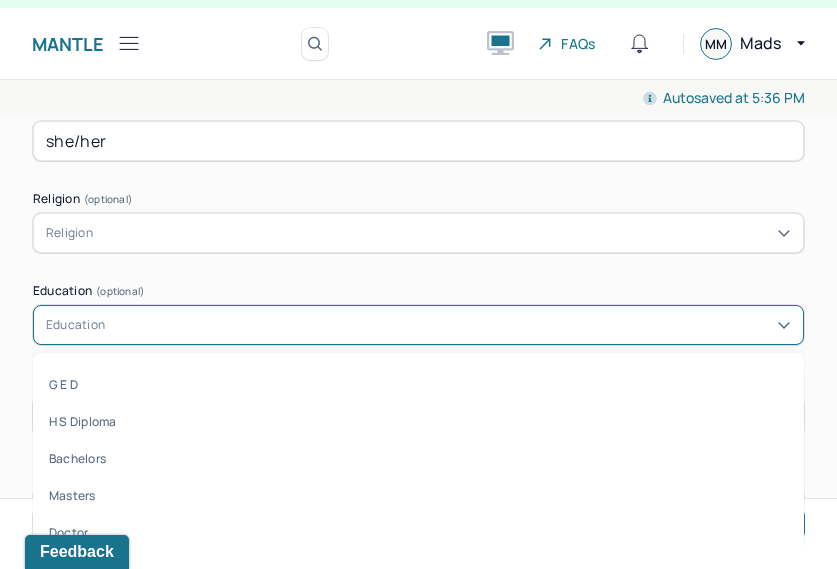 scroll, scrollTop: 1321, scrollLeft: 0, axis: vertical 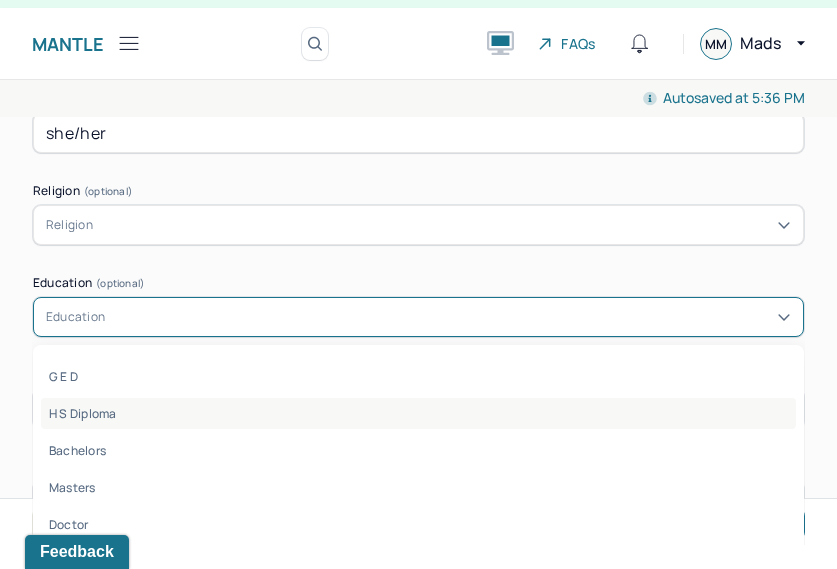 click on "H S  Diploma" at bounding box center (418, 413) 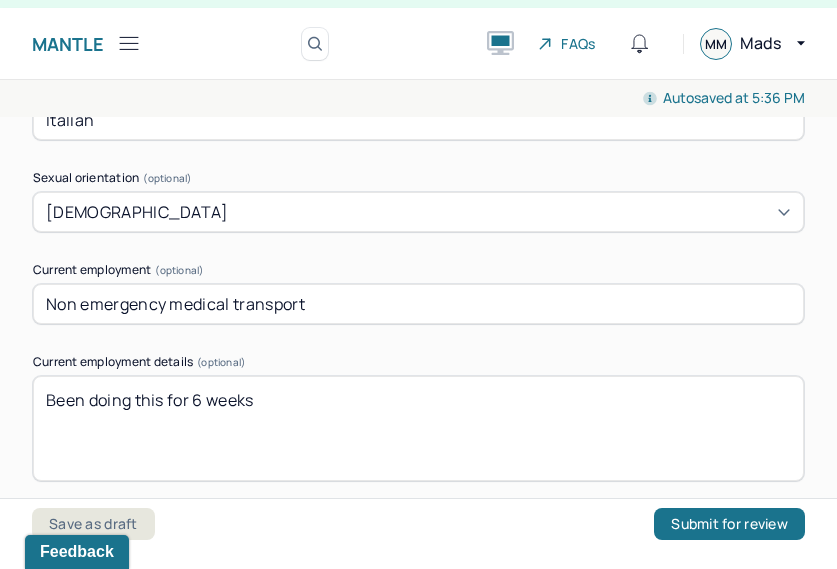 scroll, scrollTop: 1707, scrollLeft: 0, axis: vertical 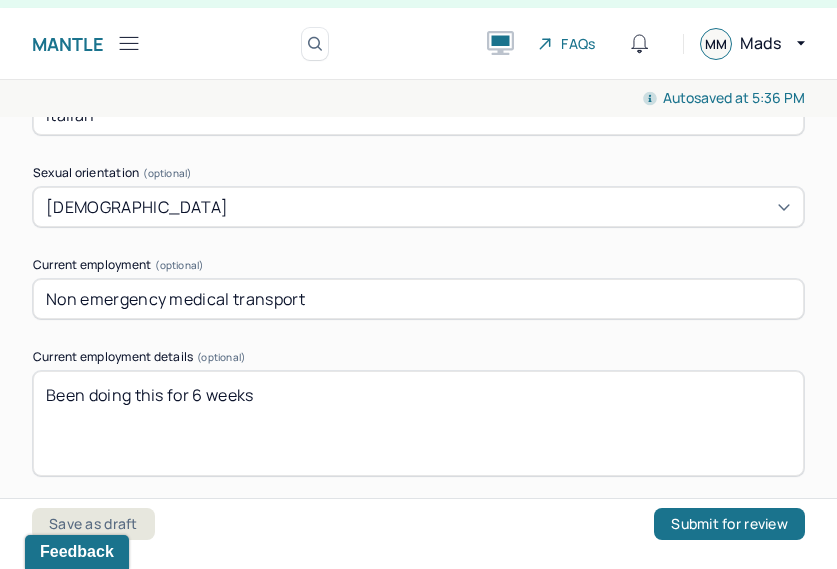 drag, startPoint x: 164, startPoint y: 380, endPoint x: 170, endPoint y: 395, distance: 16.155495 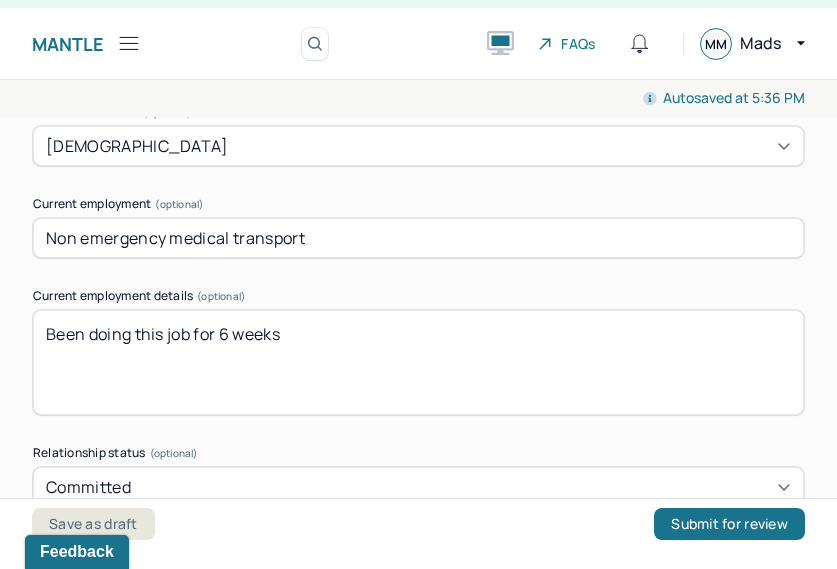 scroll, scrollTop: 1776, scrollLeft: 0, axis: vertical 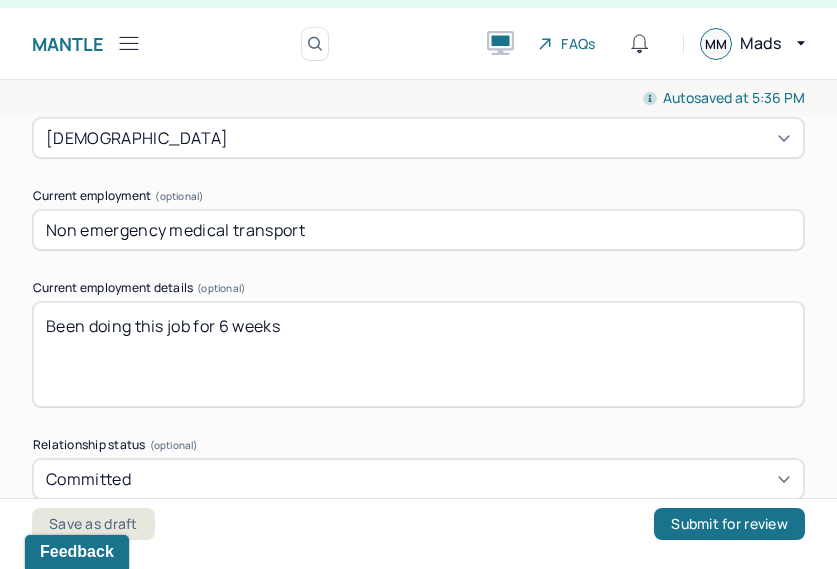 type on "Been doing this job for 6 weeks" 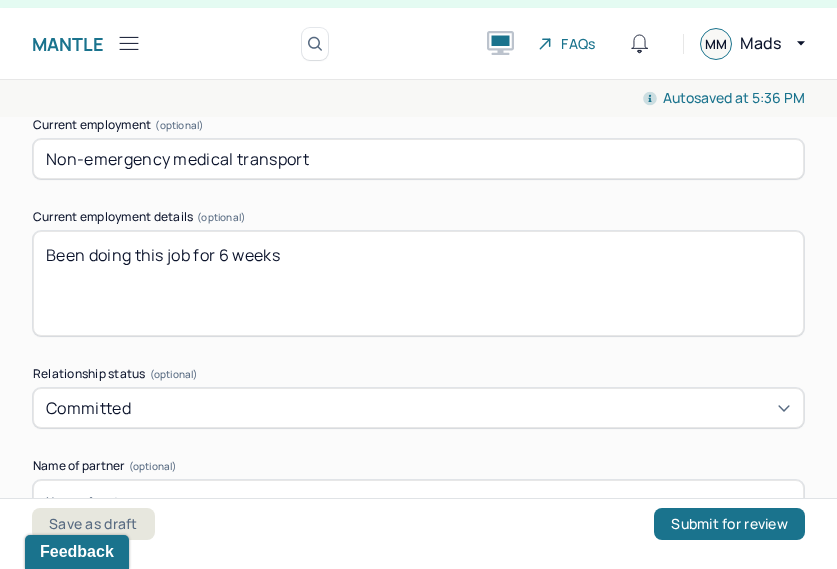 scroll, scrollTop: 1850, scrollLeft: 0, axis: vertical 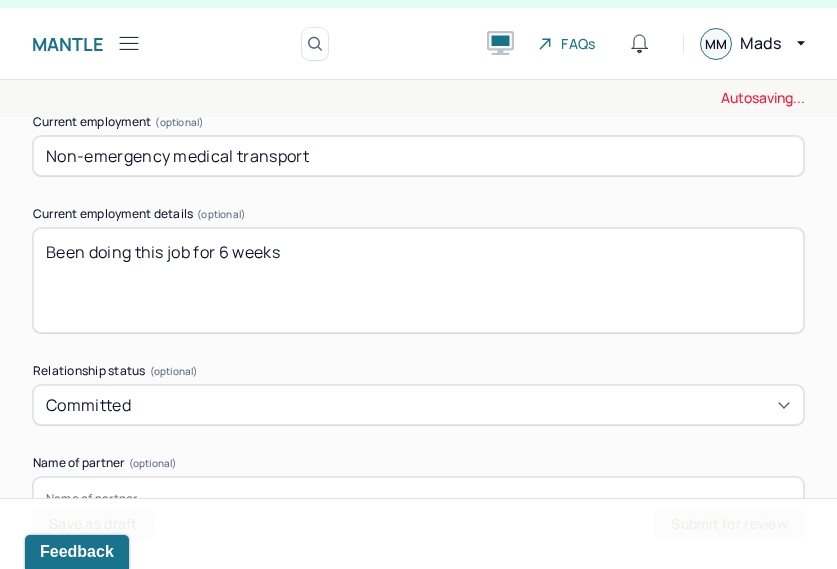 type on "Non-emergency medical transport" 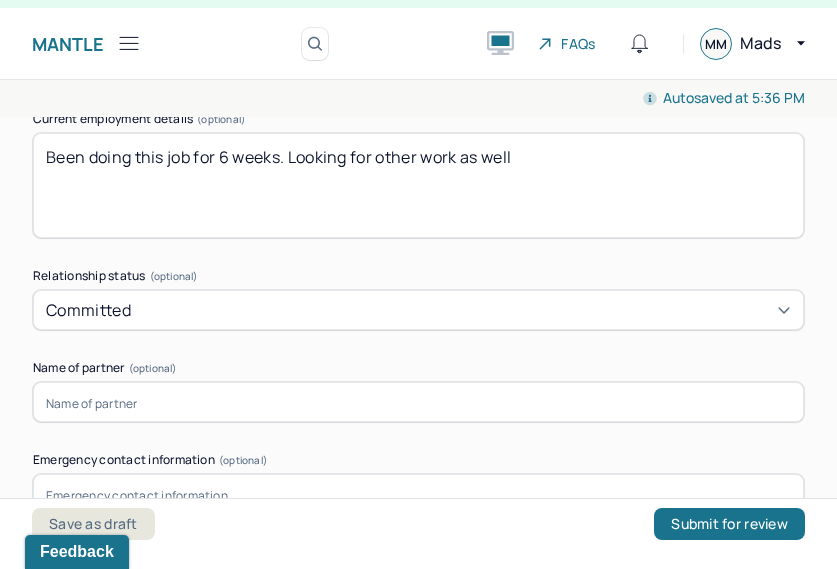 scroll, scrollTop: 1954, scrollLeft: 0, axis: vertical 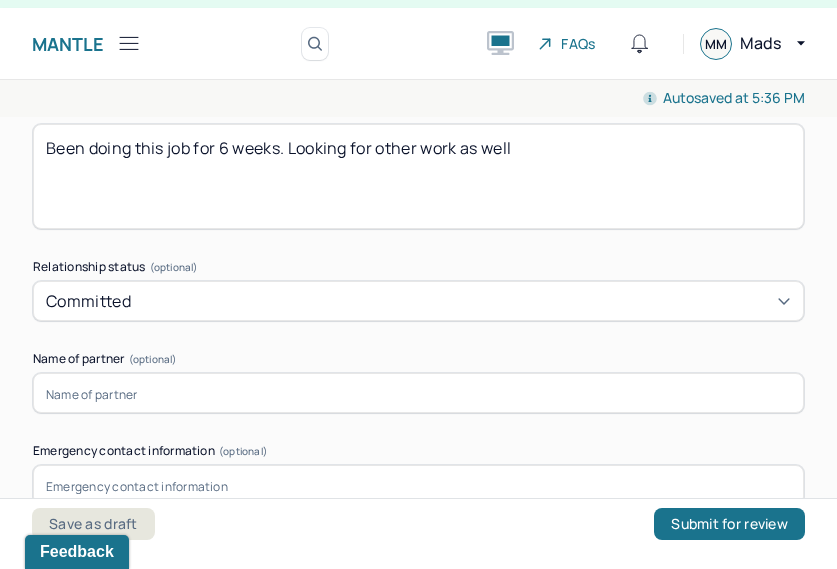 type on "Been doing this job for 6 weeks. Looking for other work as well" 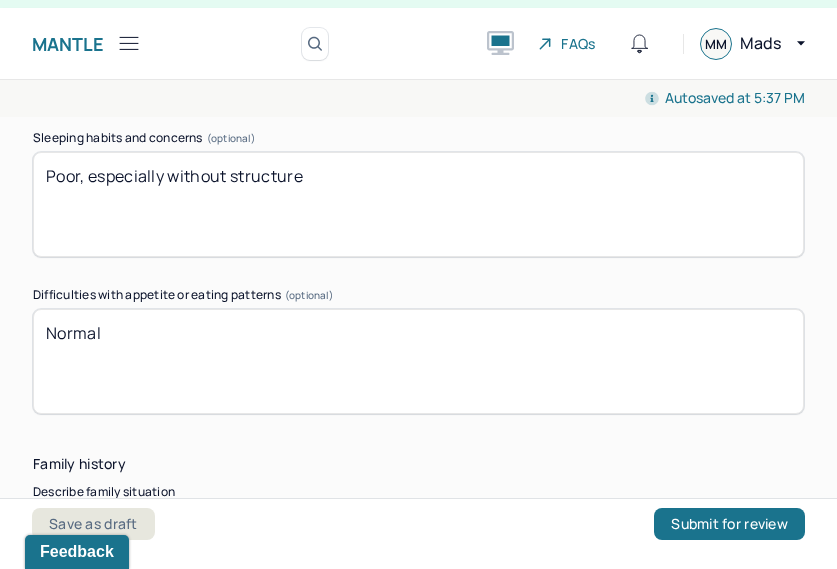 scroll, scrollTop: 3922, scrollLeft: 0, axis: vertical 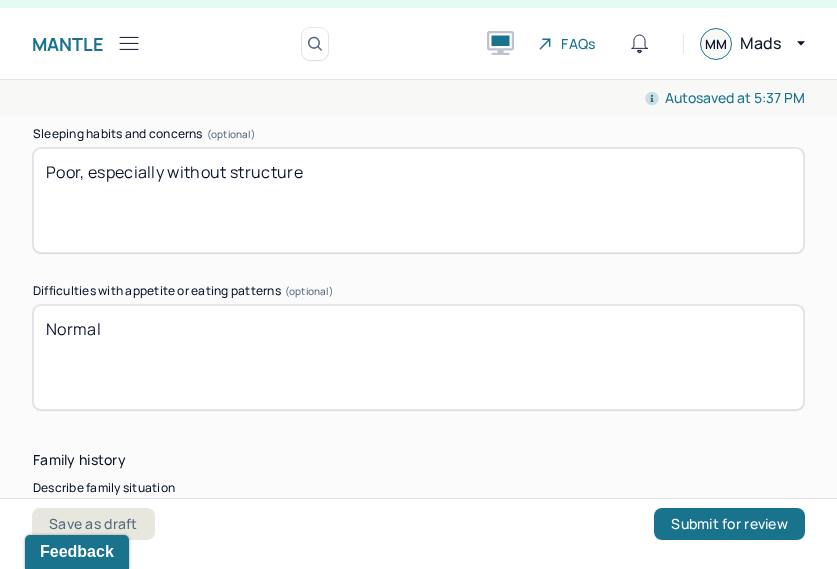type on "Salem" 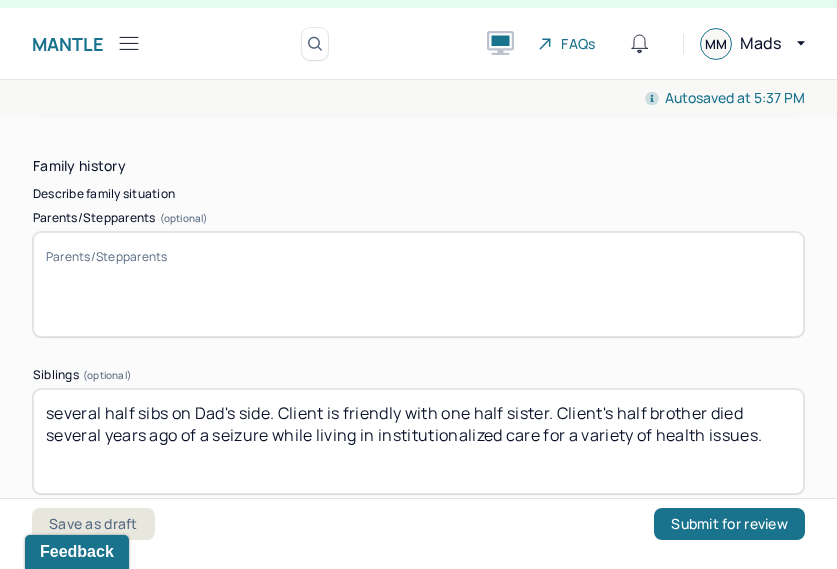 scroll, scrollTop: 4245, scrollLeft: 0, axis: vertical 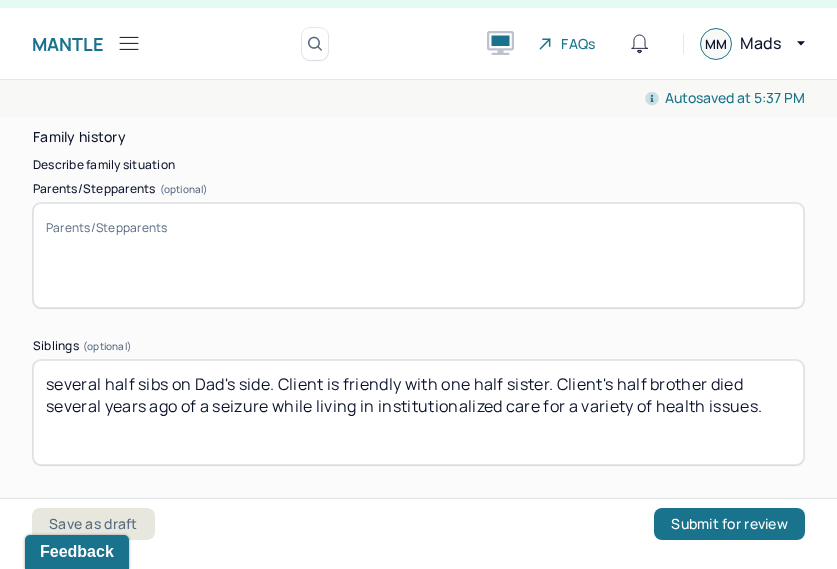 type on "Poor, especially without life structure" 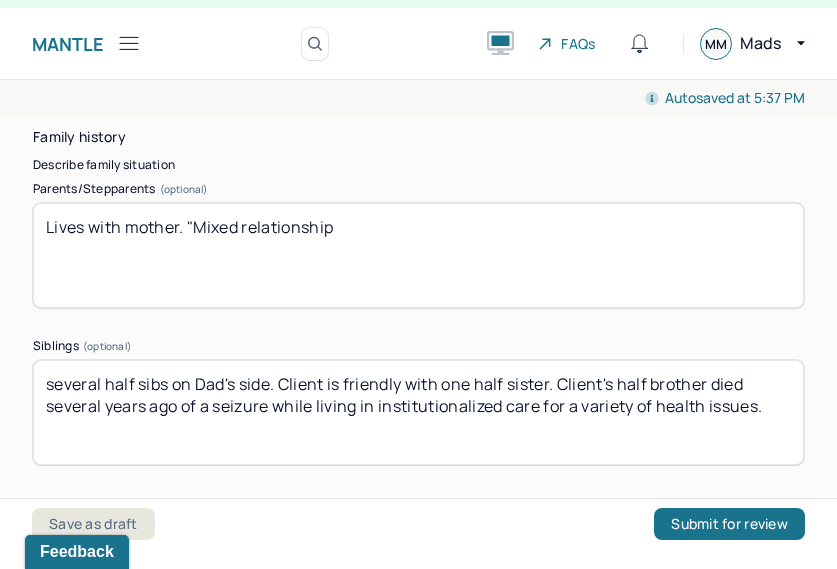 click on "Lives with mother." at bounding box center [418, 255] 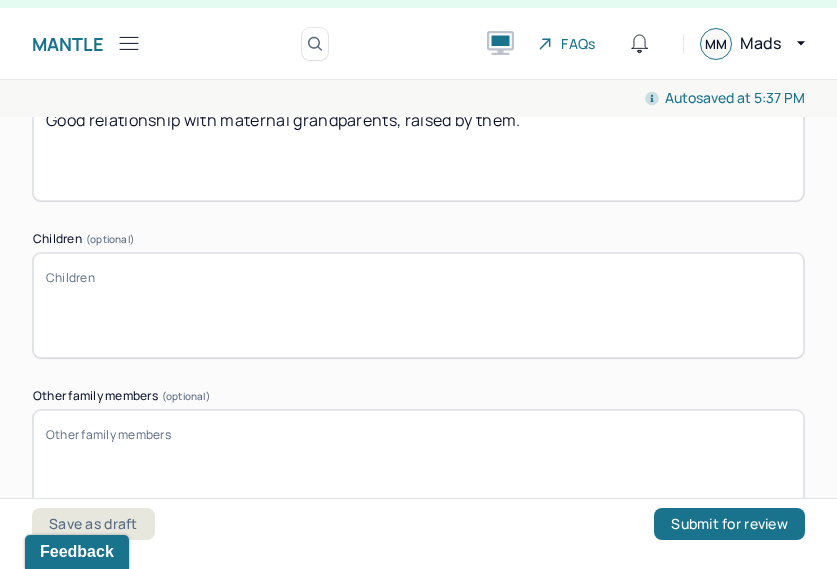 scroll, scrollTop: 4674, scrollLeft: 0, axis: vertical 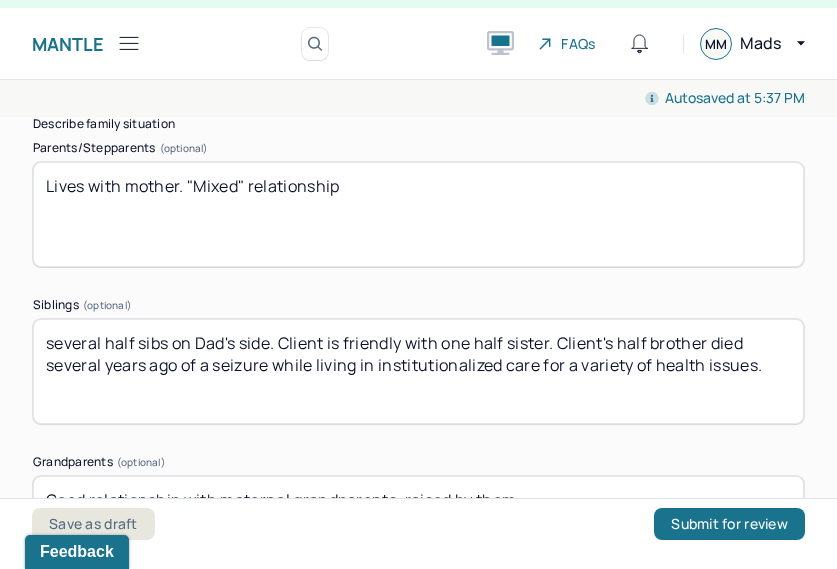 click on "Lives with mother. "Mixed relationship" at bounding box center (418, 214) 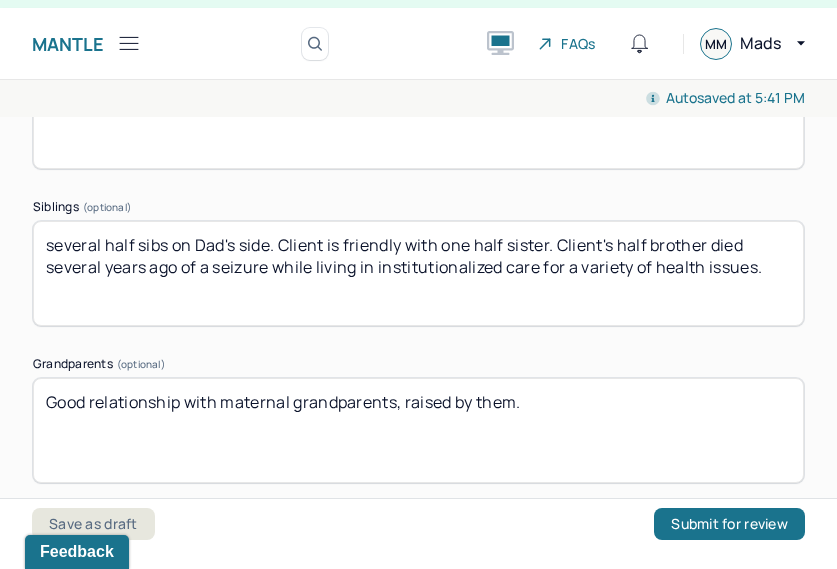 scroll, scrollTop: 4388, scrollLeft: 0, axis: vertical 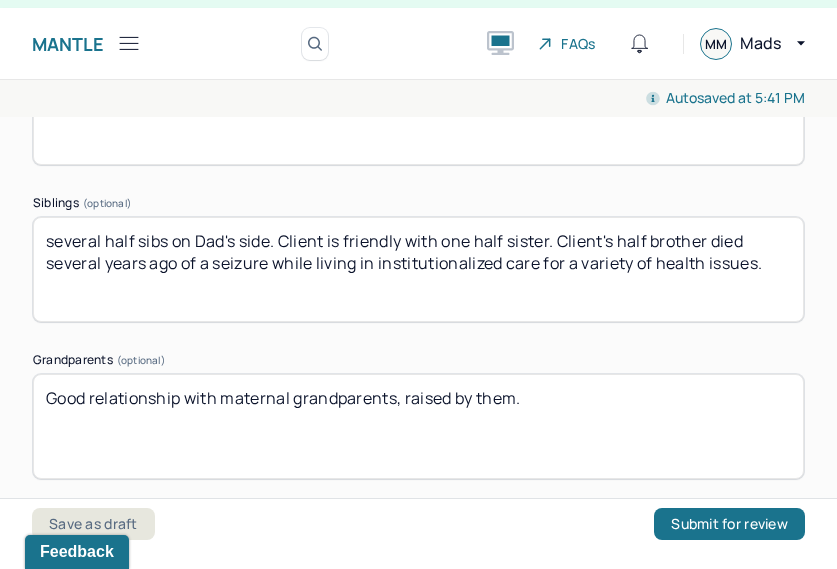 type on "Lives with mother. "Mixed" relationship. Has not seen father since childhood." 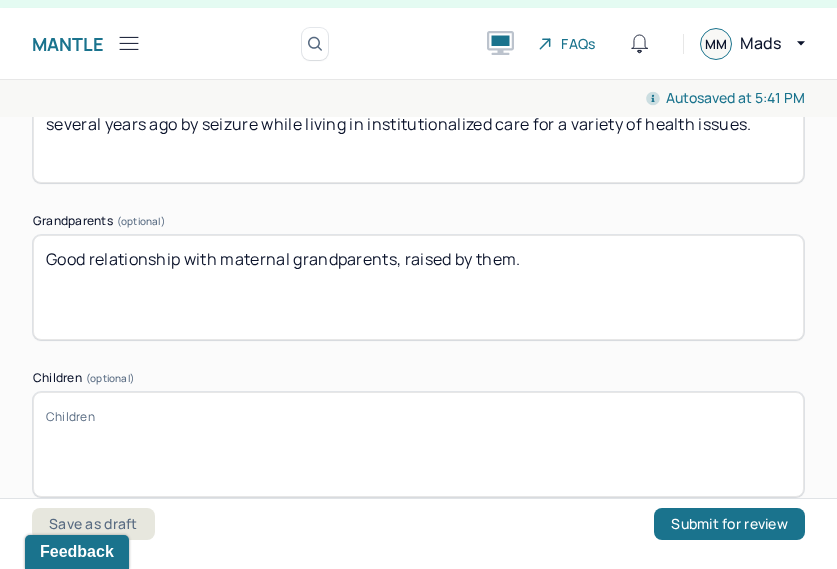scroll, scrollTop: 4499, scrollLeft: 0, axis: vertical 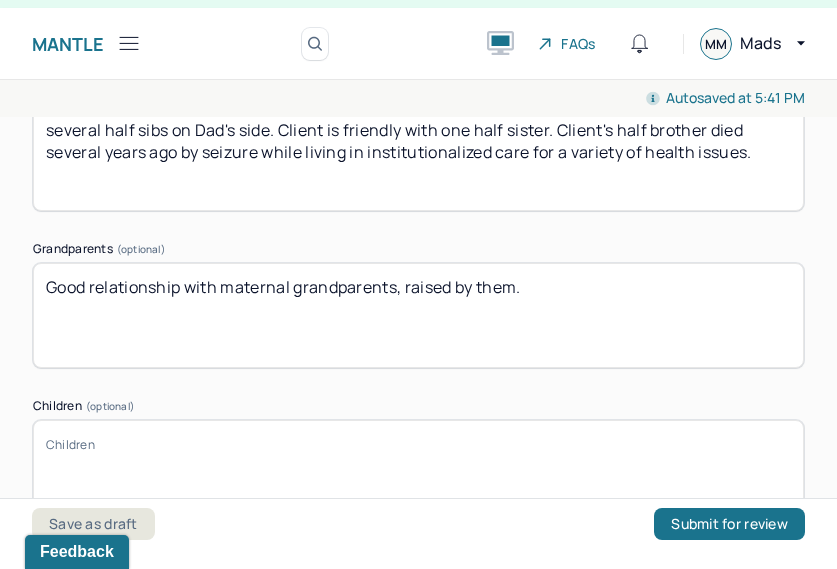 click on "several half sibs on Dad's side. Client is friendly with one half sister. Client's half brother died several years ago by seizure while living in institutionalized care for a variety of health issues." at bounding box center (418, 158) 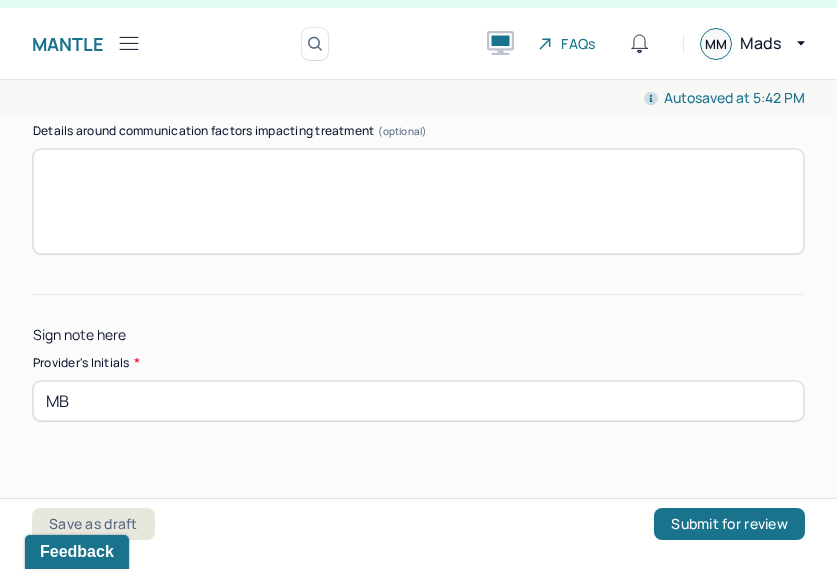 scroll, scrollTop: 14540, scrollLeft: 0, axis: vertical 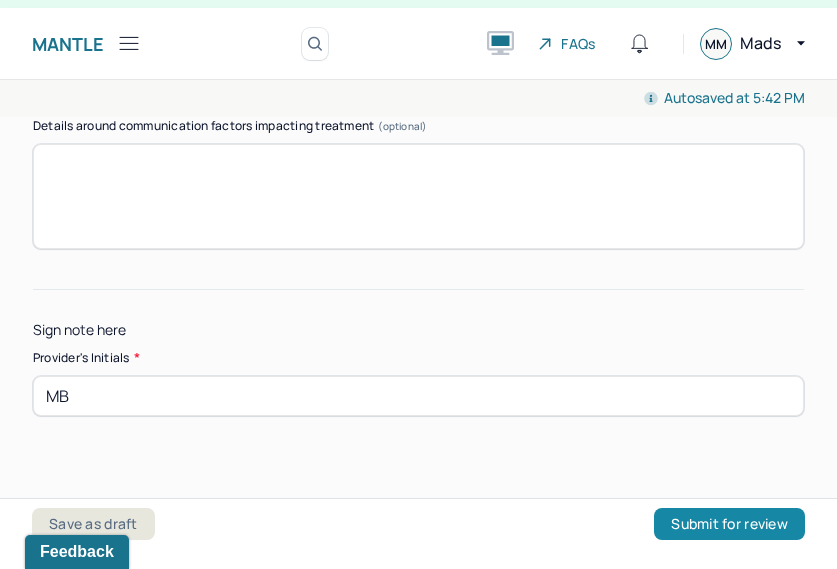 type on "several half sibs on Dad's side. Client is friendly with one half sister. Client's half brother died several years ago by seizure while living in institutionalized care for a variety of health issues." 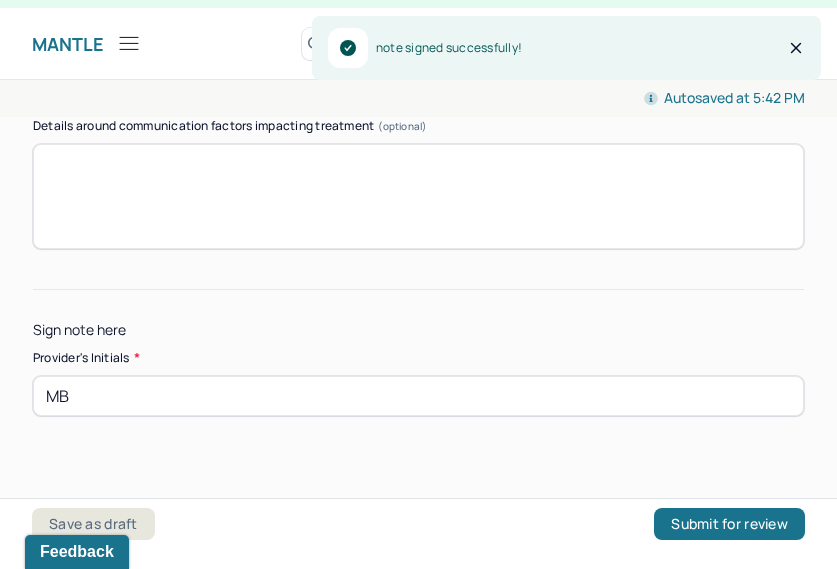 scroll, scrollTop: 0, scrollLeft: 0, axis: both 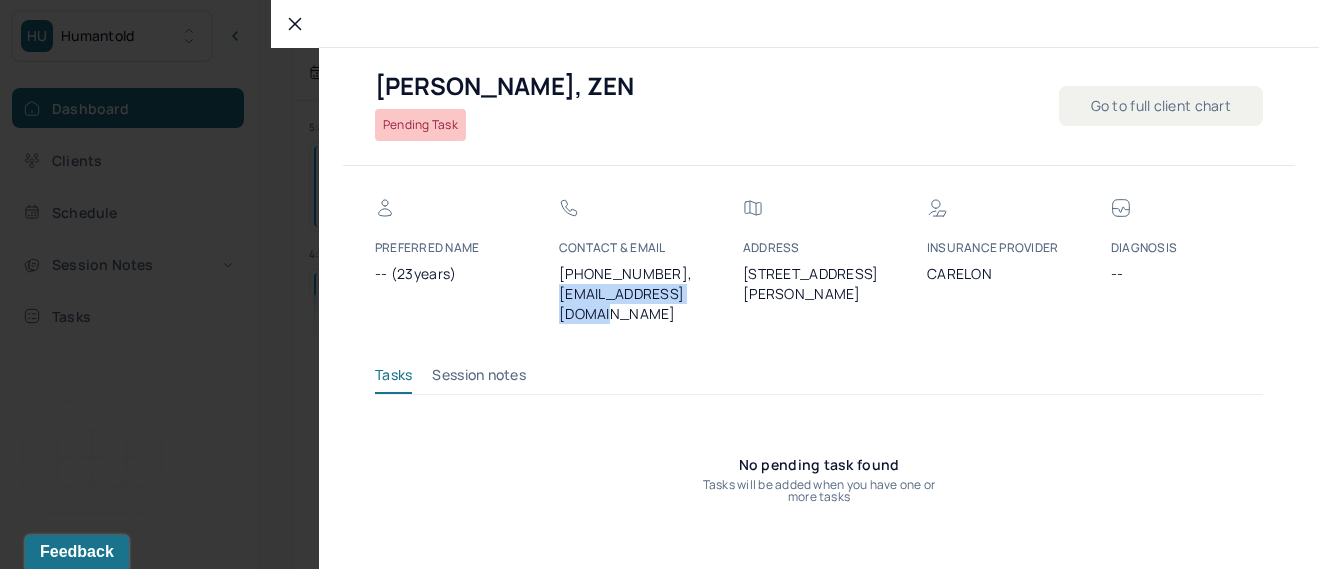 click 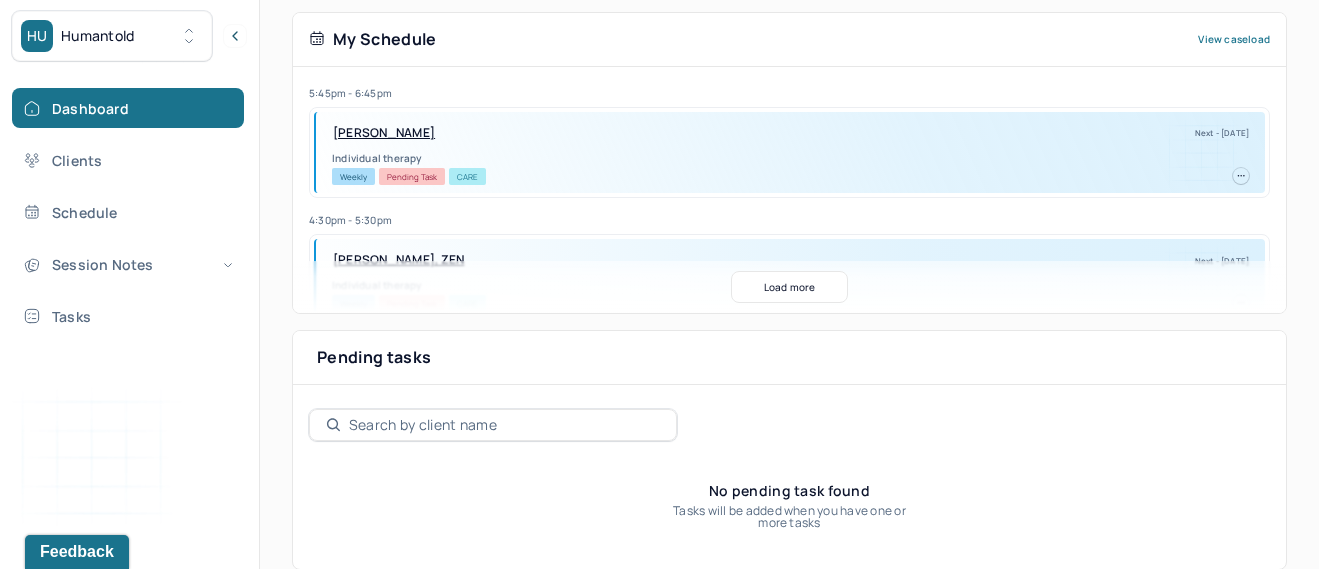 scroll, scrollTop: 454, scrollLeft: 0, axis: vertical 